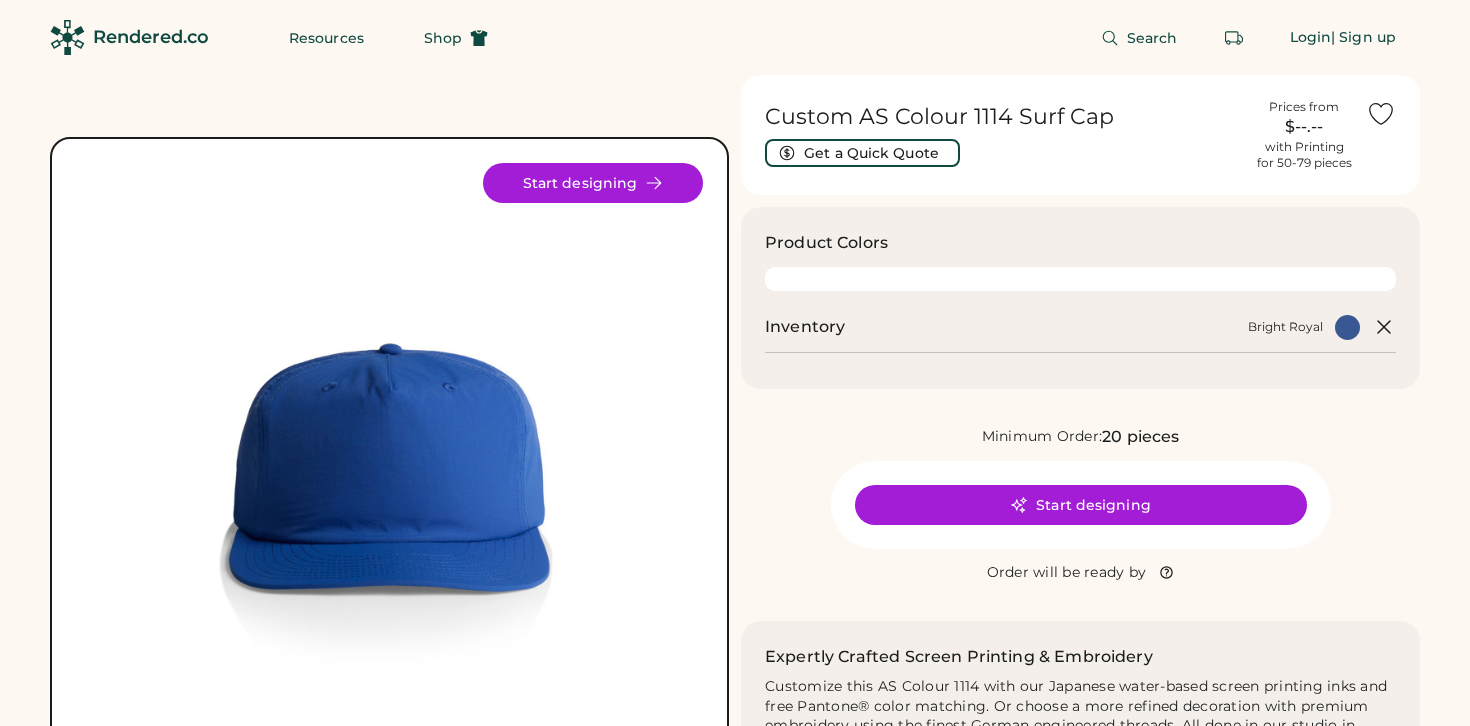 scroll, scrollTop: 0, scrollLeft: 0, axis: both 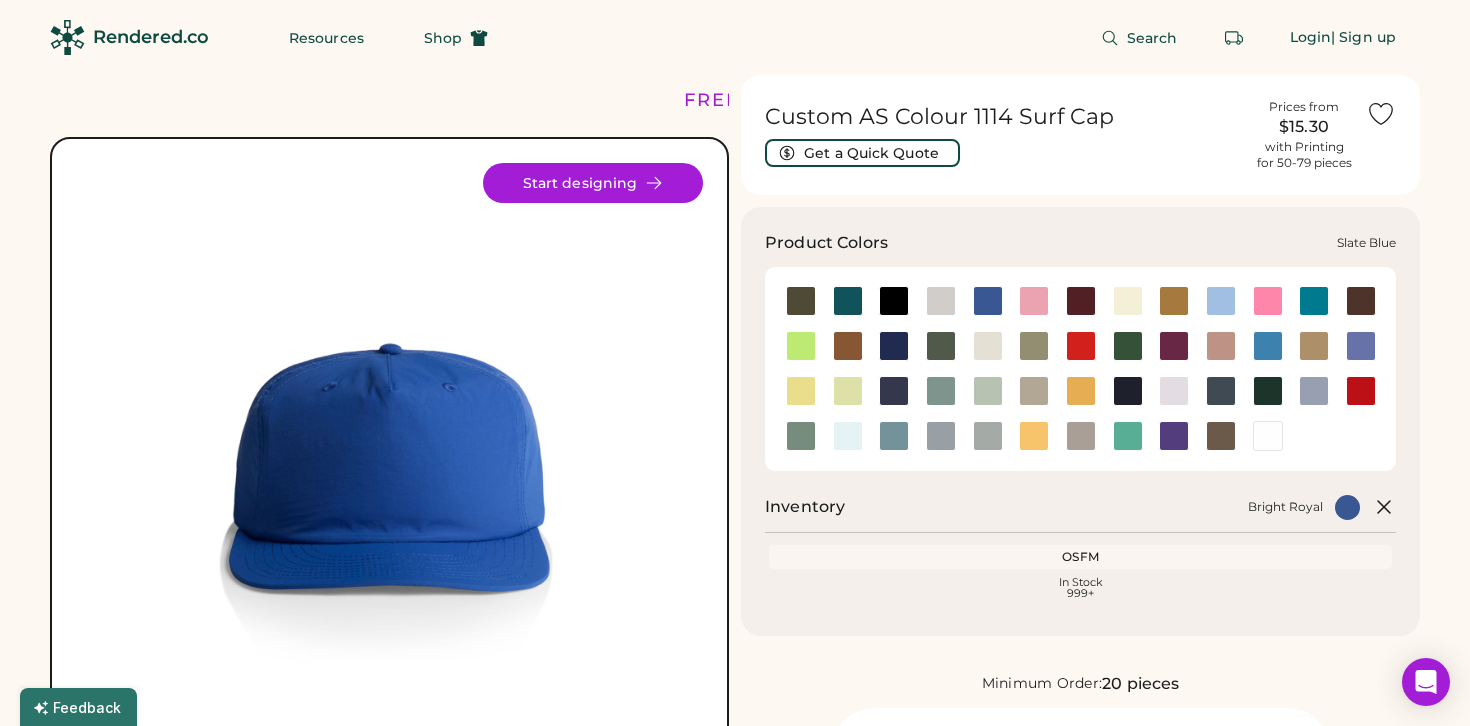 click at bounding box center (894, 436) 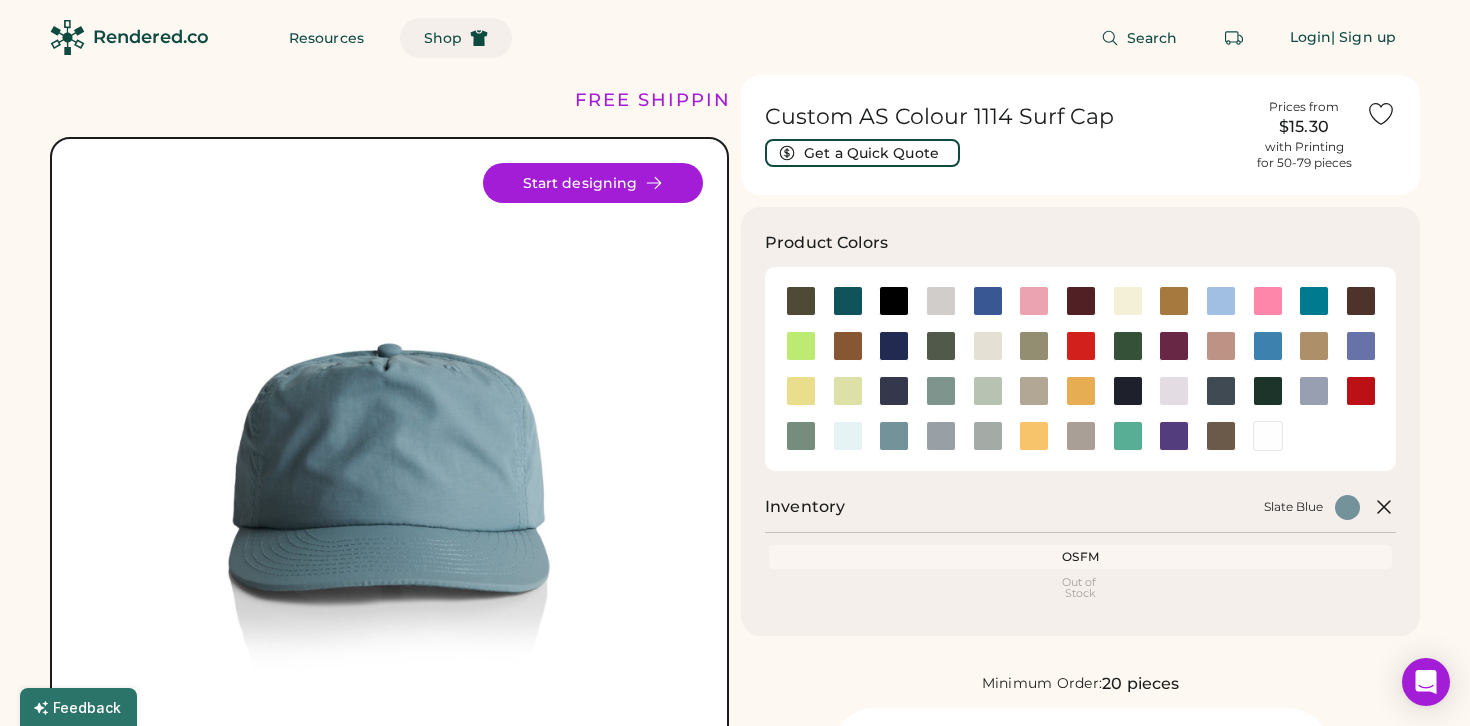 click on "Shop" at bounding box center [456, 38] 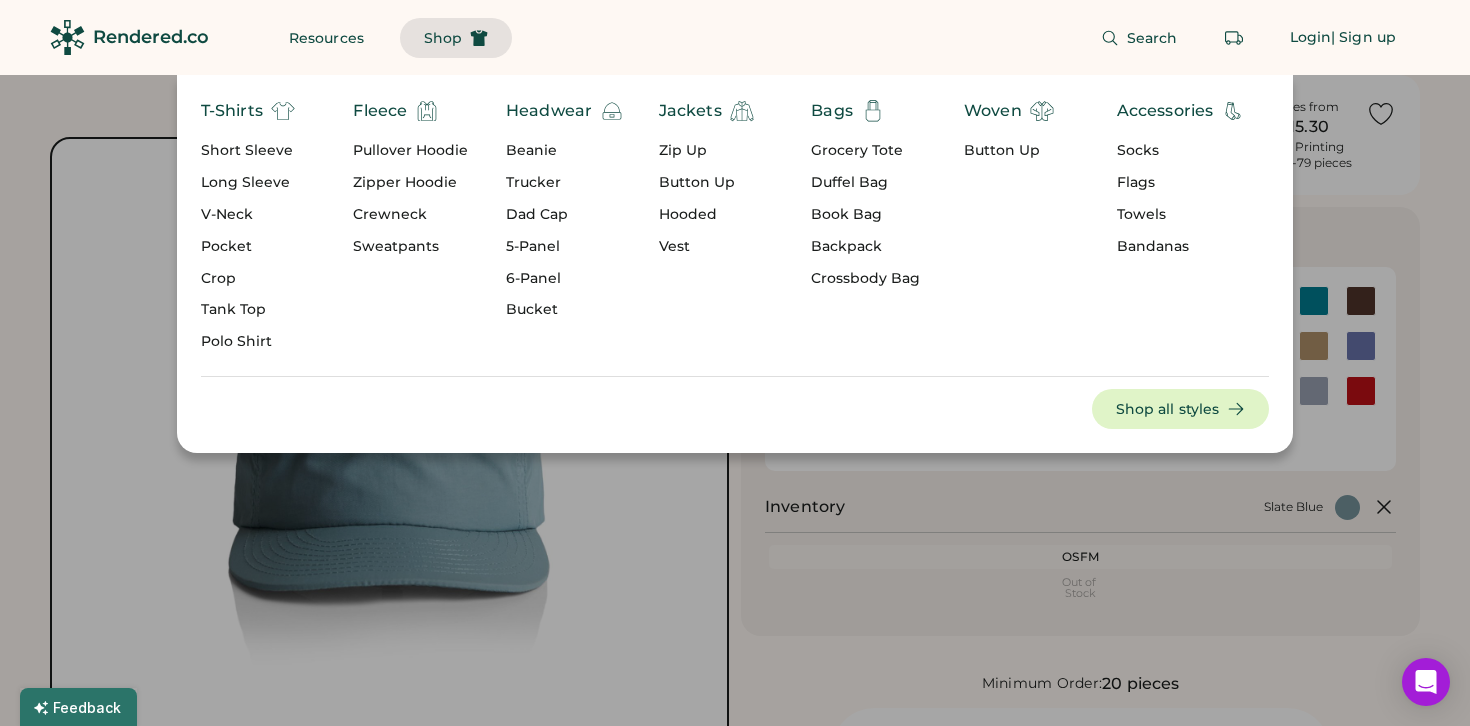 click on "Headwear" at bounding box center [549, 111] 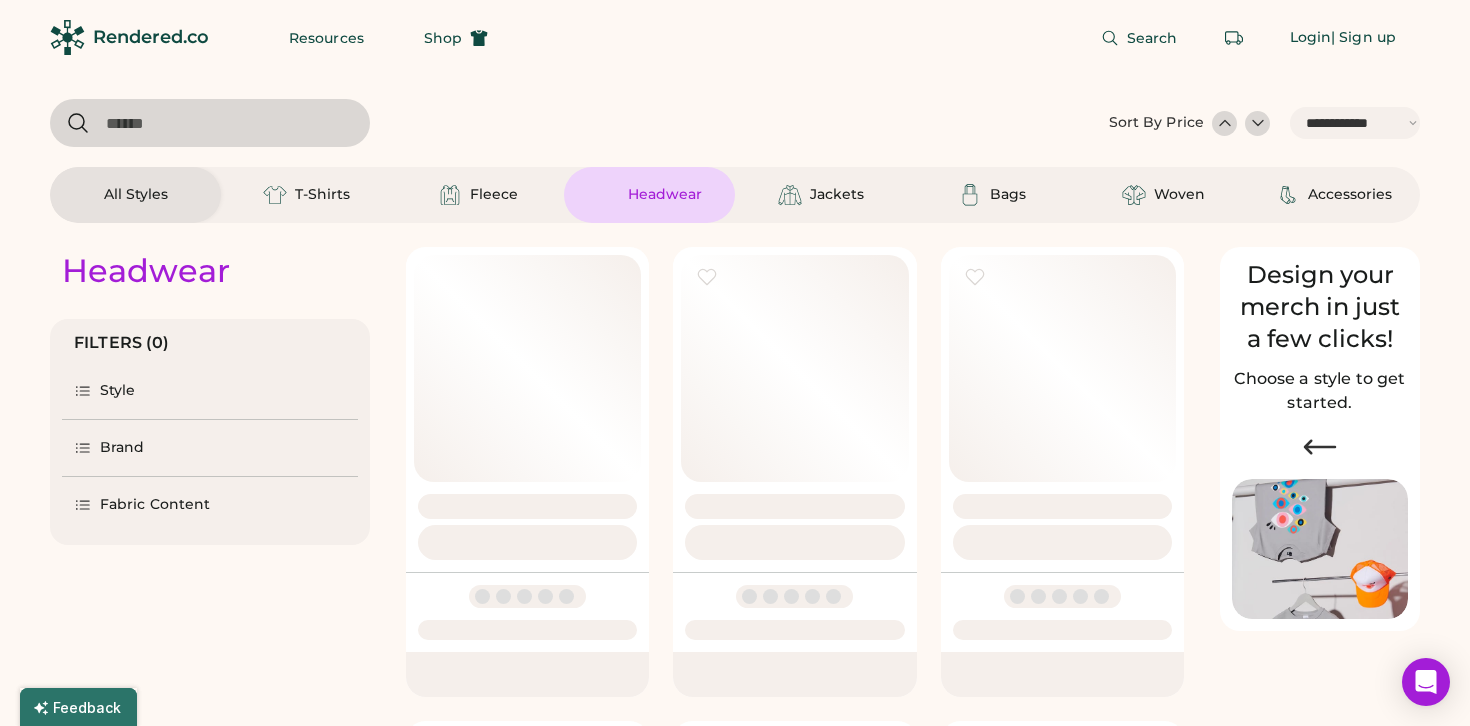 scroll, scrollTop: 0, scrollLeft: 0, axis: both 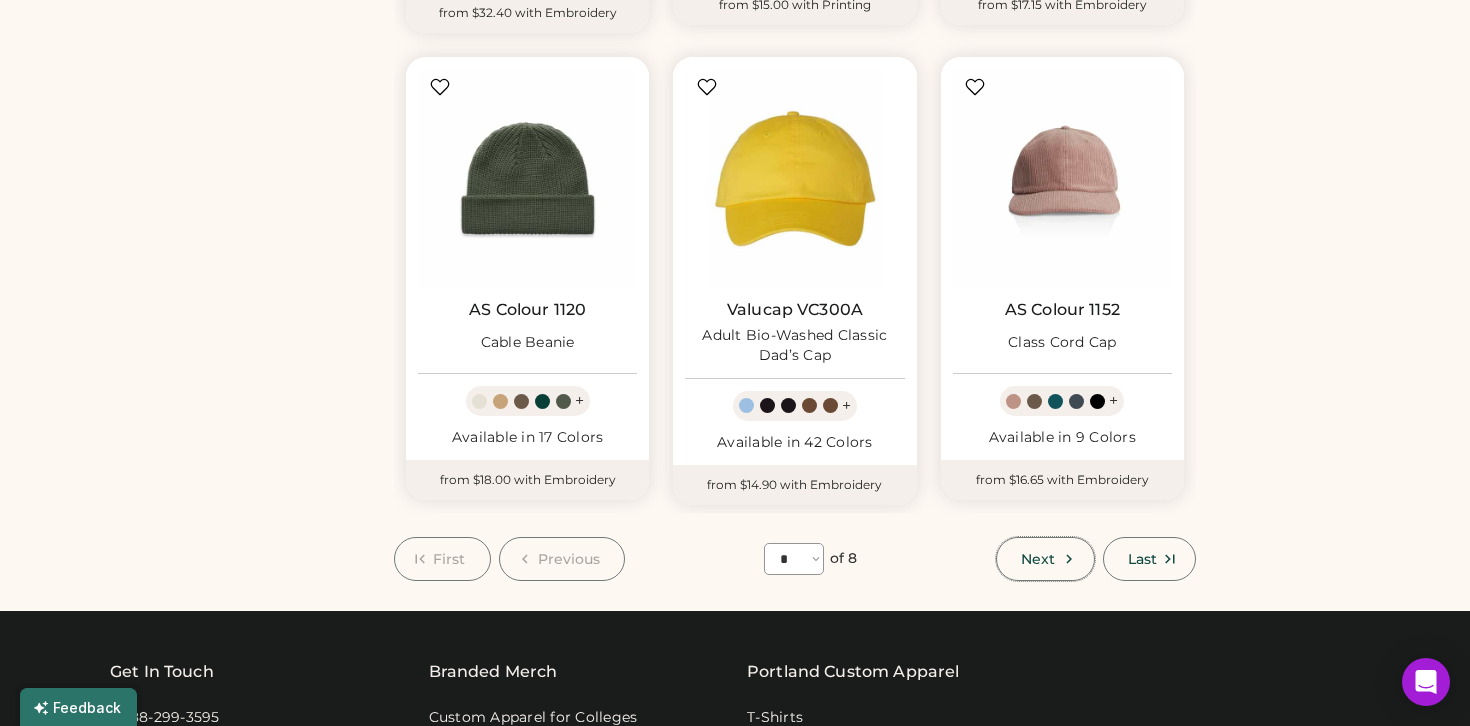 click on "Next" at bounding box center [1038, 559] 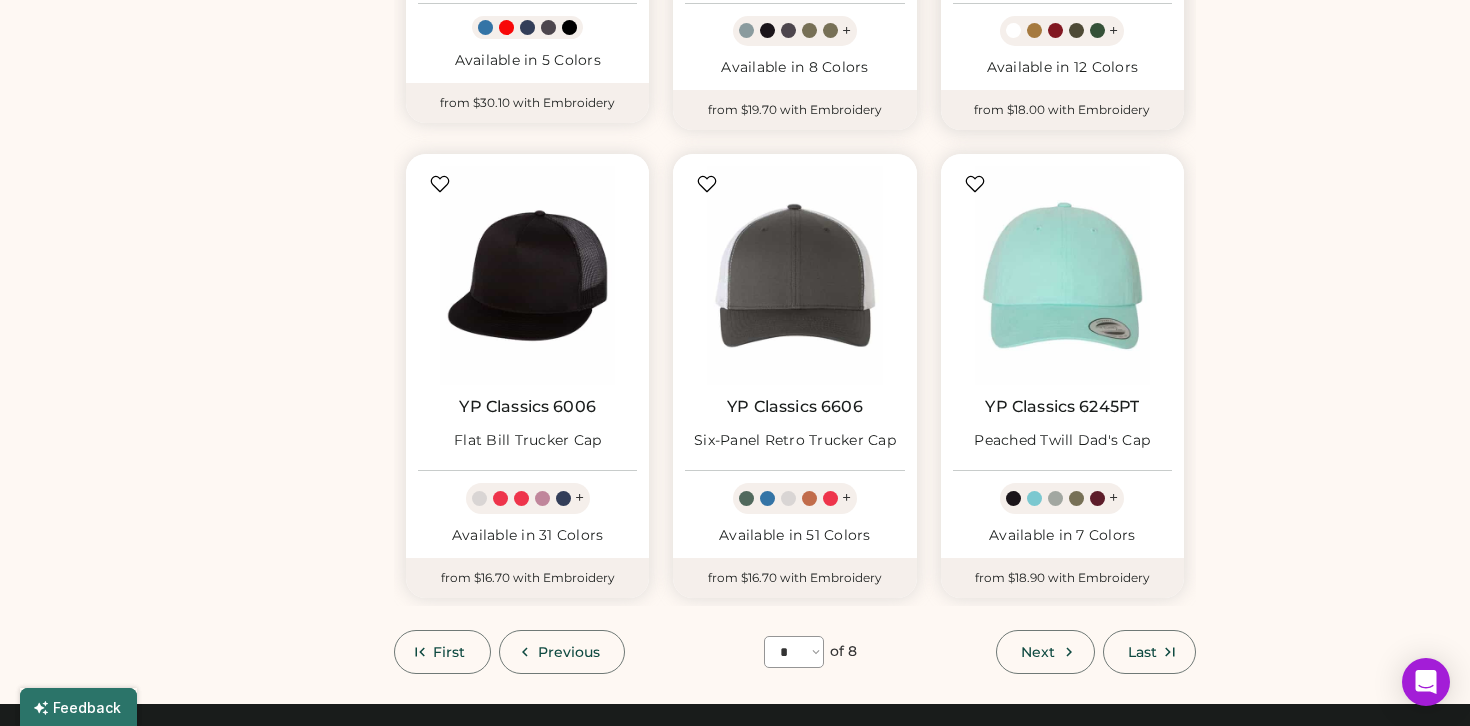scroll, scrollTop: 1498, scrollLeft: 0, axis: vertical 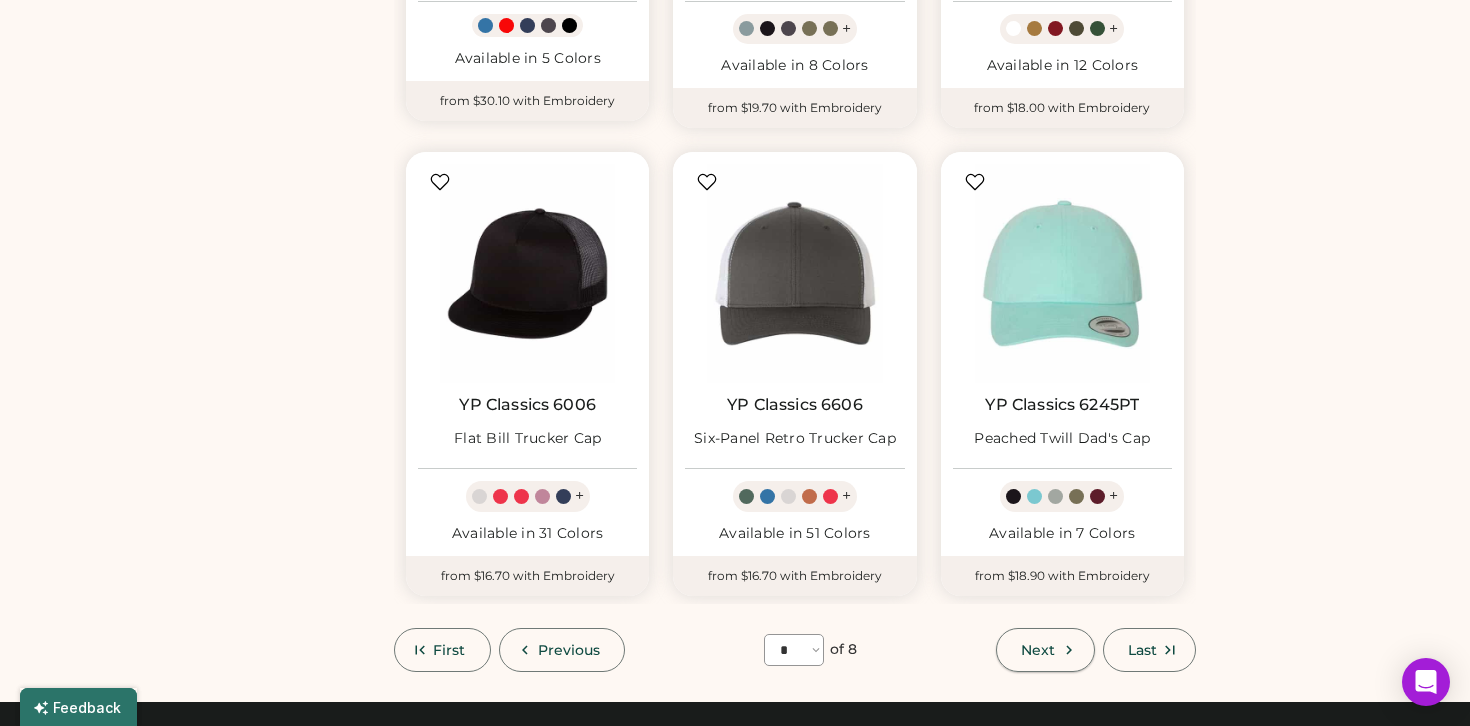 click at bounding box center [1069, 650] 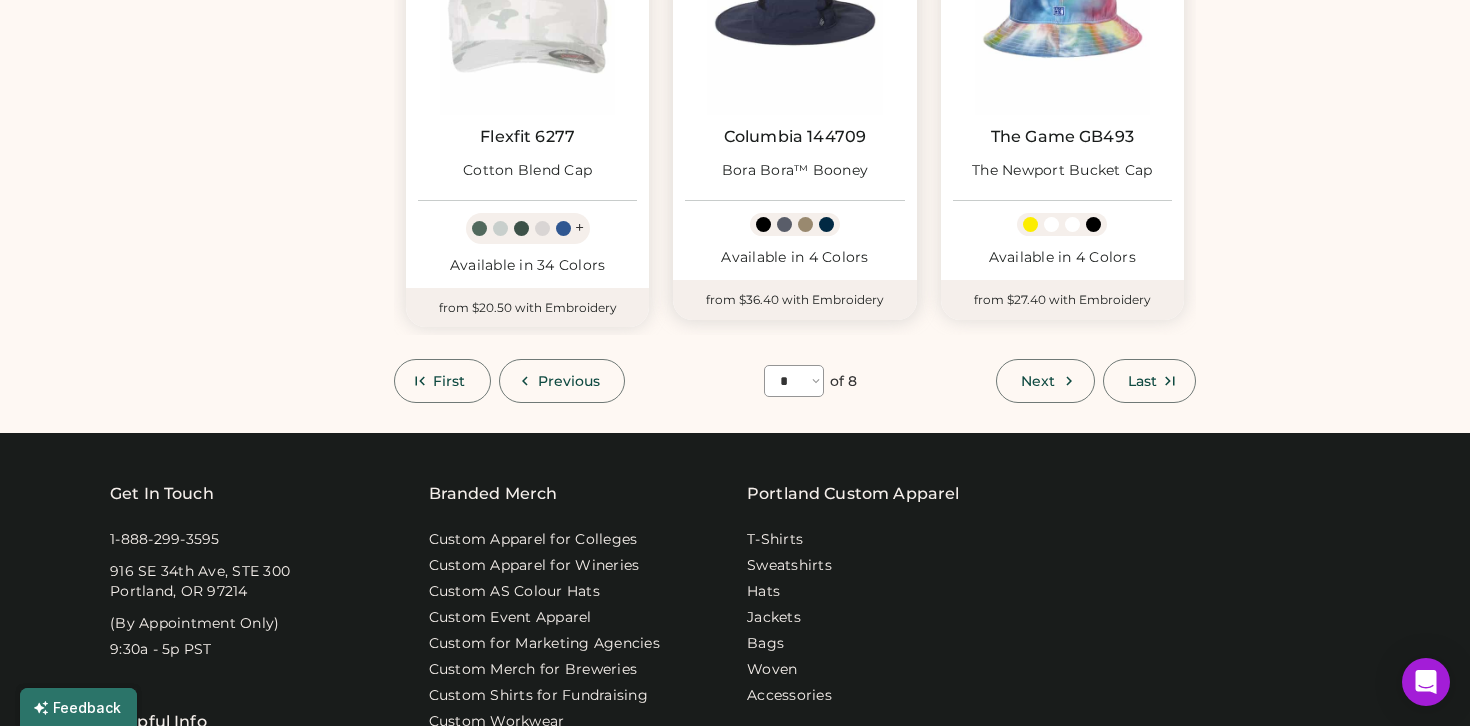 scroll, scrollTop: 1776, scrollLeft: 0, axis: vertical 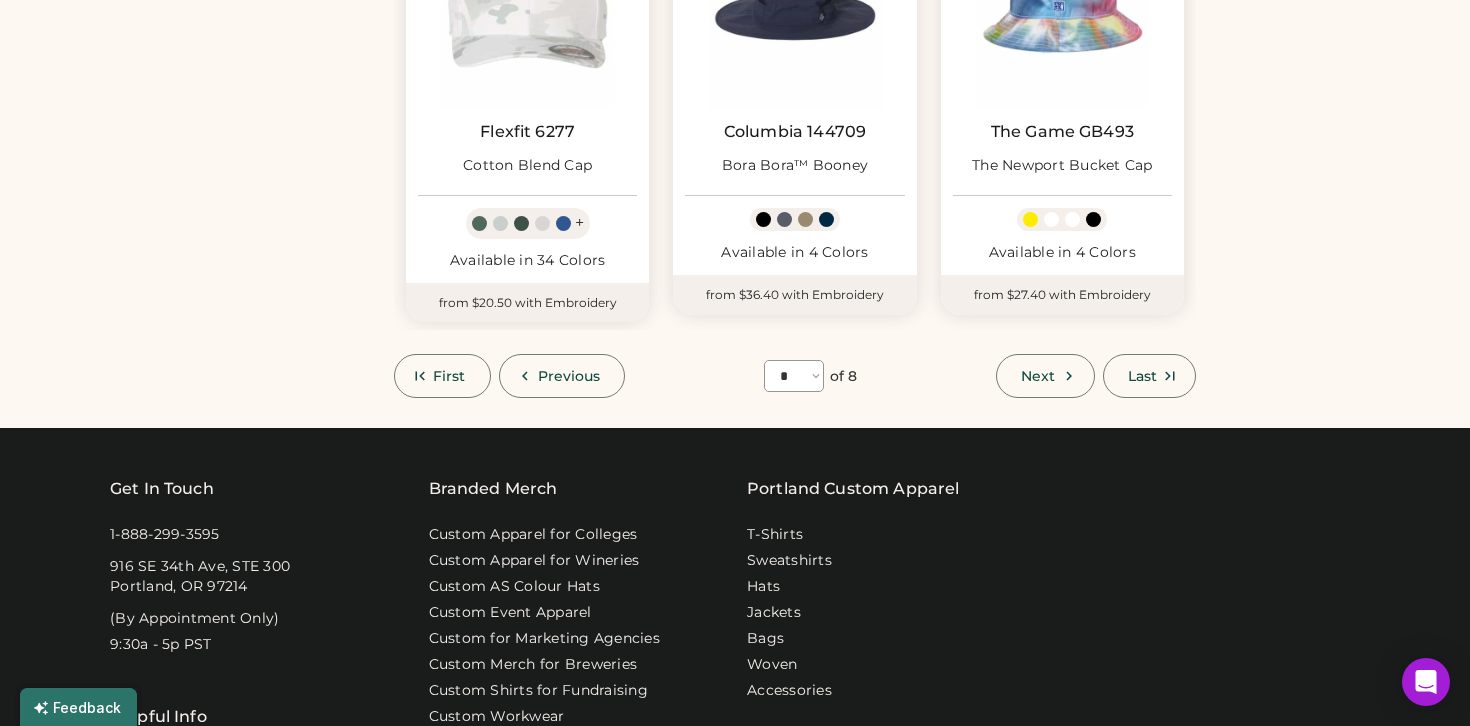 click on "Next" at bounding box center [1045, 376] 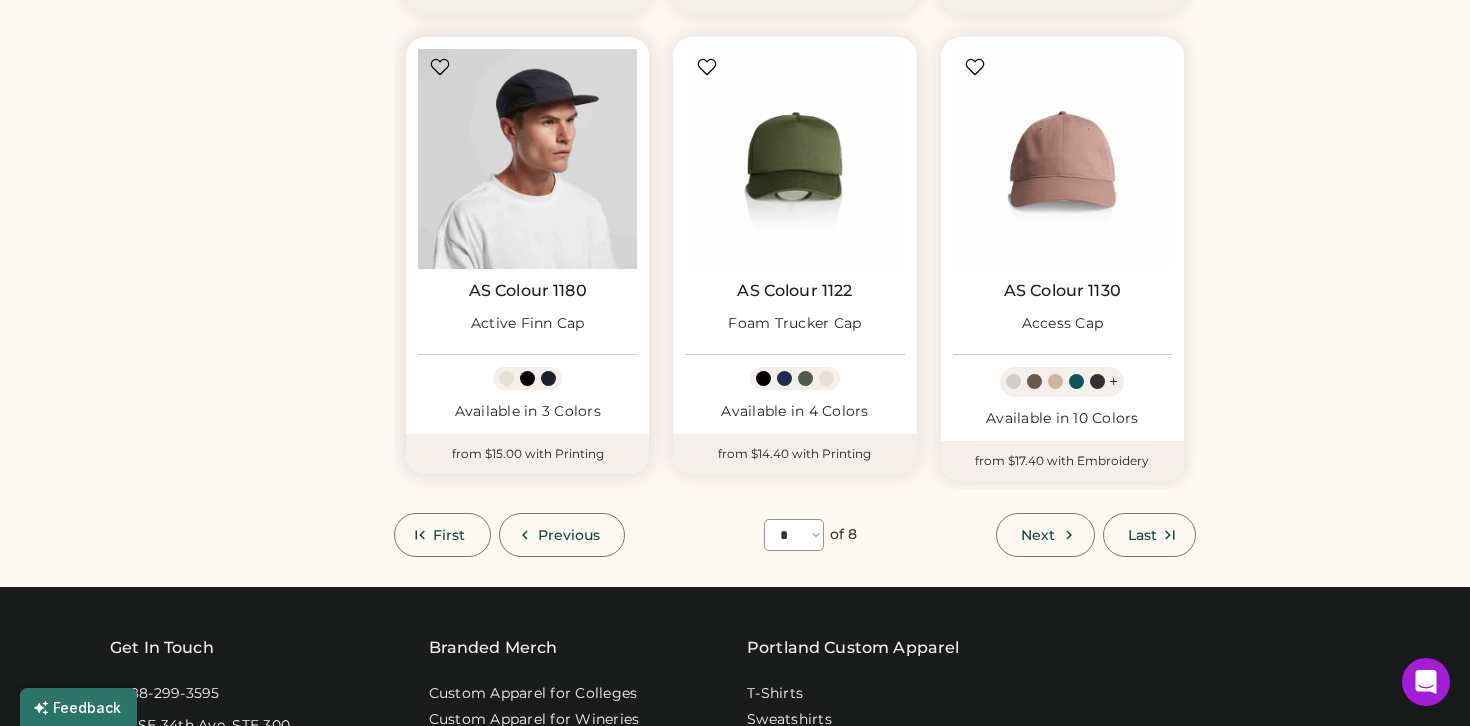 scroll, scrollTop: 1616, scrollLeft: 0, axis: vertical 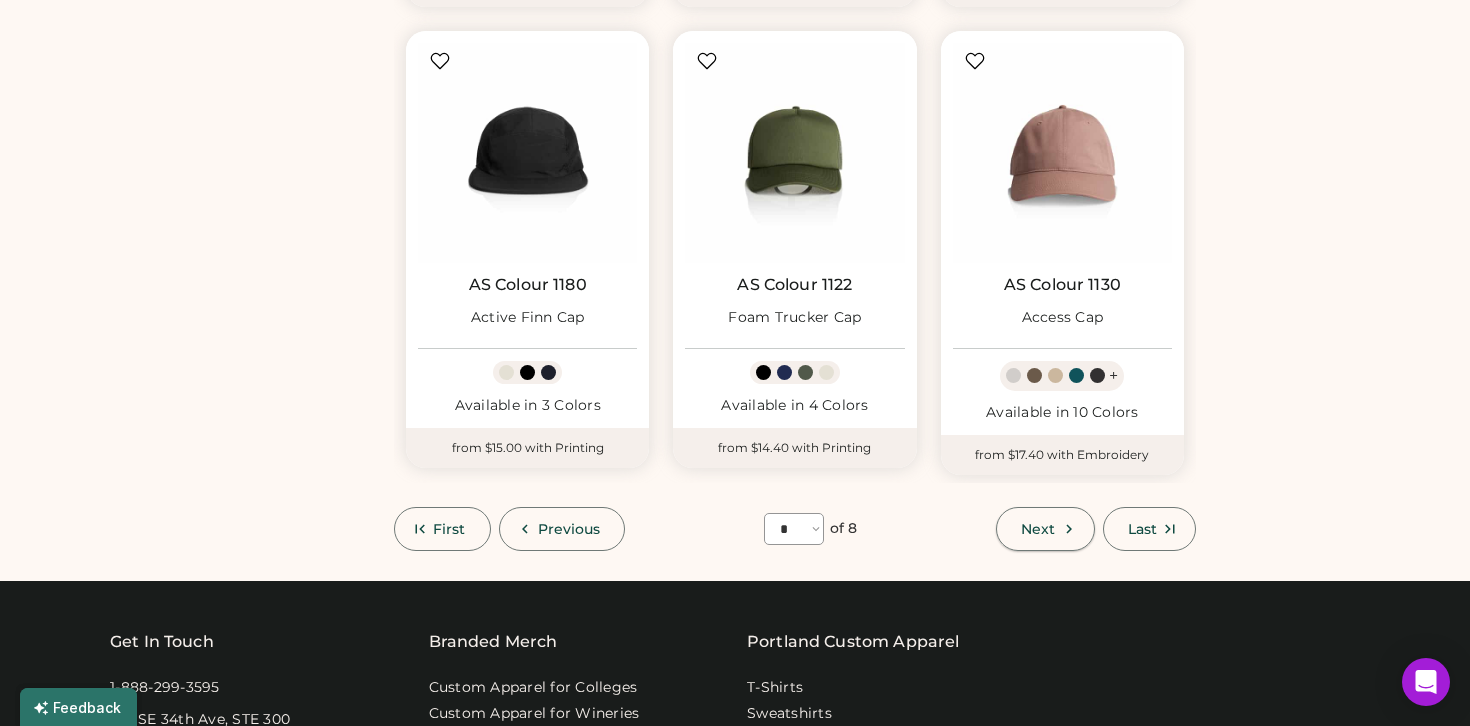 click on "Next" at bounding box center [1045, 529] 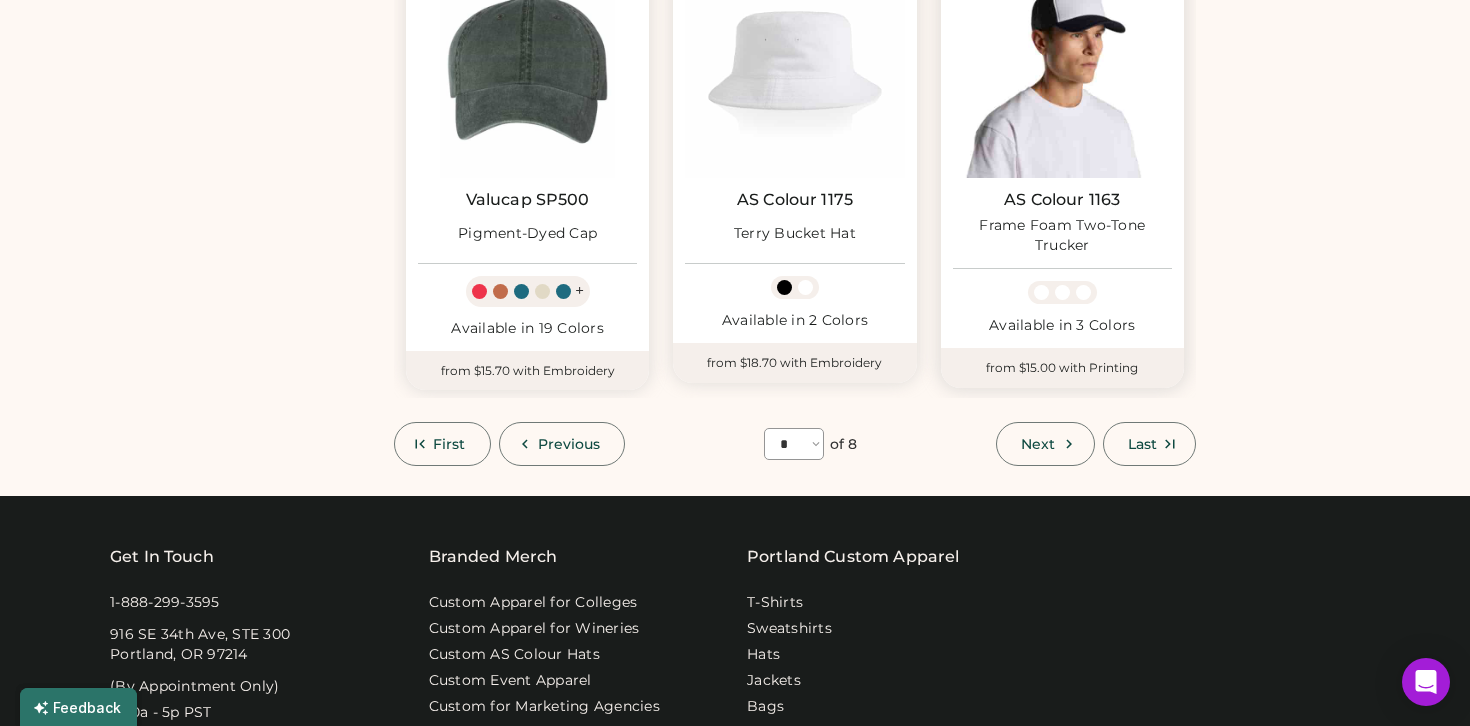 scroll, scrollTop: 1713, scrollLeft: 0, axis: vertical 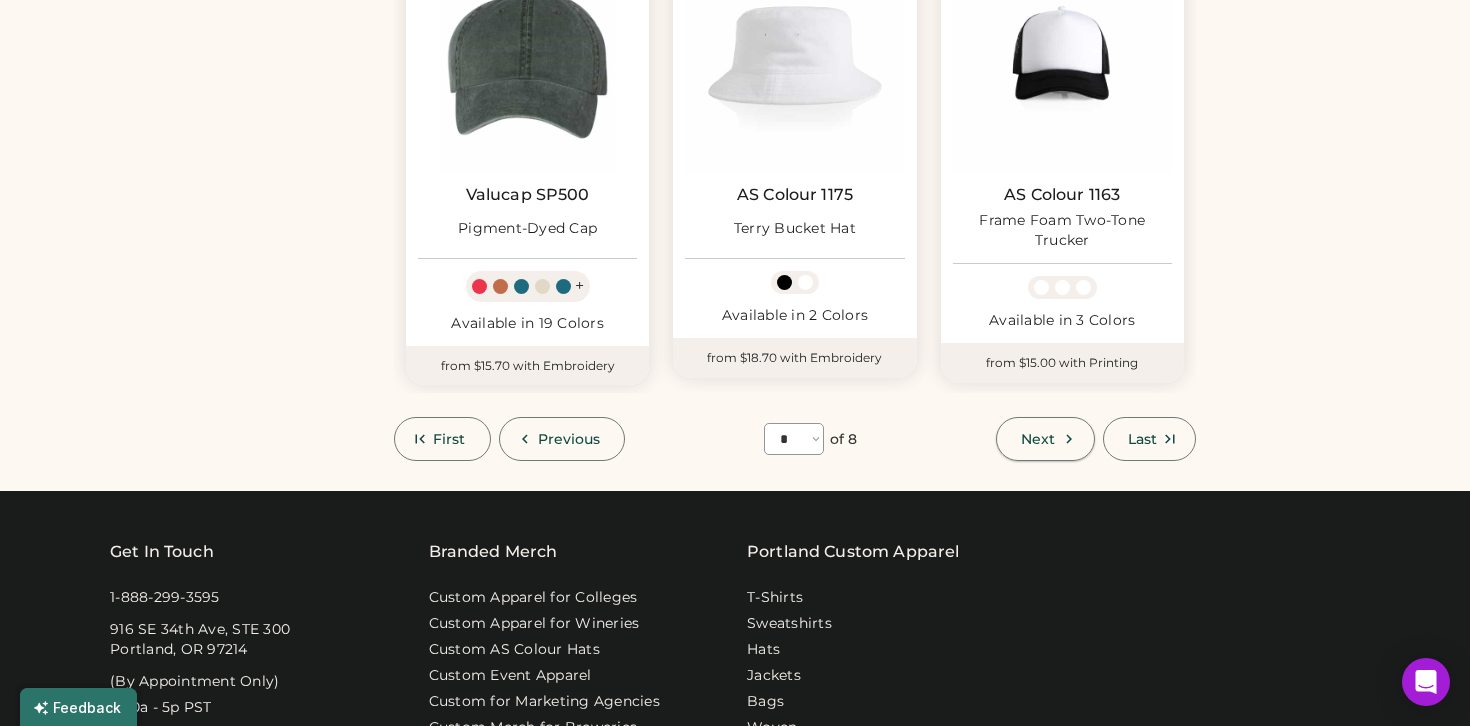 click at bounding box center [1069, 439] 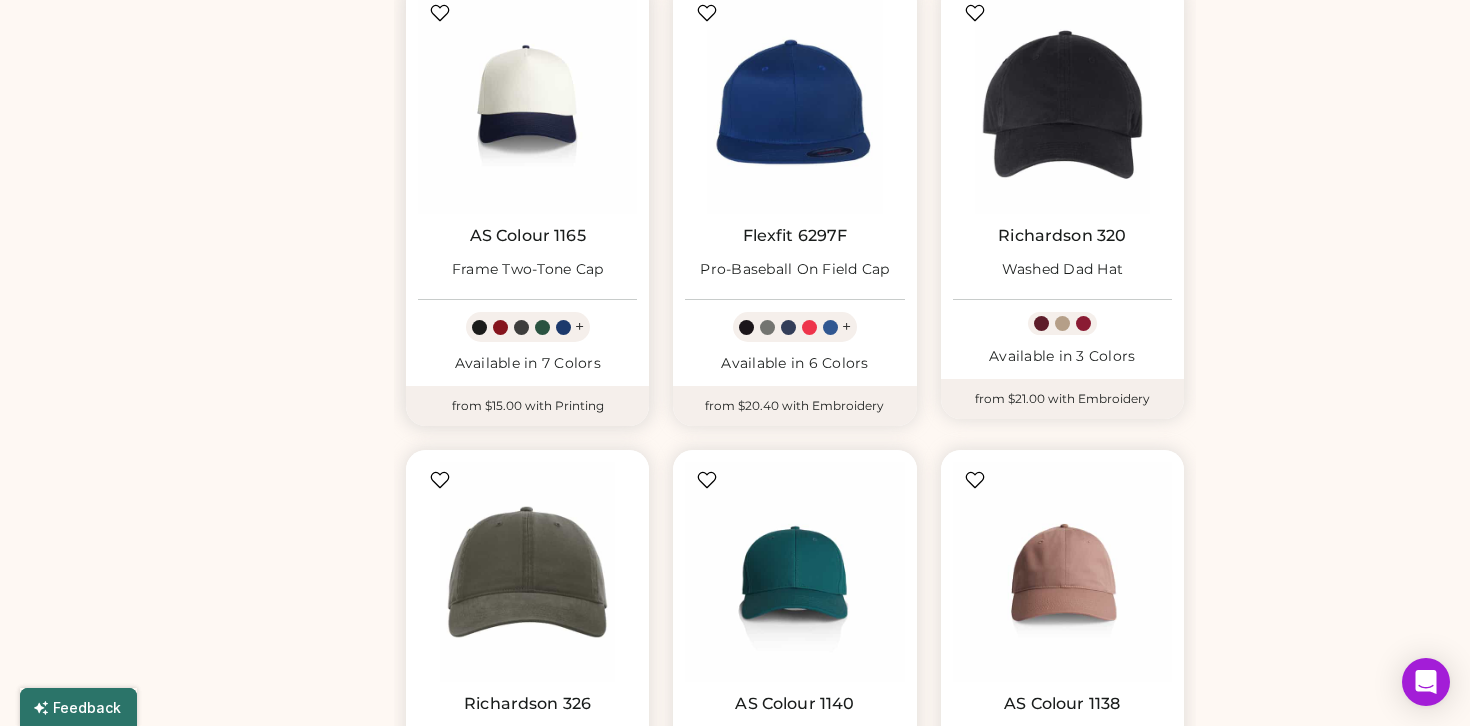 scroll, scrollTop: 697, scrollLeft: 0, axis: vertical 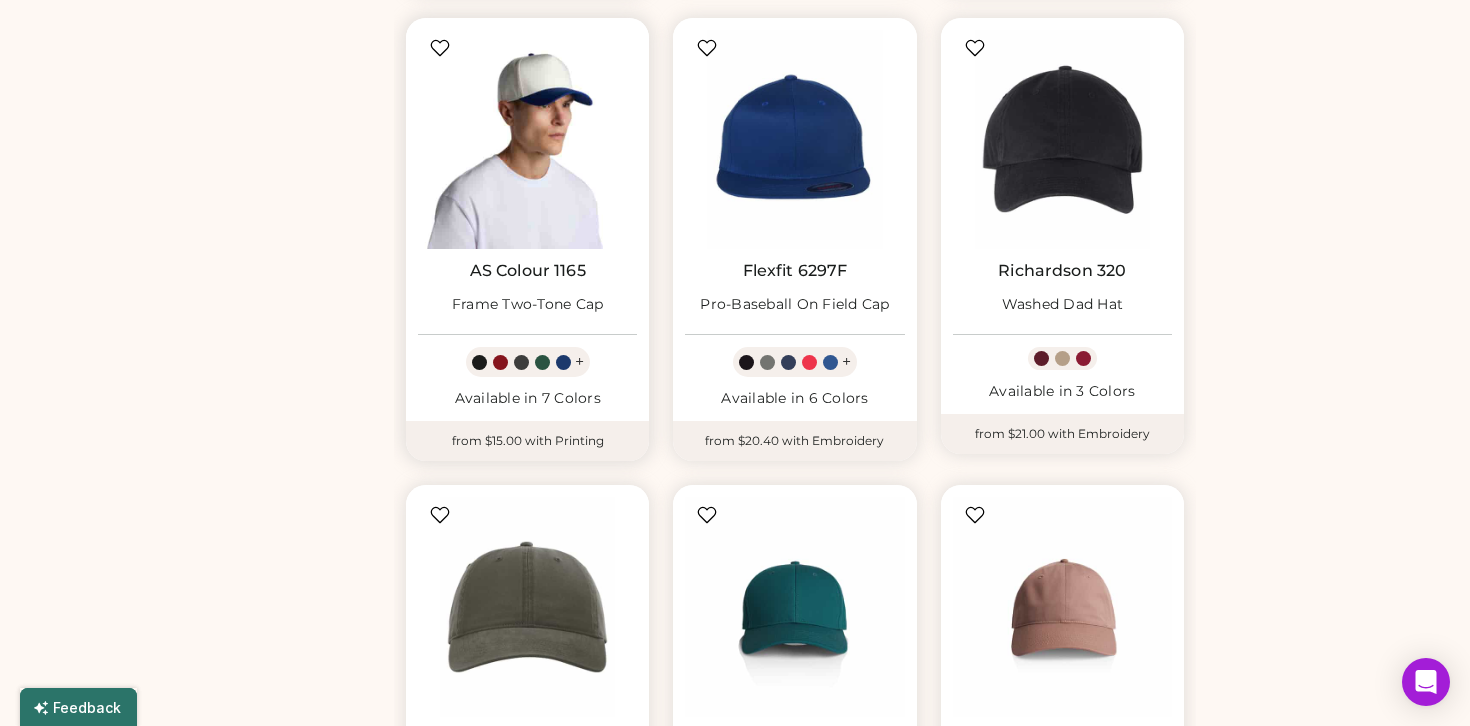 click at bounding box center (527, 139) 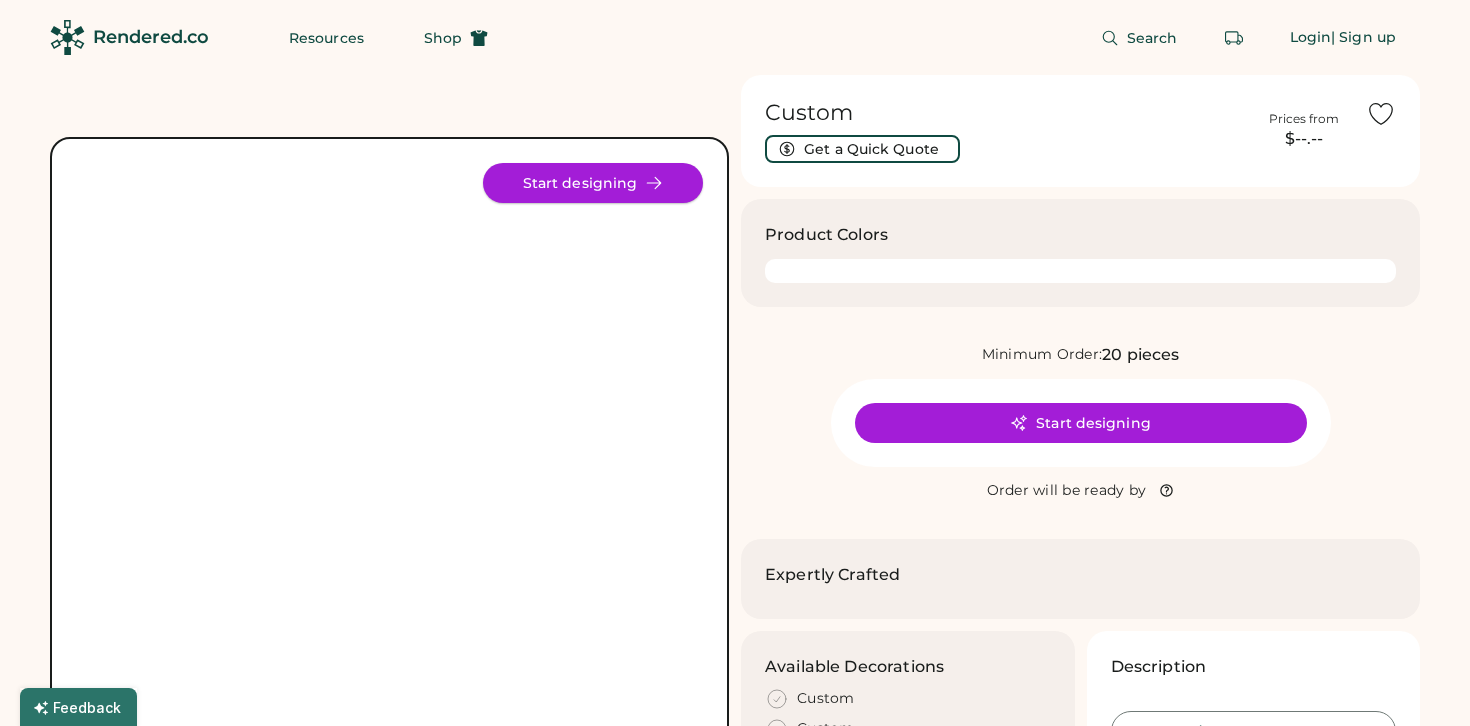 scroll, scrollTop: 0, scrollLeft: 0, axis: both 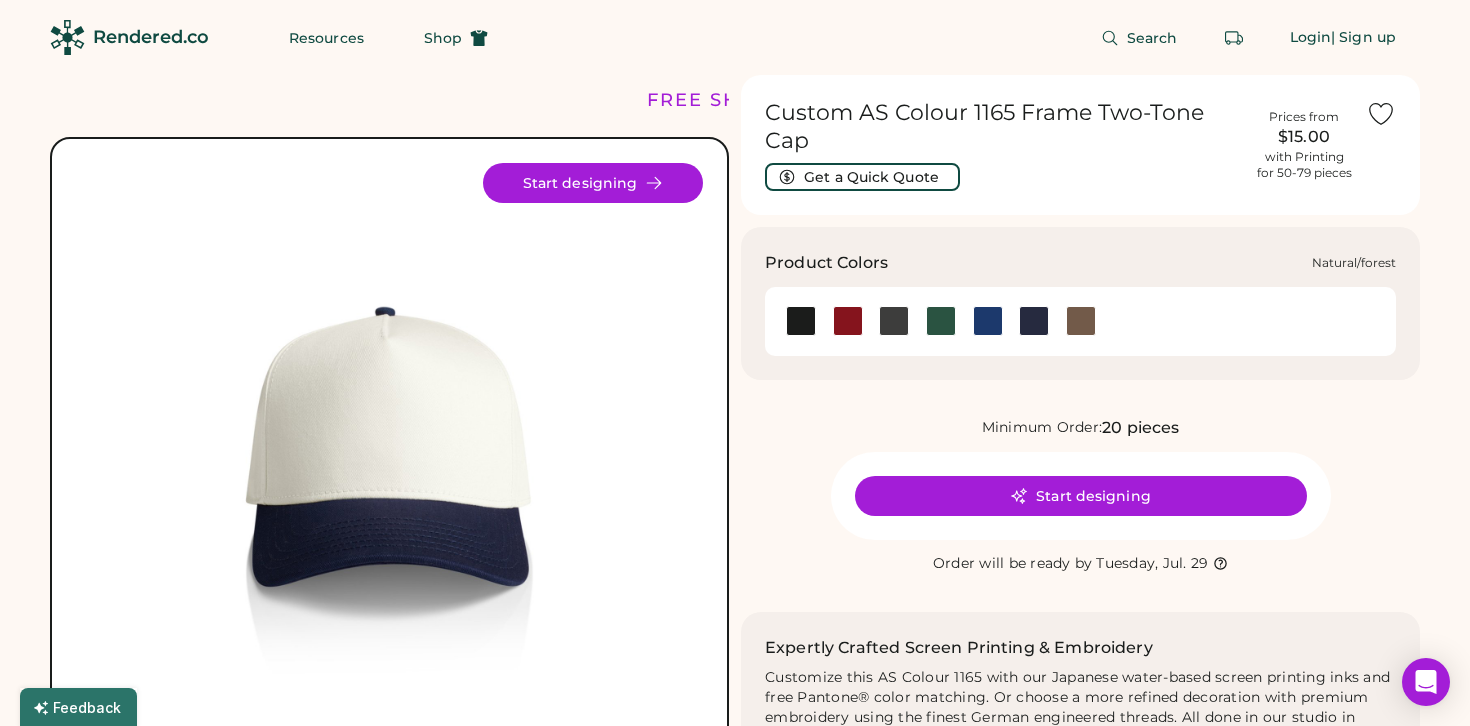 click at bounding box center [941, 321] 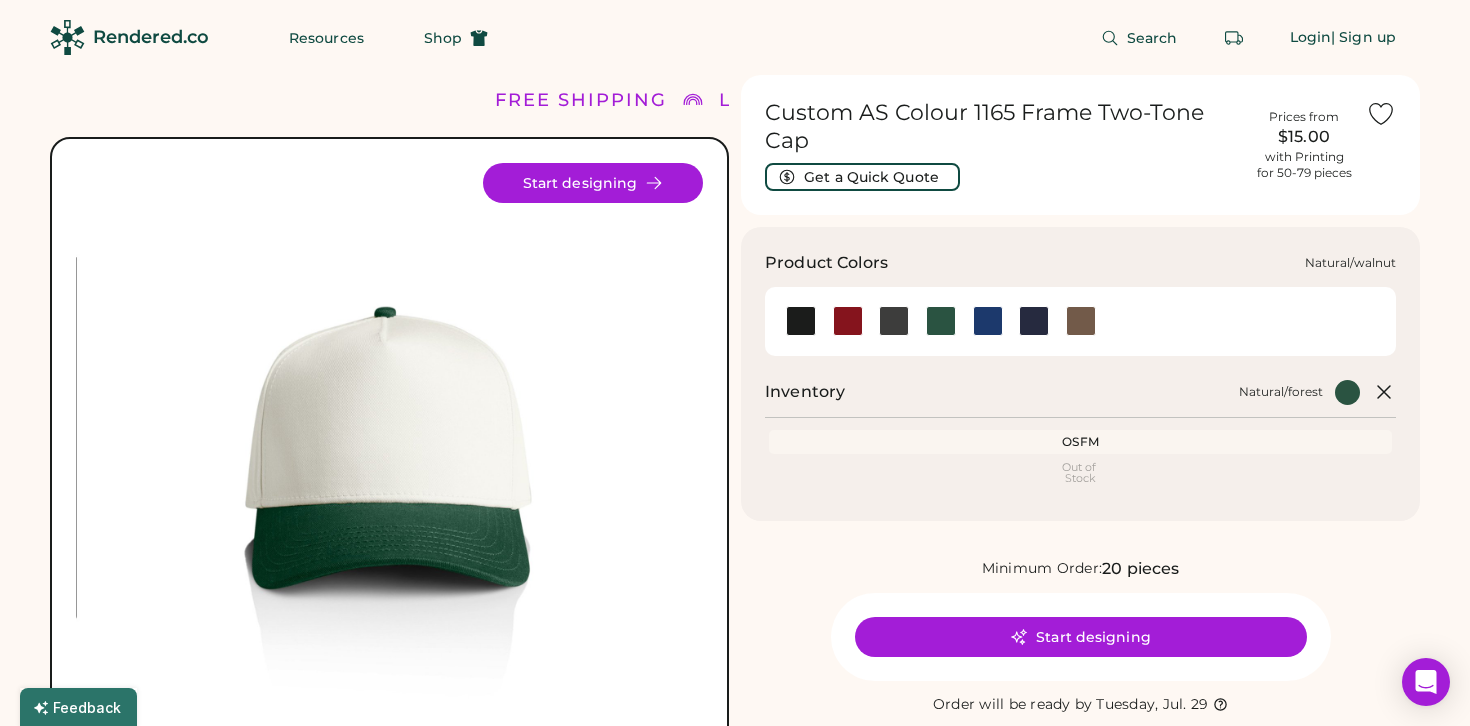 click at bounding box center [1081, 321] 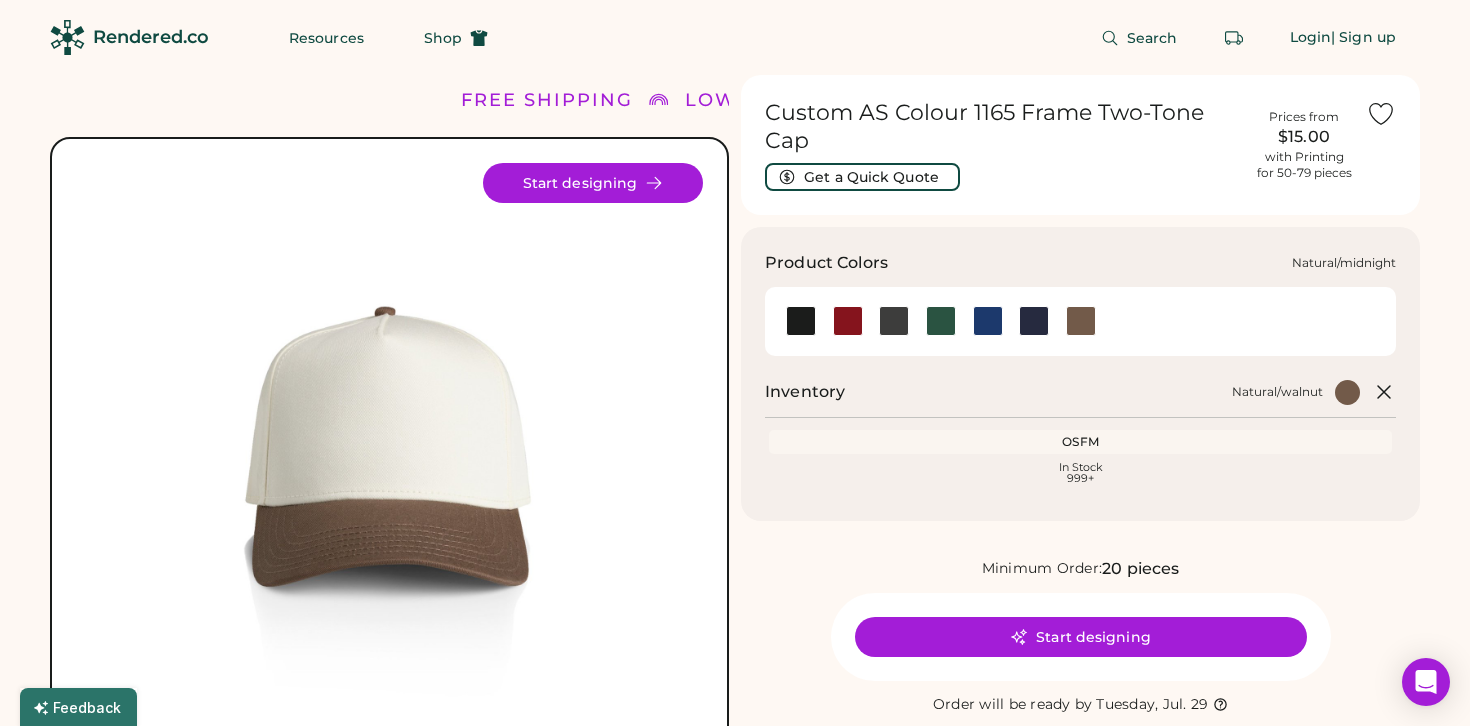 click at bounding box center [1033, 321] 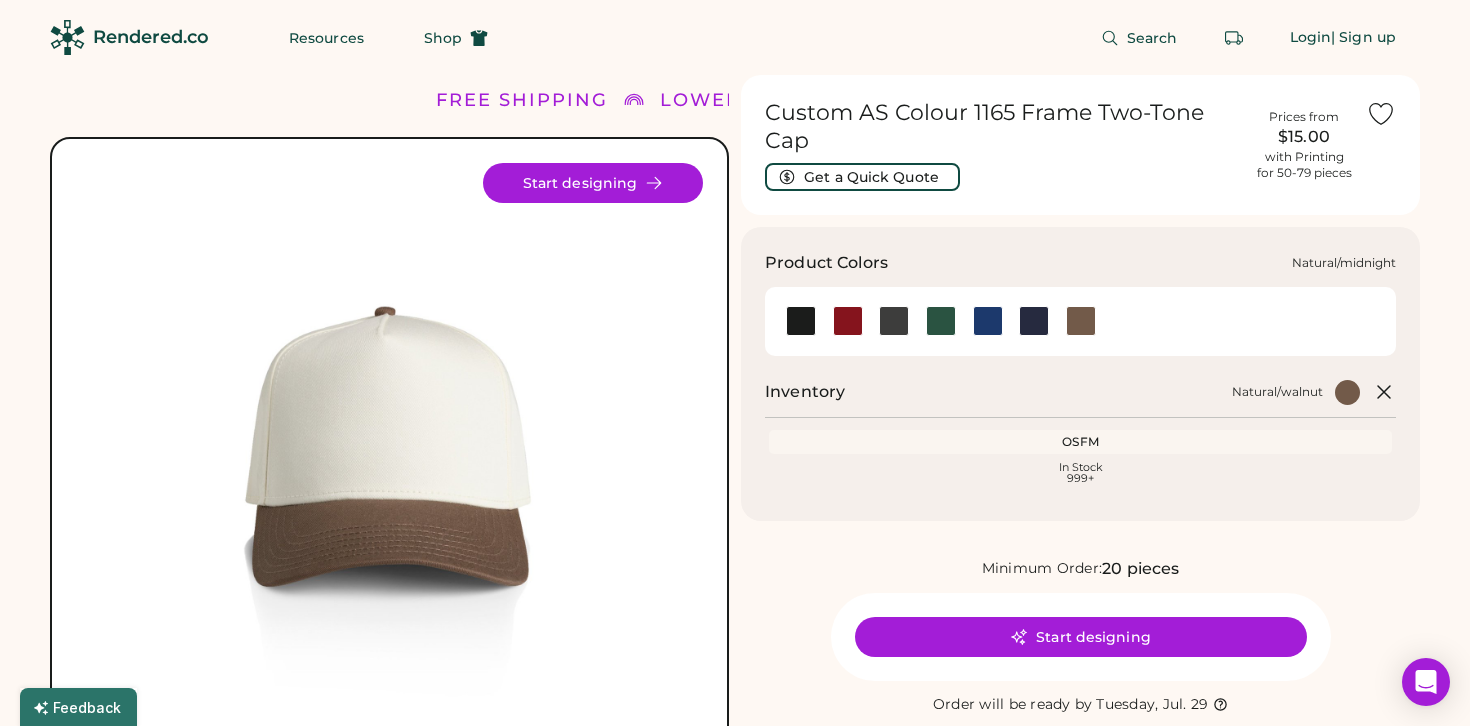 click at bounding box center [1034, 321] 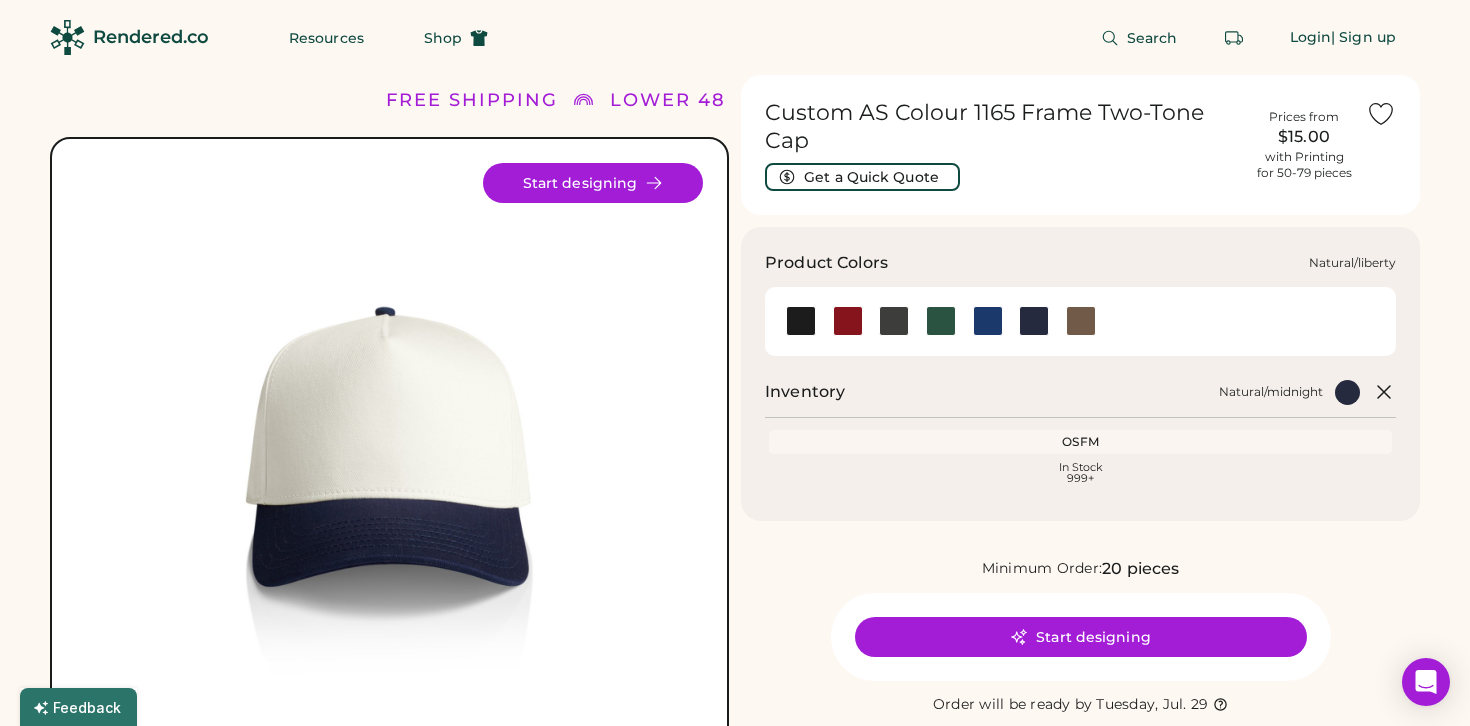 click at bounding box center (988, 321) 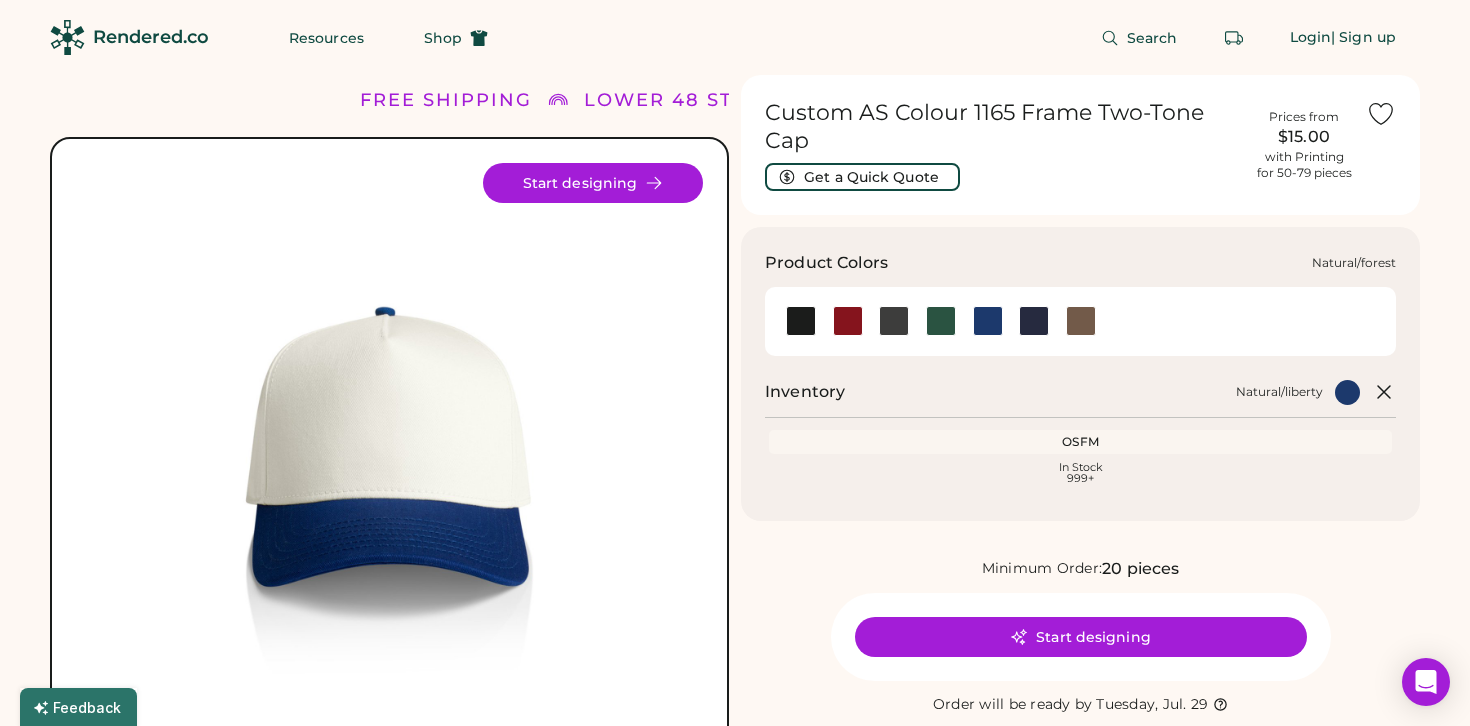 click at bounding box center [941, 321] 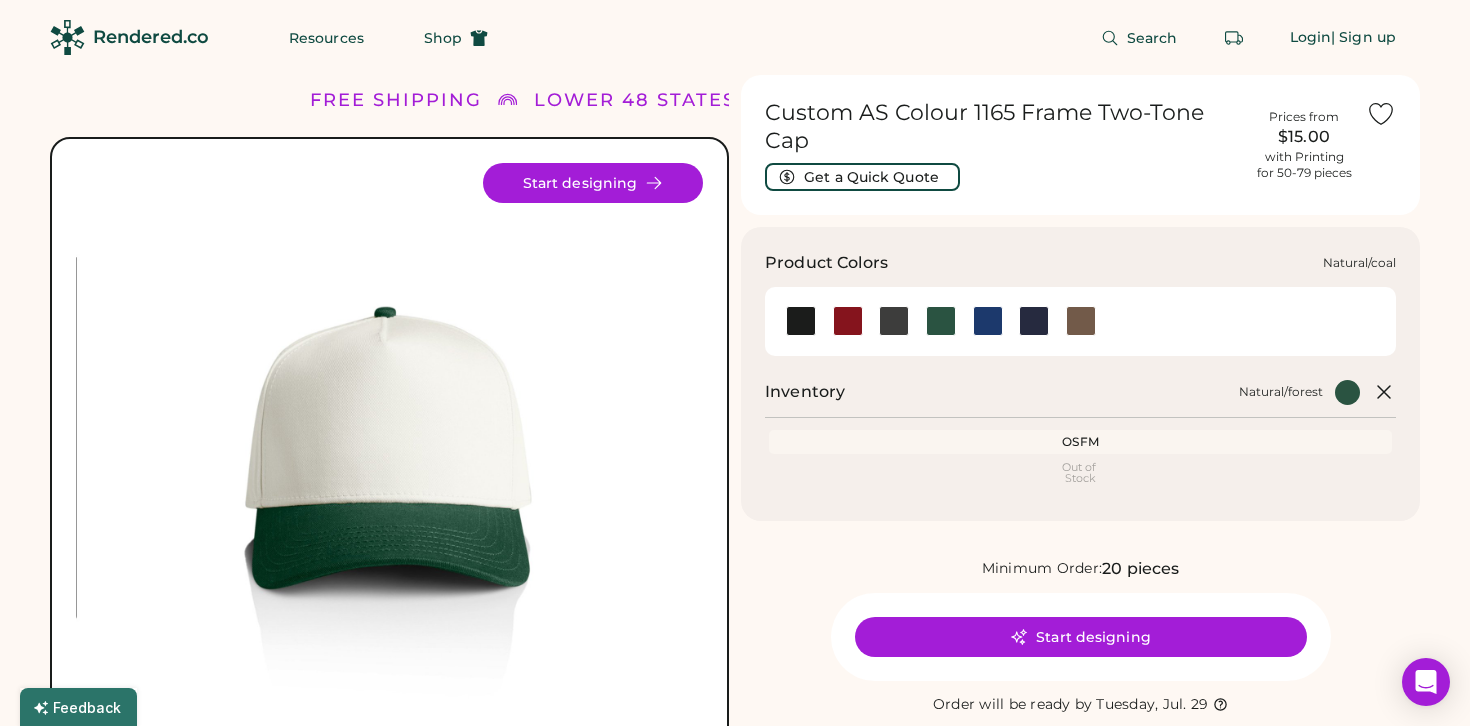 click at bounding box center [894, 321] 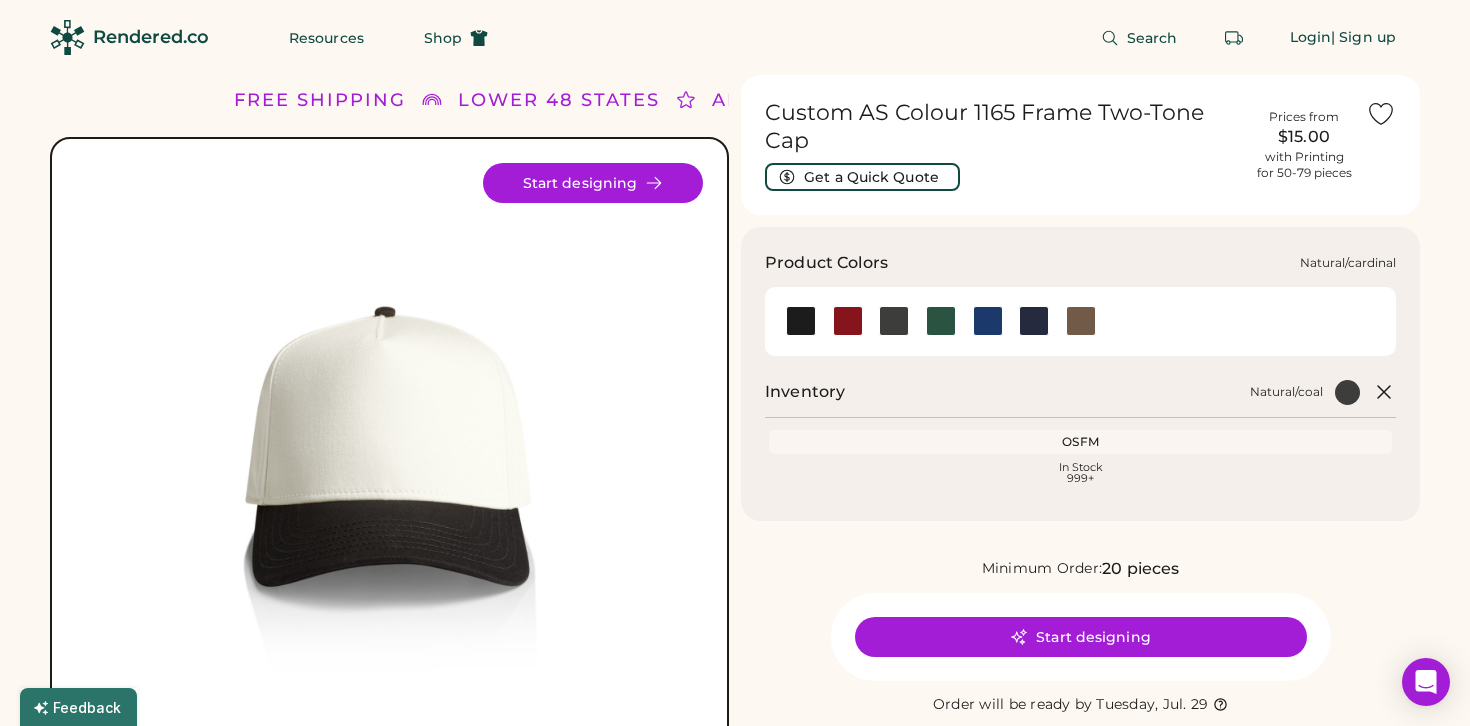 click at bounding box center (848, 321) 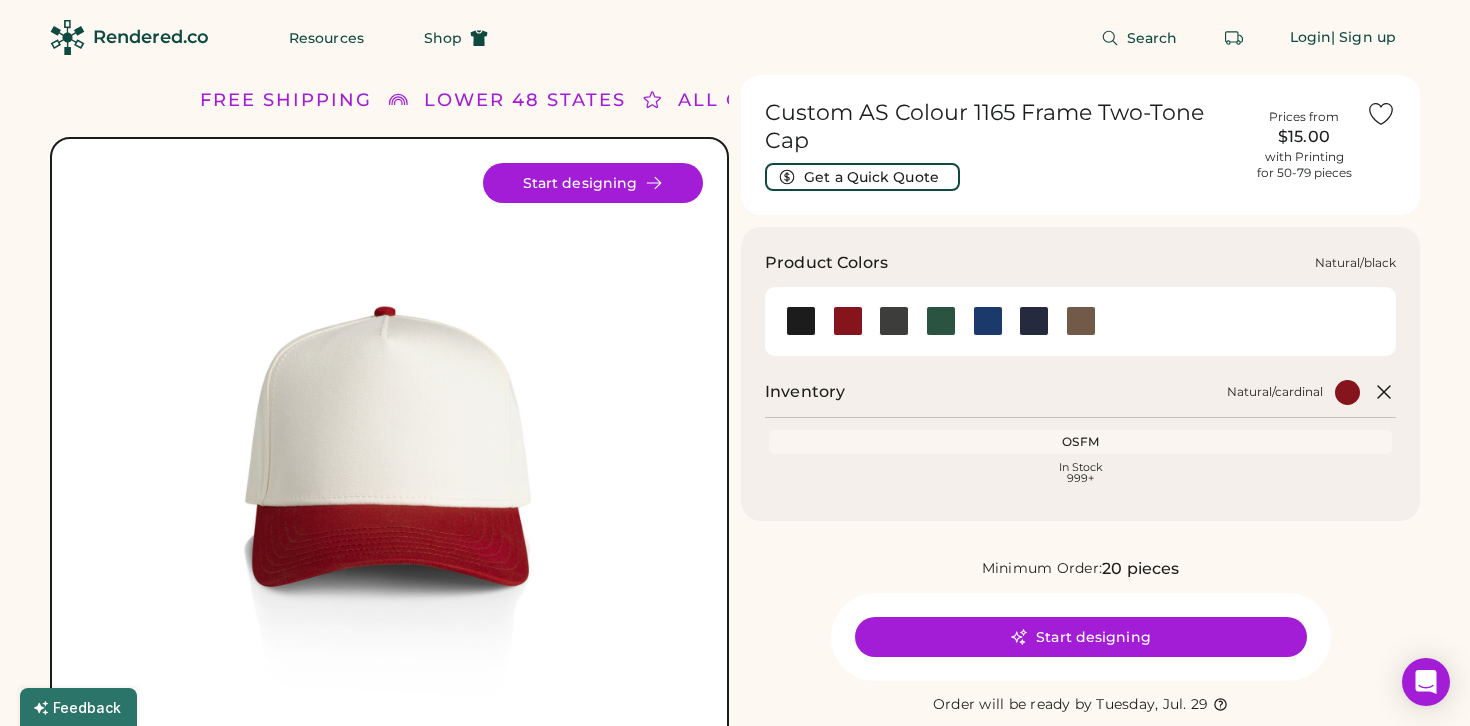 click at bounding box center (801, 321) 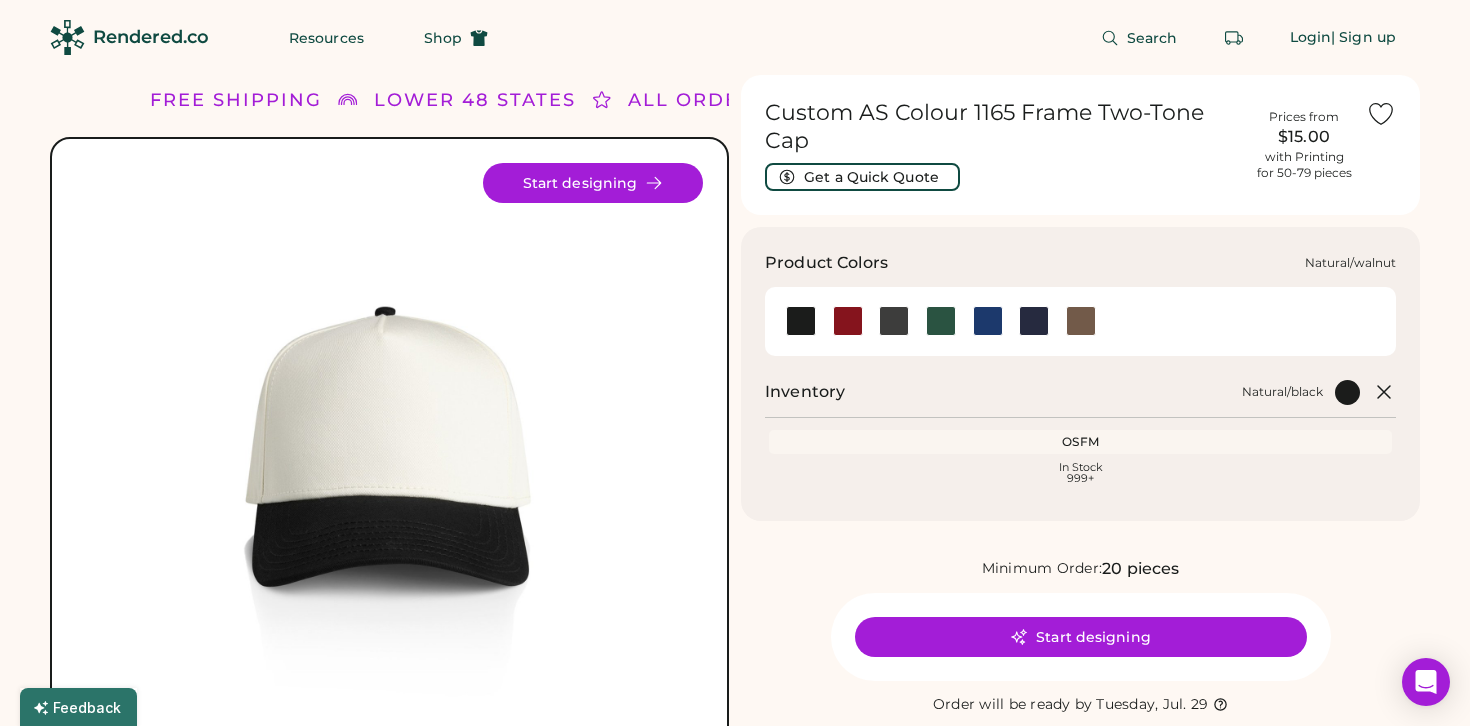 click at bounding box center (1081, 321) 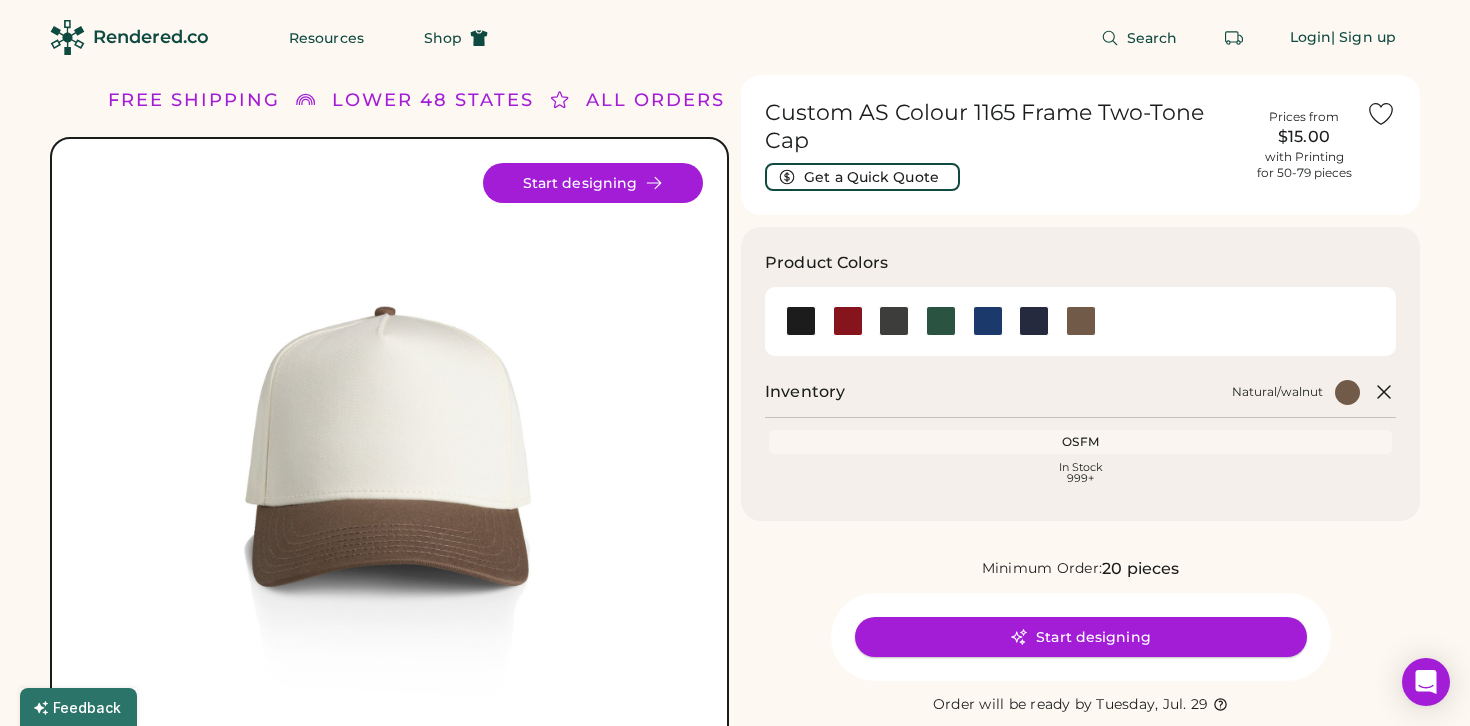 click on "Start designing" at bounding box center (1081, 637) 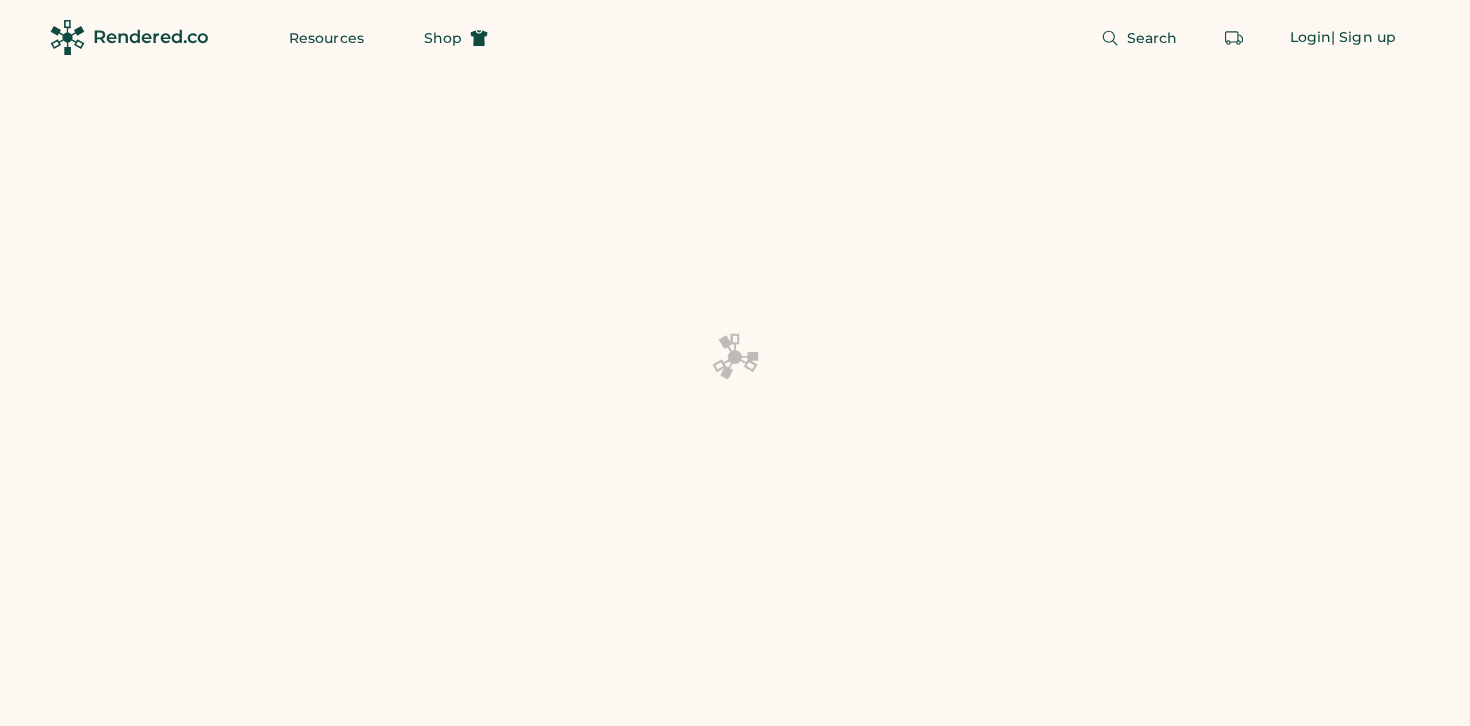 scroll, scrollTop: 0, scrollLeft: 0, axis: both 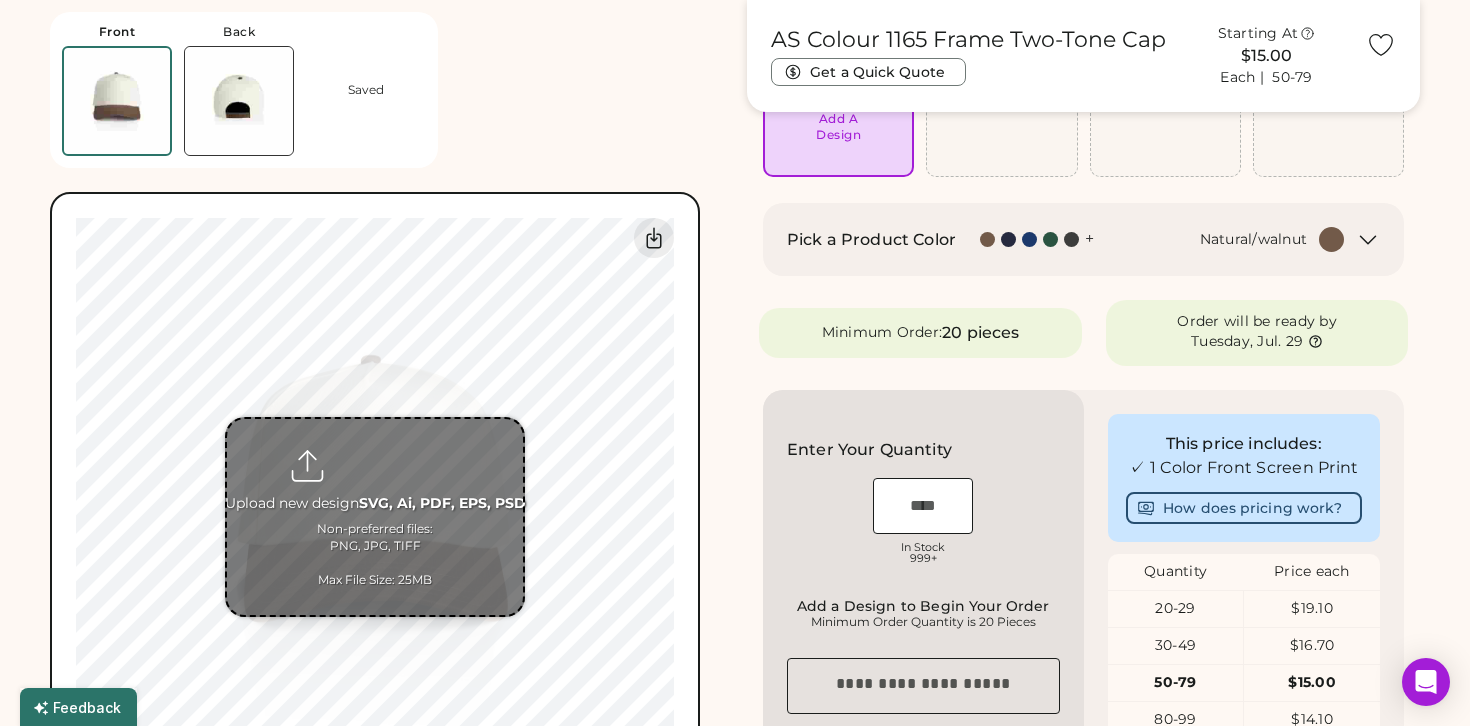 click at bounding box center (375, 517) 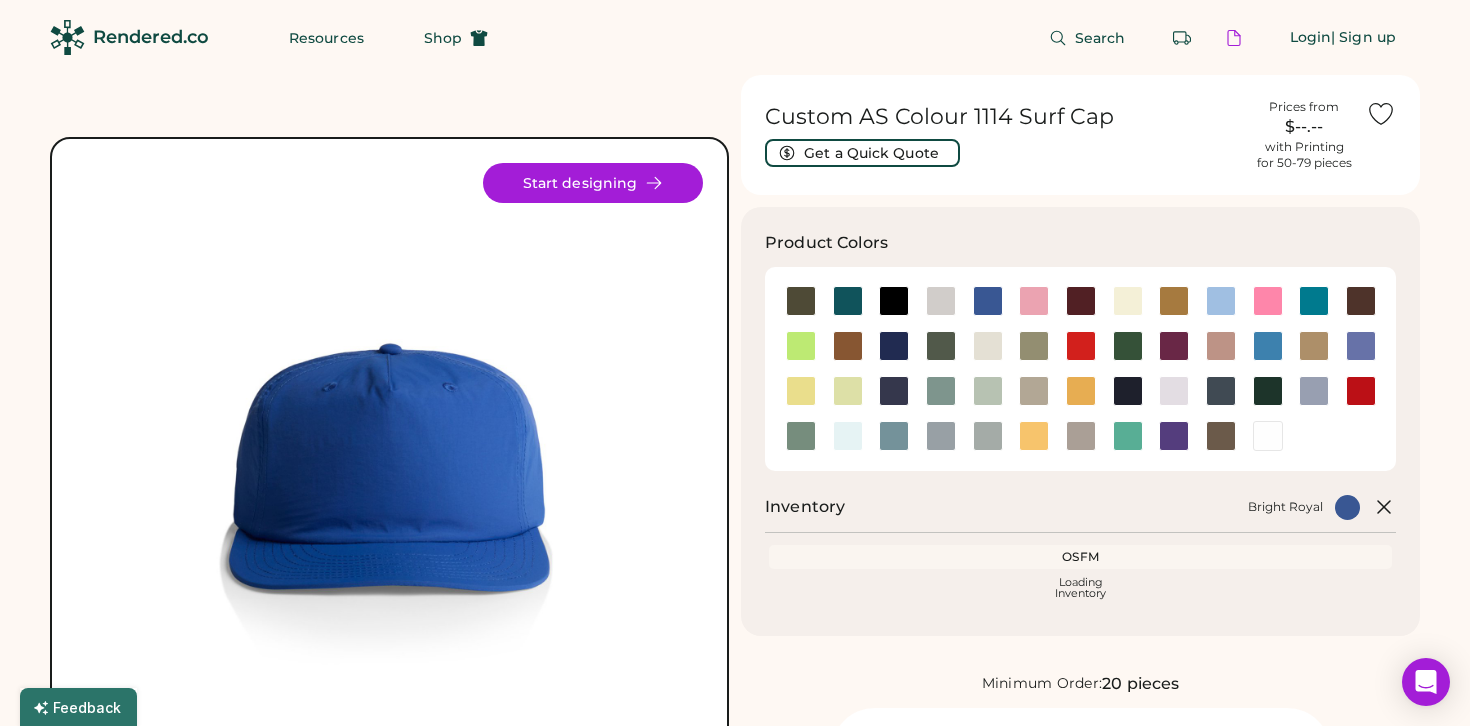 scroll, scrollTop: 0, scrollLeft: 0, axis: both 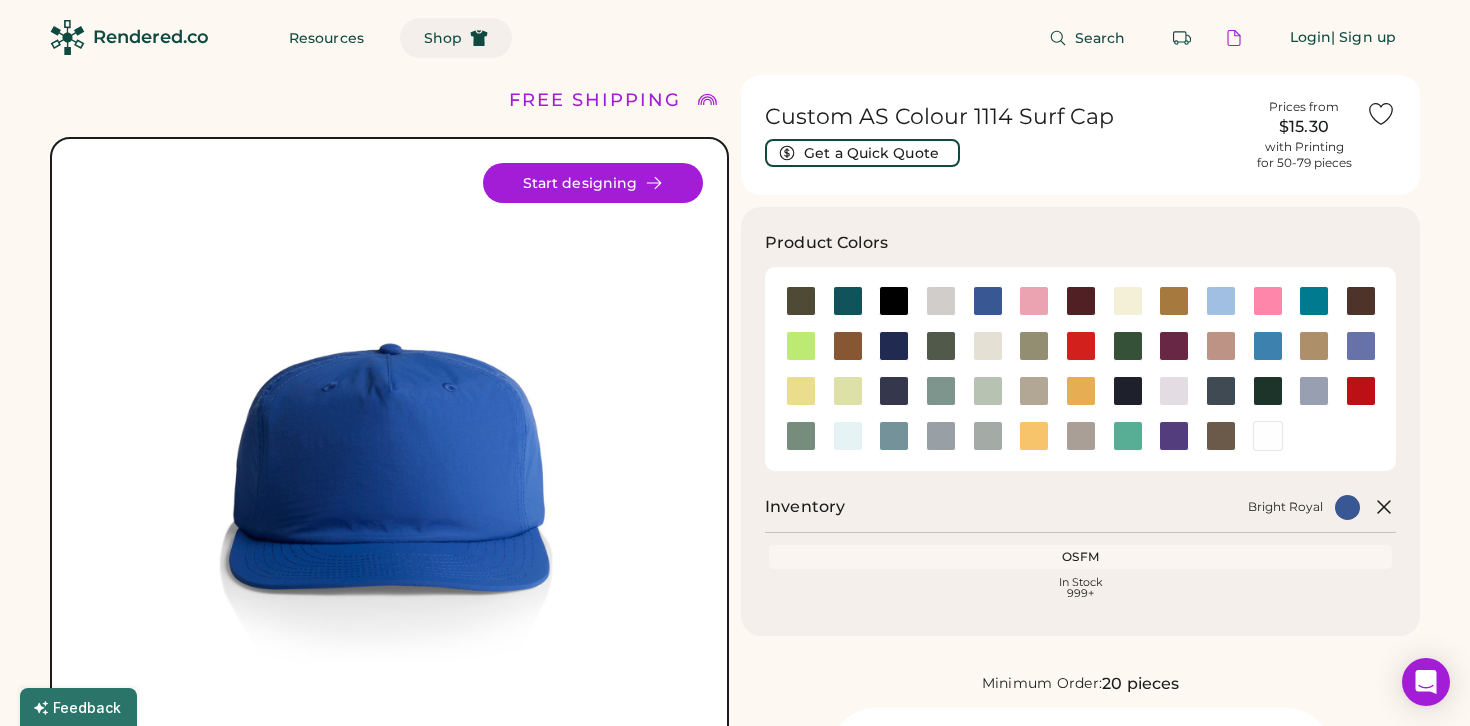 click on "Shop" at bounding box center (443, 38) 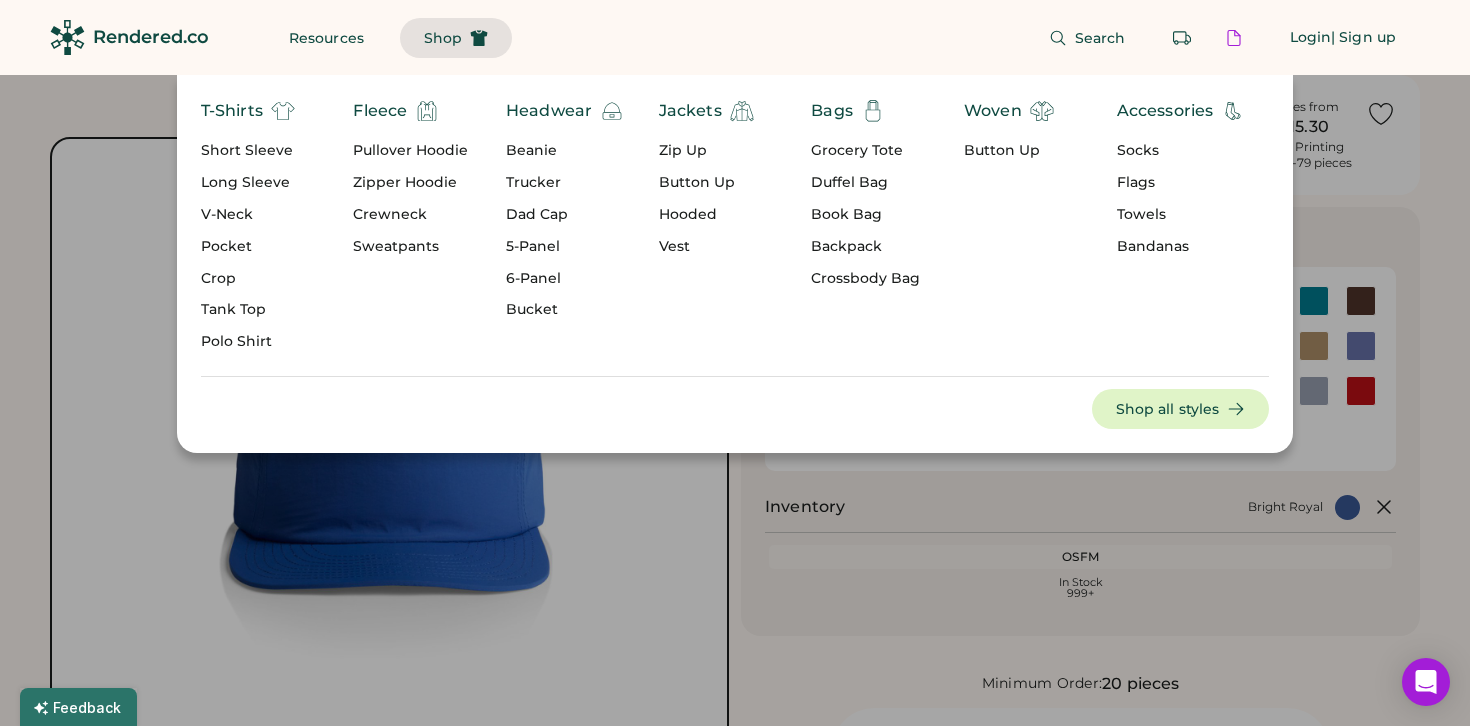 click on "Headwear" at bounding box center (549, 111) 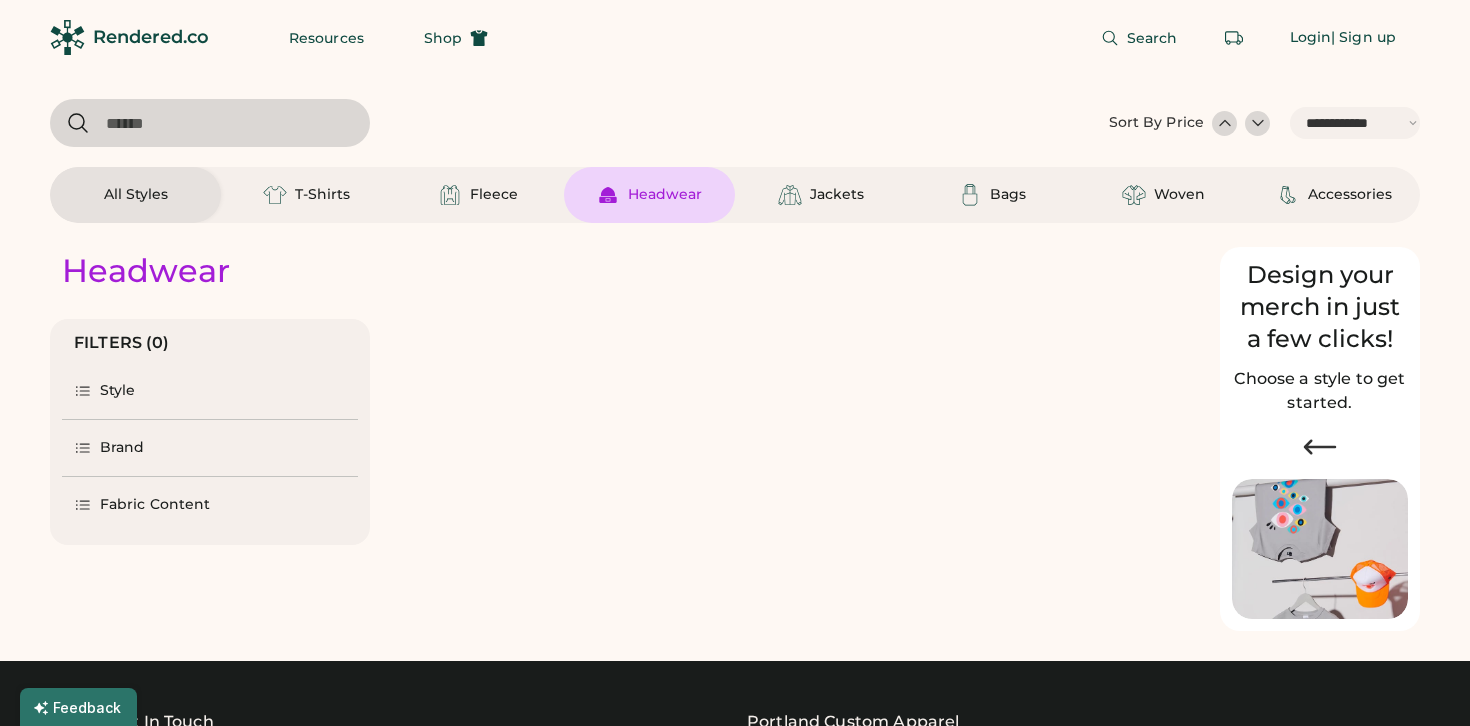 scroll, scrollTop: 0, scrollLeft: 0, axis: both 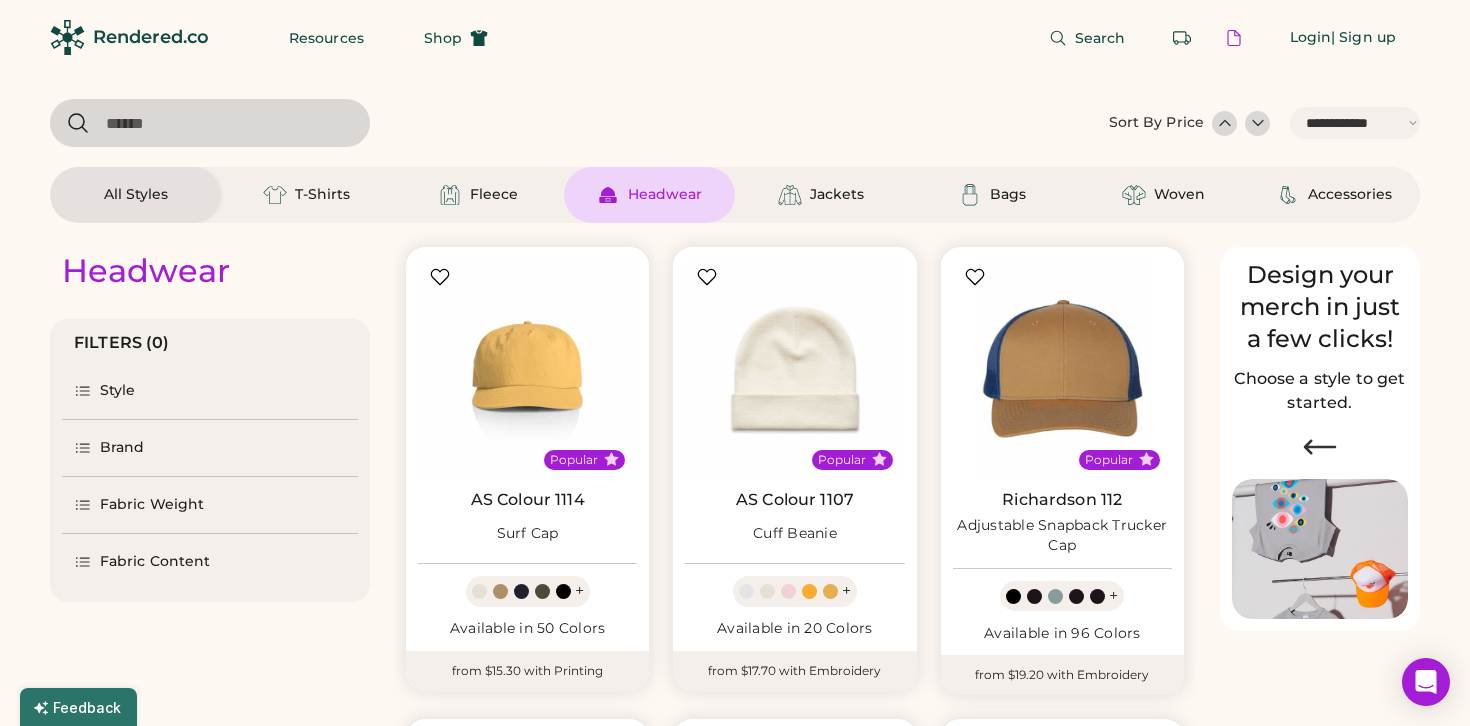 click on "Style" at bounding box center [210, 391] 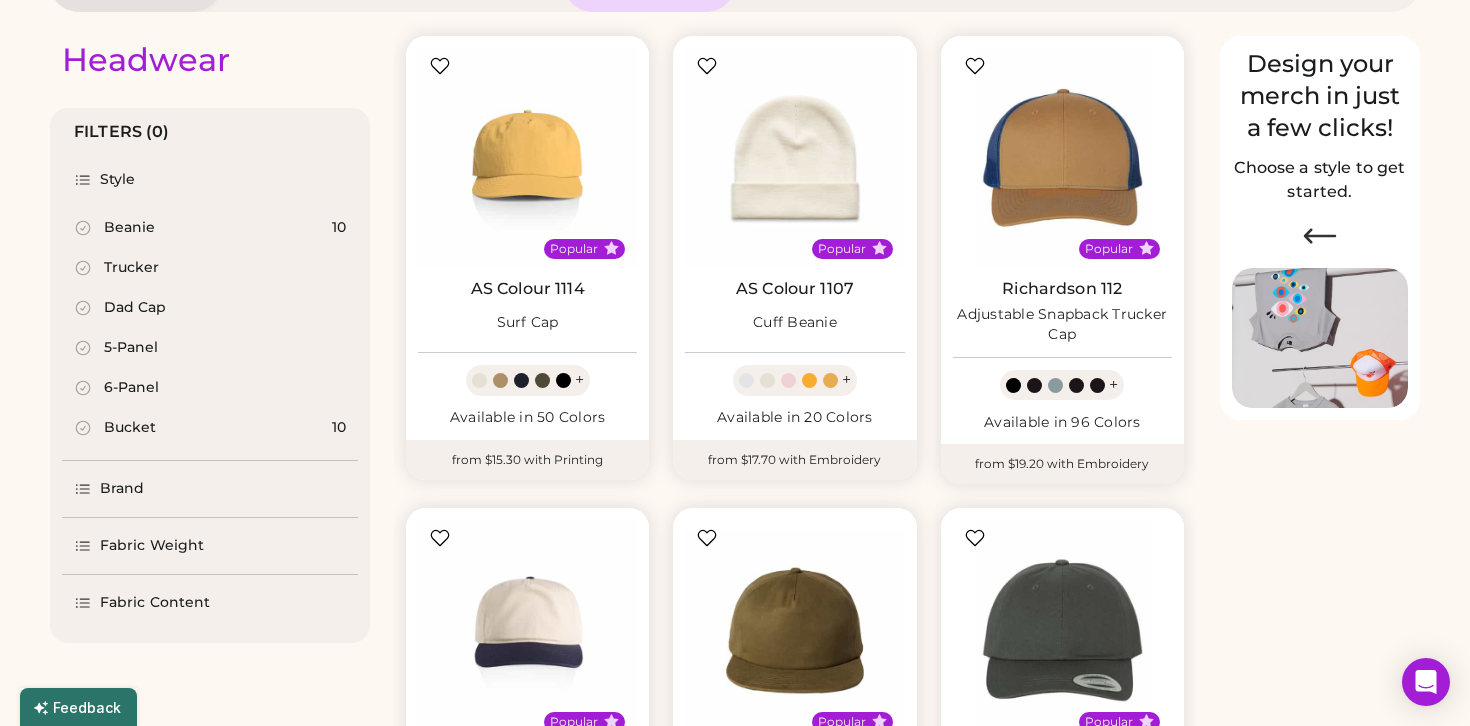 click on "Brand" at bounding box center [210, 489] 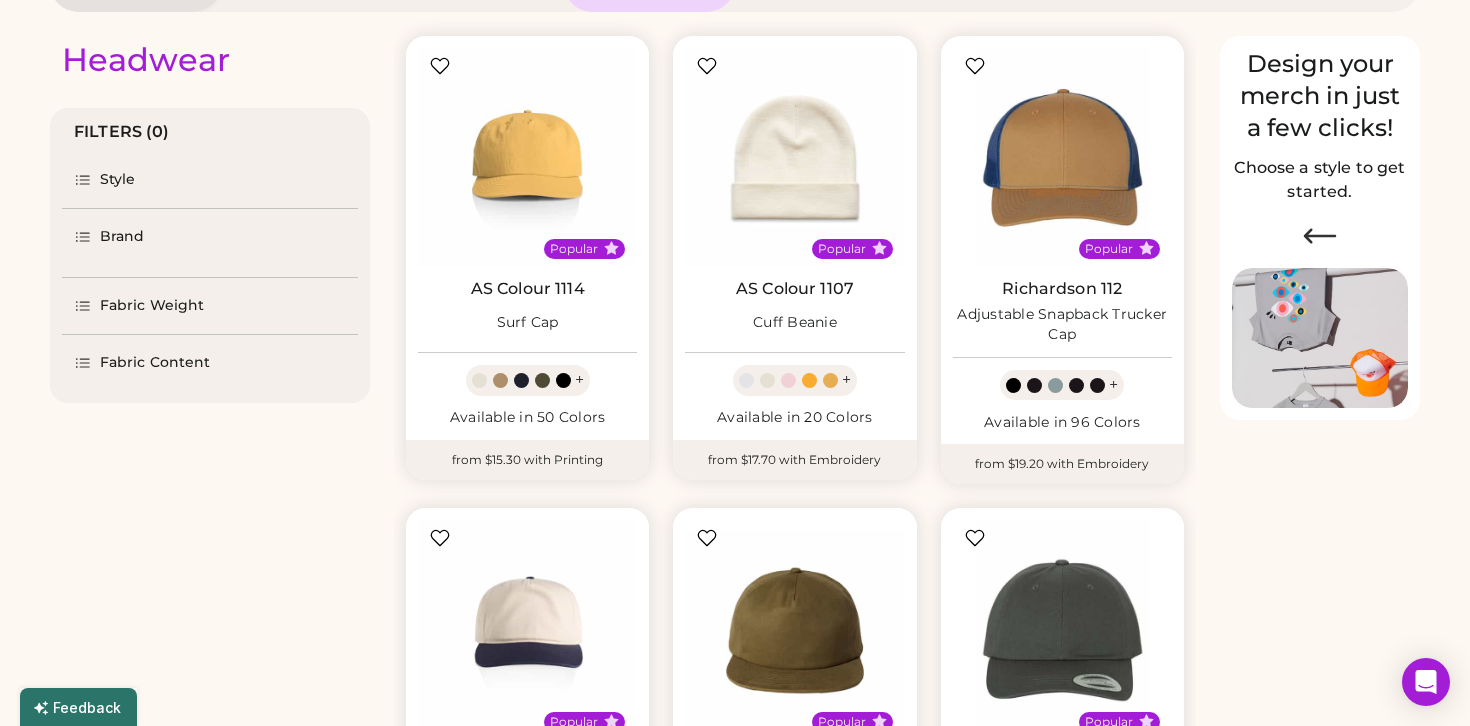 scroll, scrollTop: 221, scrollLeft: 0, axis: vertical 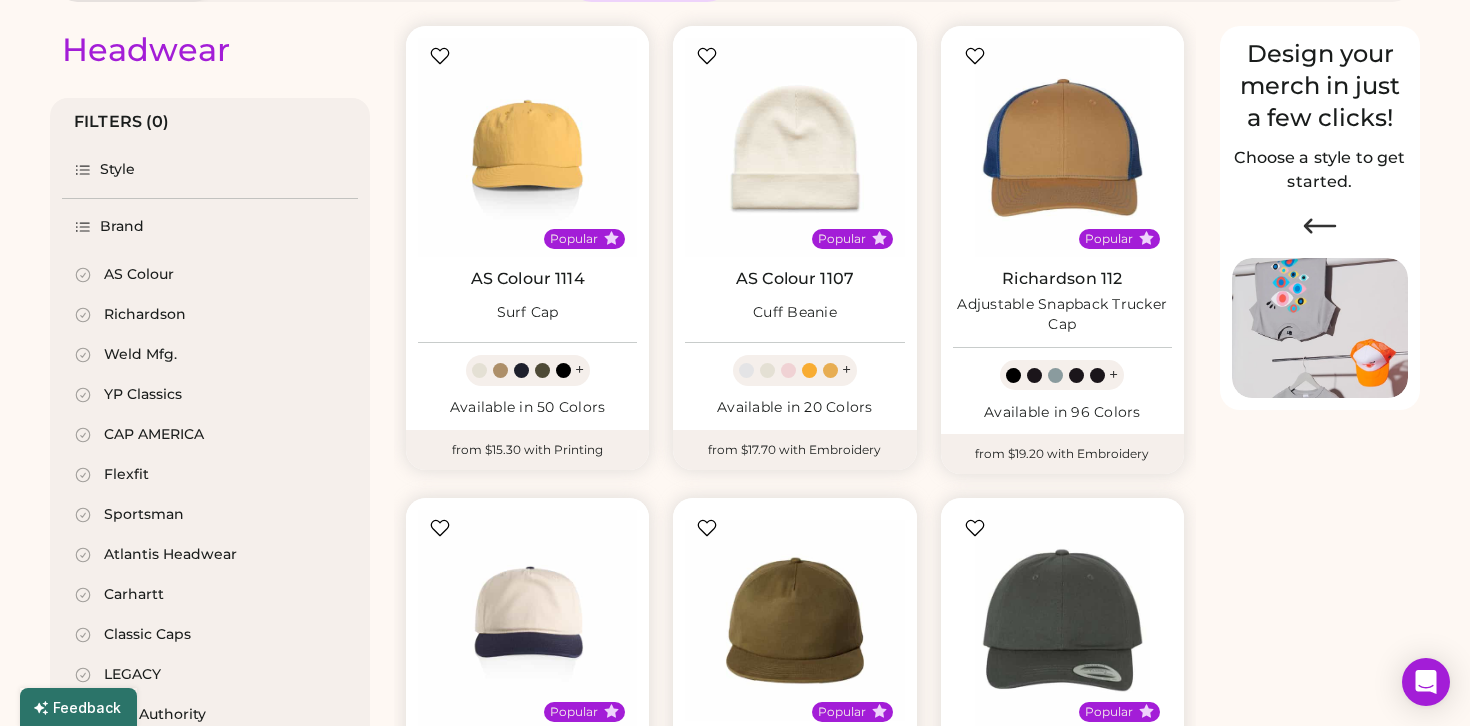 click on "Richardson" at bounding box center (145, 315) 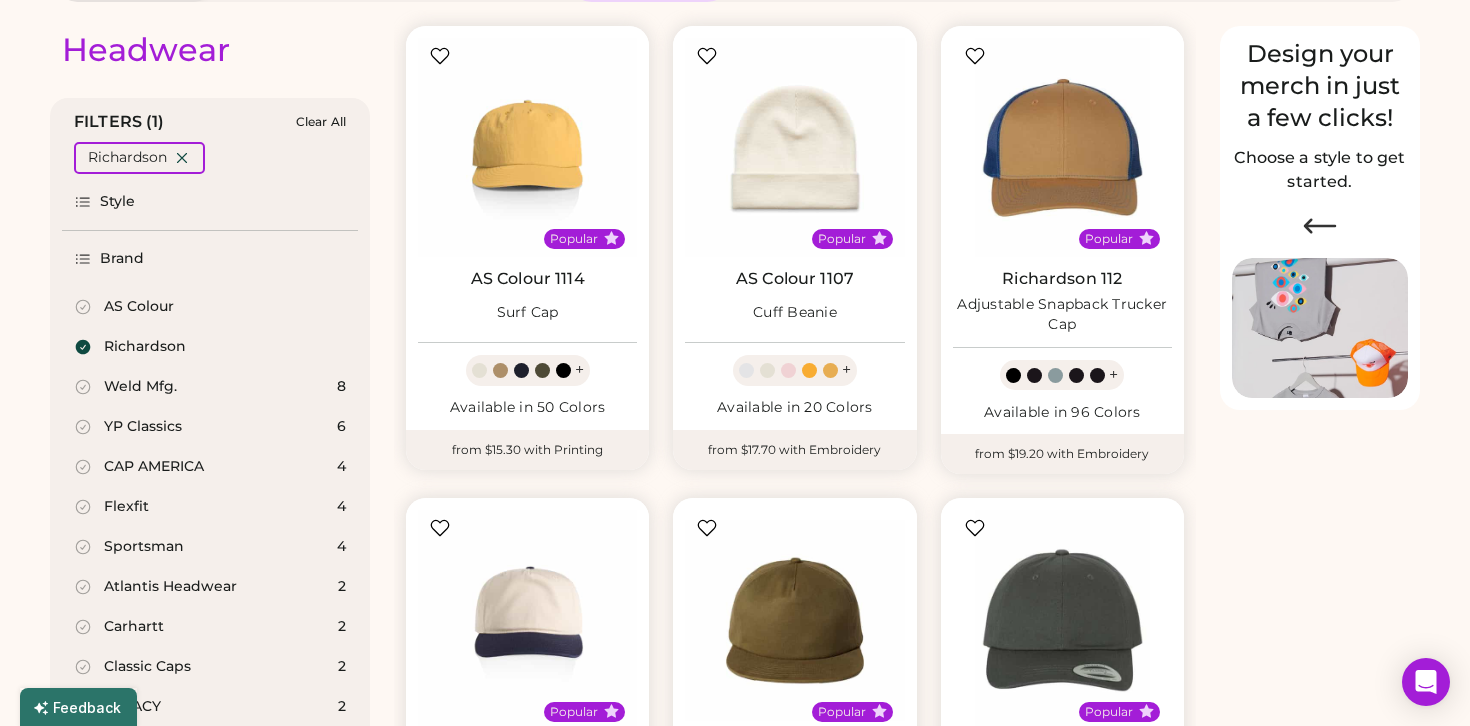 click on "Richardson" at bounding box center (145, 347) 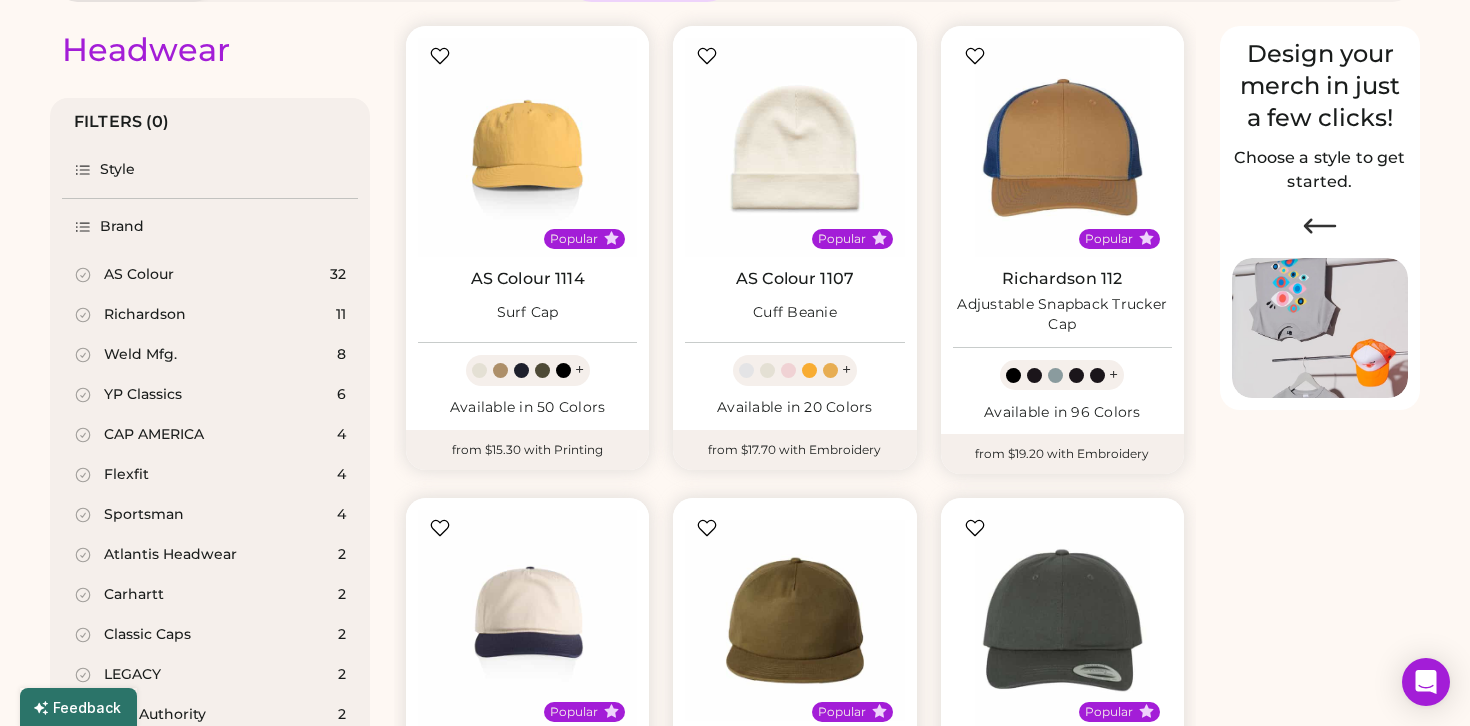click on "AS Colour" at bounding box center (139, 275) 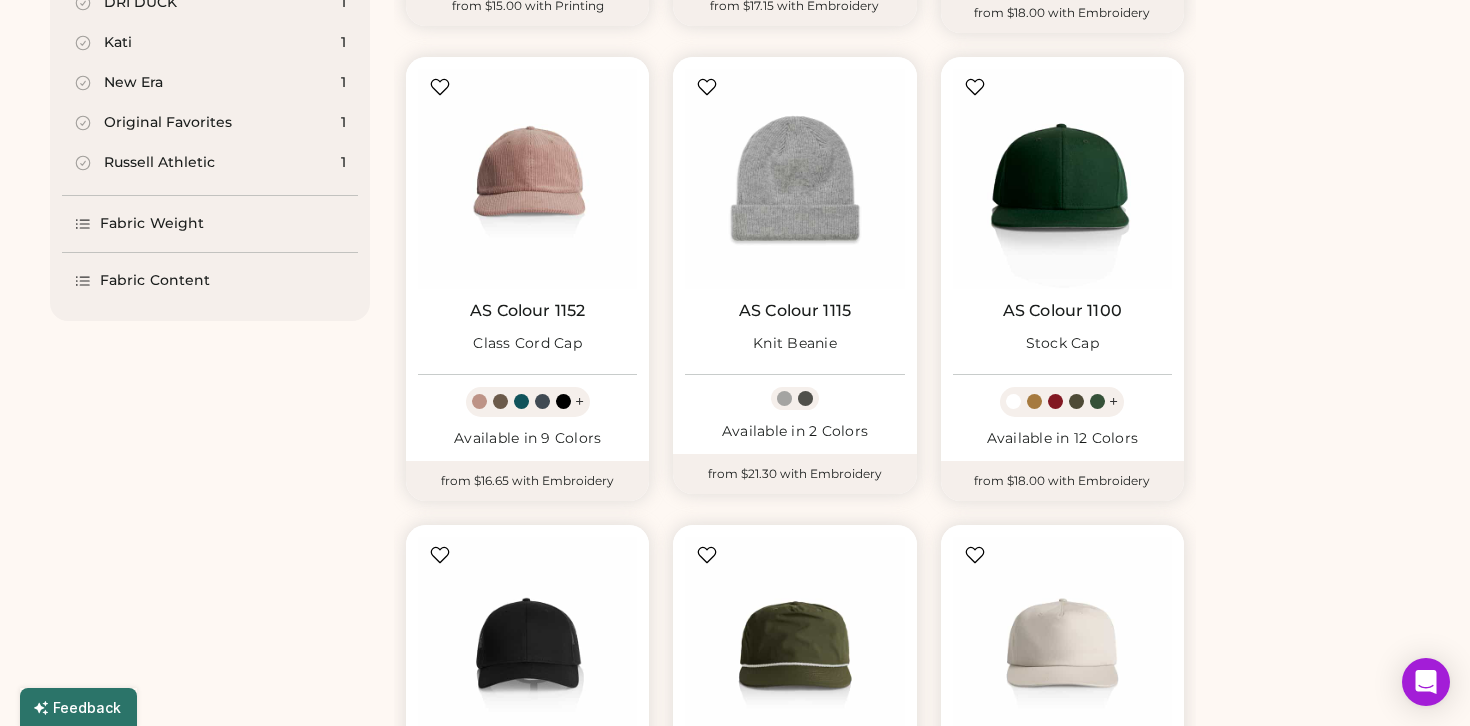 click on "Fabric Weight" at bounding box center (210, 224) 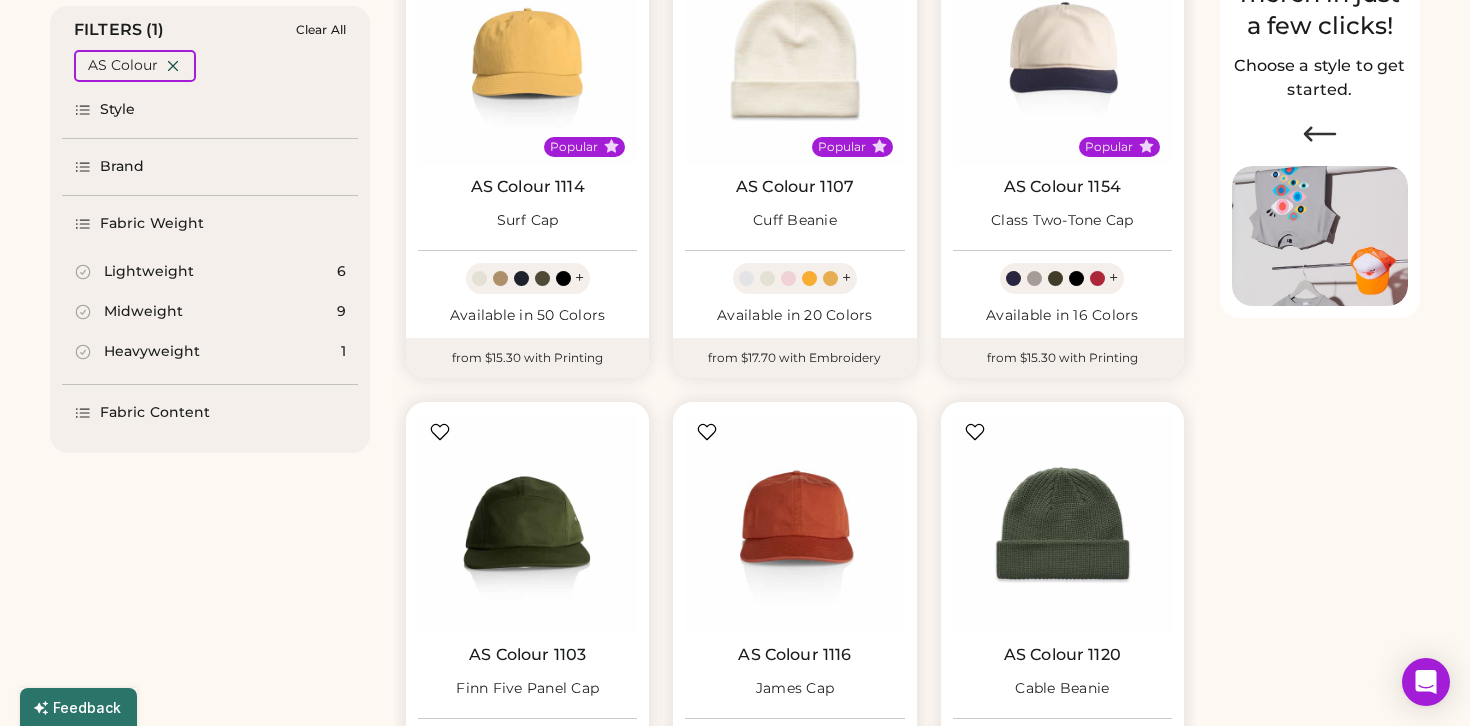 click on "Fabric Content" at bounding box center [155, 413] 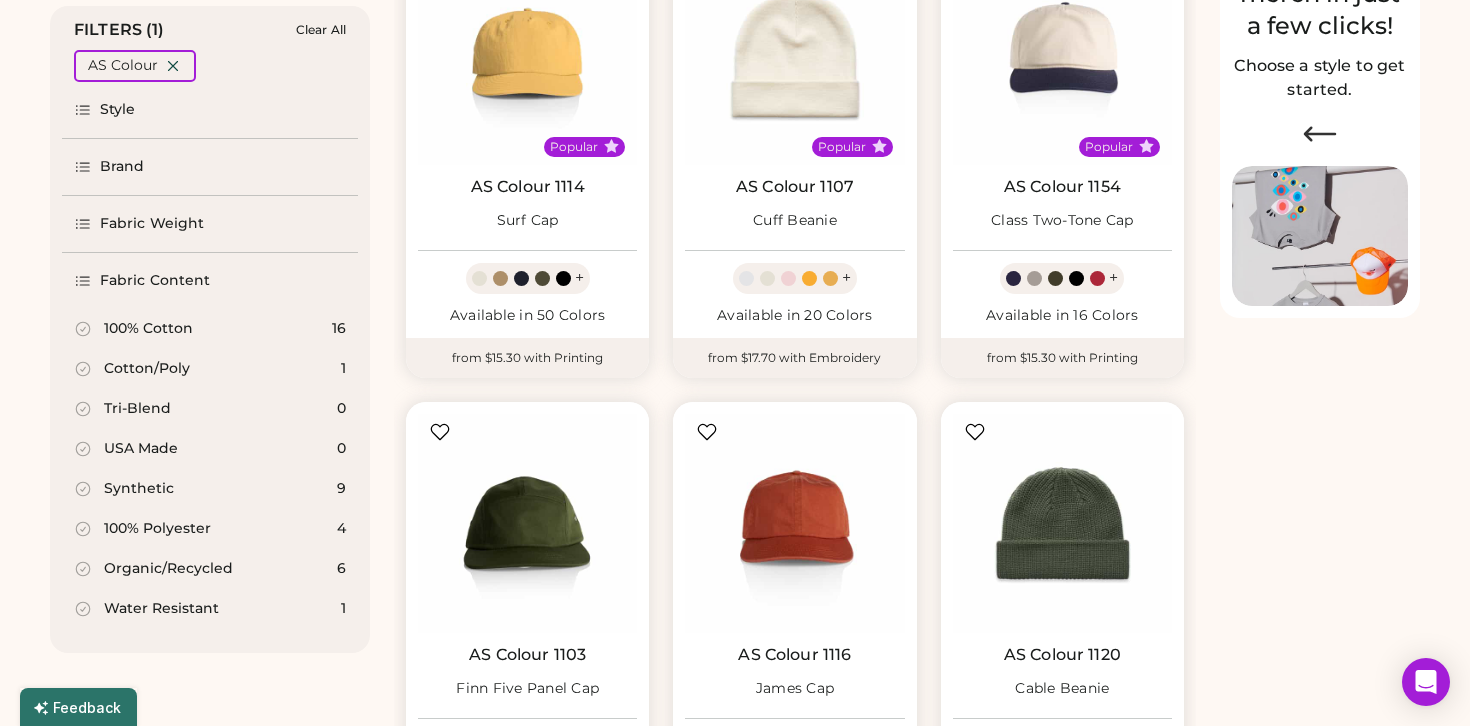 click on "Headwear FILTERS (1) Clear All AS Colour       Style    Beanie 3    Trucker 5    Dad Cap 5    5-Panel 11    6-Panel 7    Bucket 1    Brand    AS Colour 32    Richardson 11    Weld Mfg. 8    YP Classics 6    CAP AMERICA 4    Flexfit 4    Sportsman 4    Atlantis Headwear 2    Carhartt 2    Classic Caps 2    LEGACY 2    Port Authority 2    The Game 2    Valucap 2    Columbia 1    DRI DUCK 1    Kati 1    New Era 1    Original Favorites 1    Russell Athletic 1    Fabric Weight    Lightweight 6    Midweight 9    Heavyweight 1    Fabric Content    100% Cotton 16    Cotton/Poly 1    Tri-Blend 0    USA Made 0    Synthetic 9    100% Polyester 4    Organic/Recycled 6    Water Resistant 1" at bounding box center [210, 883] 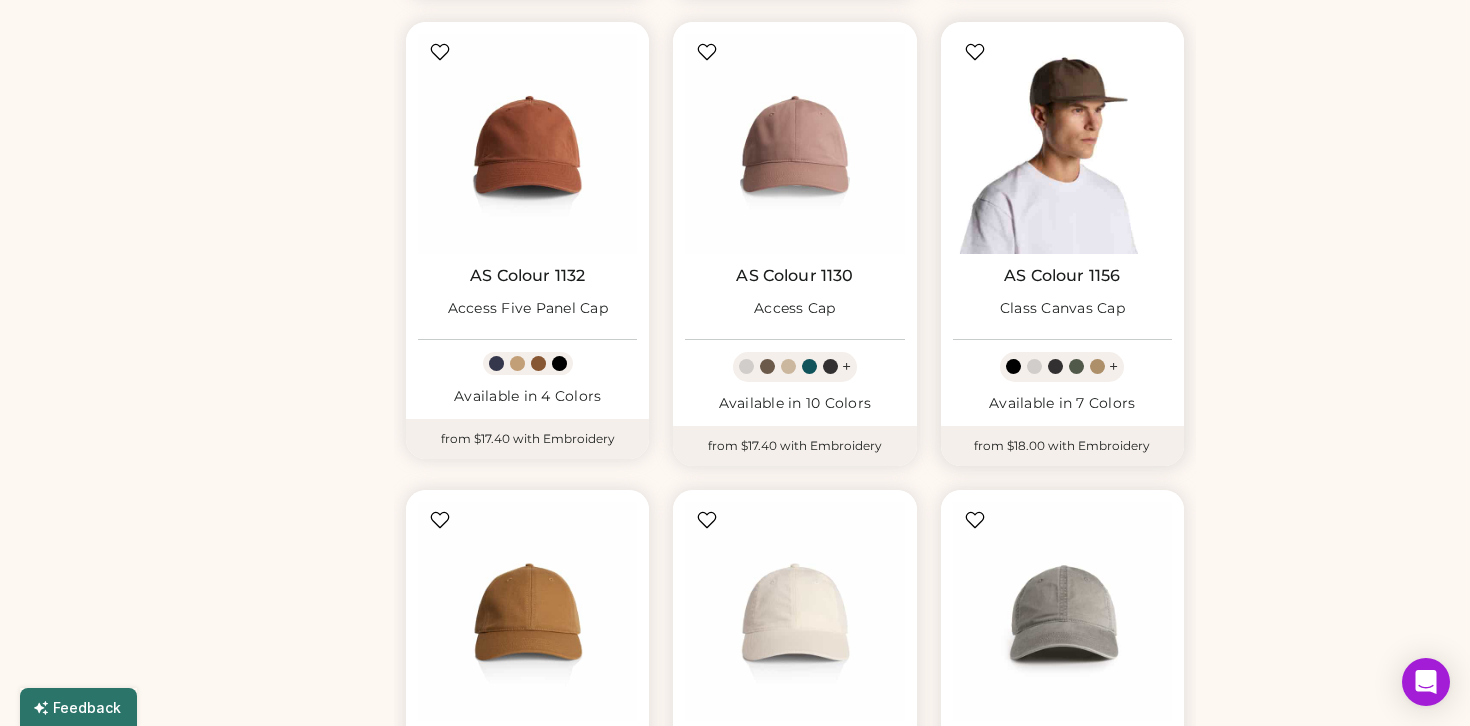 scroll, scrollTop: 1156, scrollLeft: 0, axis: vertical 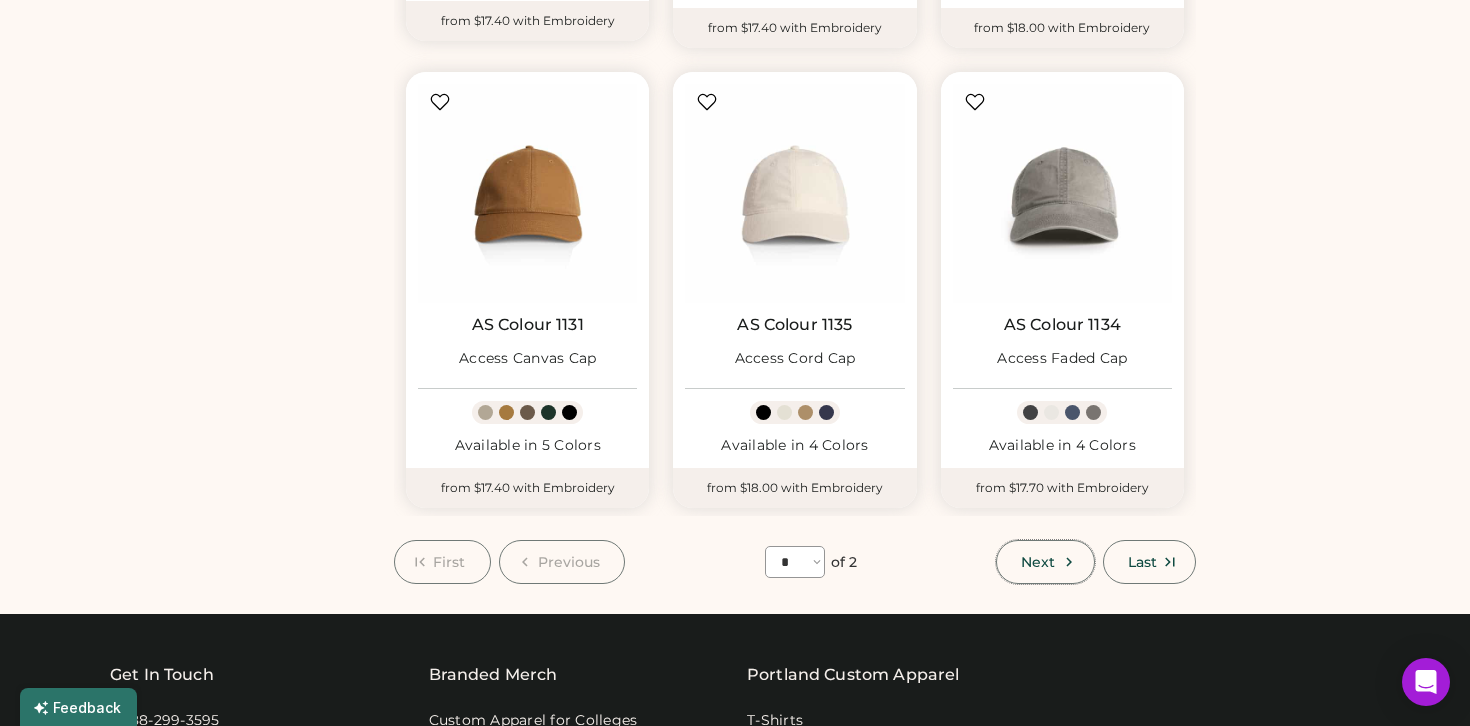 click at bounding box center (1069, 562) 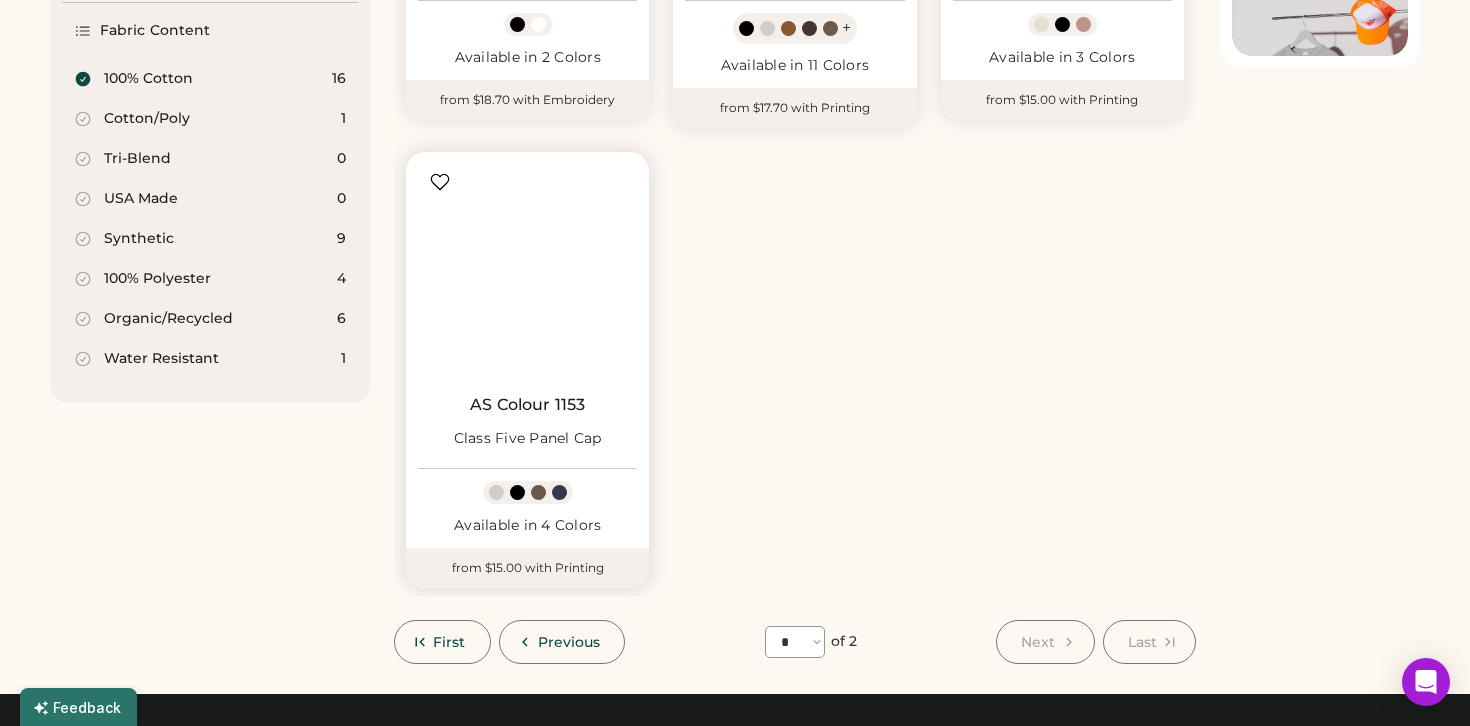 scroll, scrollTop: 575, scrollLeft: 0, axis: vertical 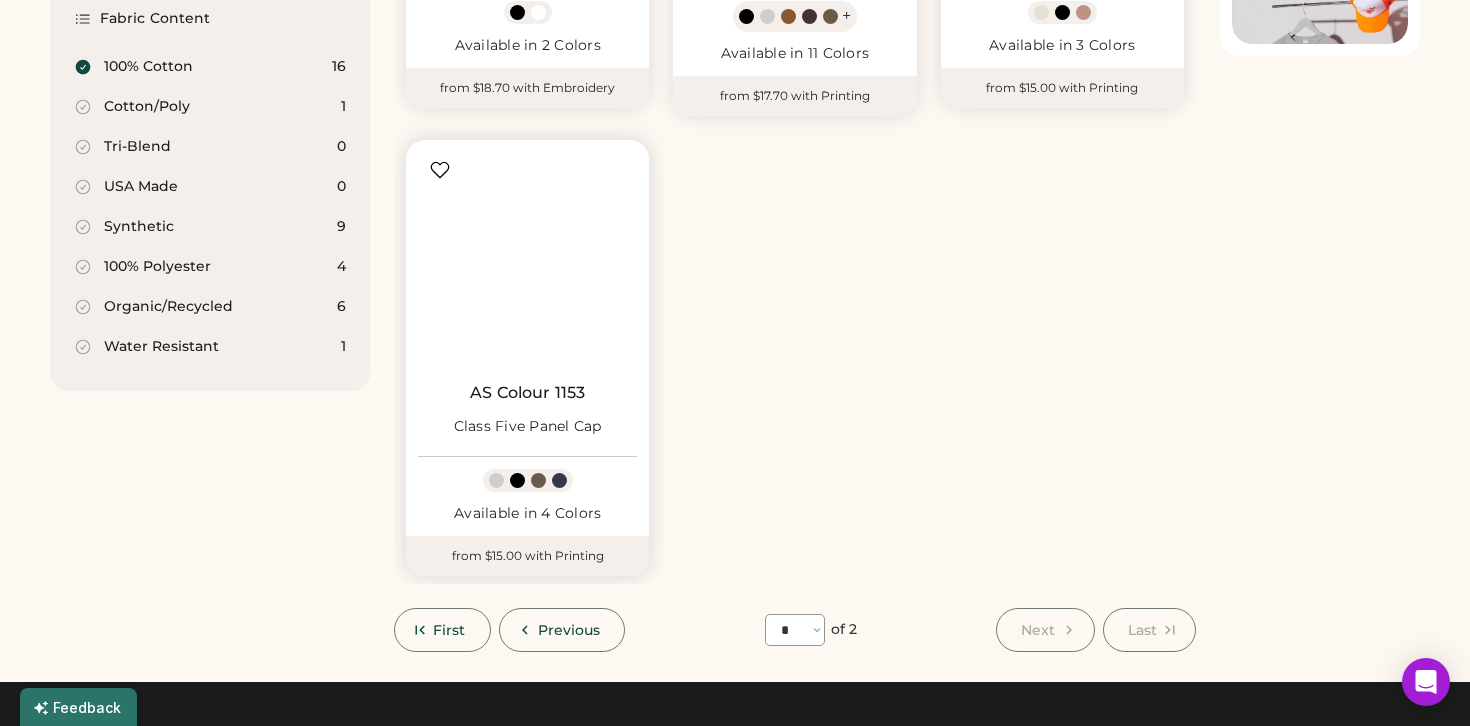 click at bounding box center [527, 261] 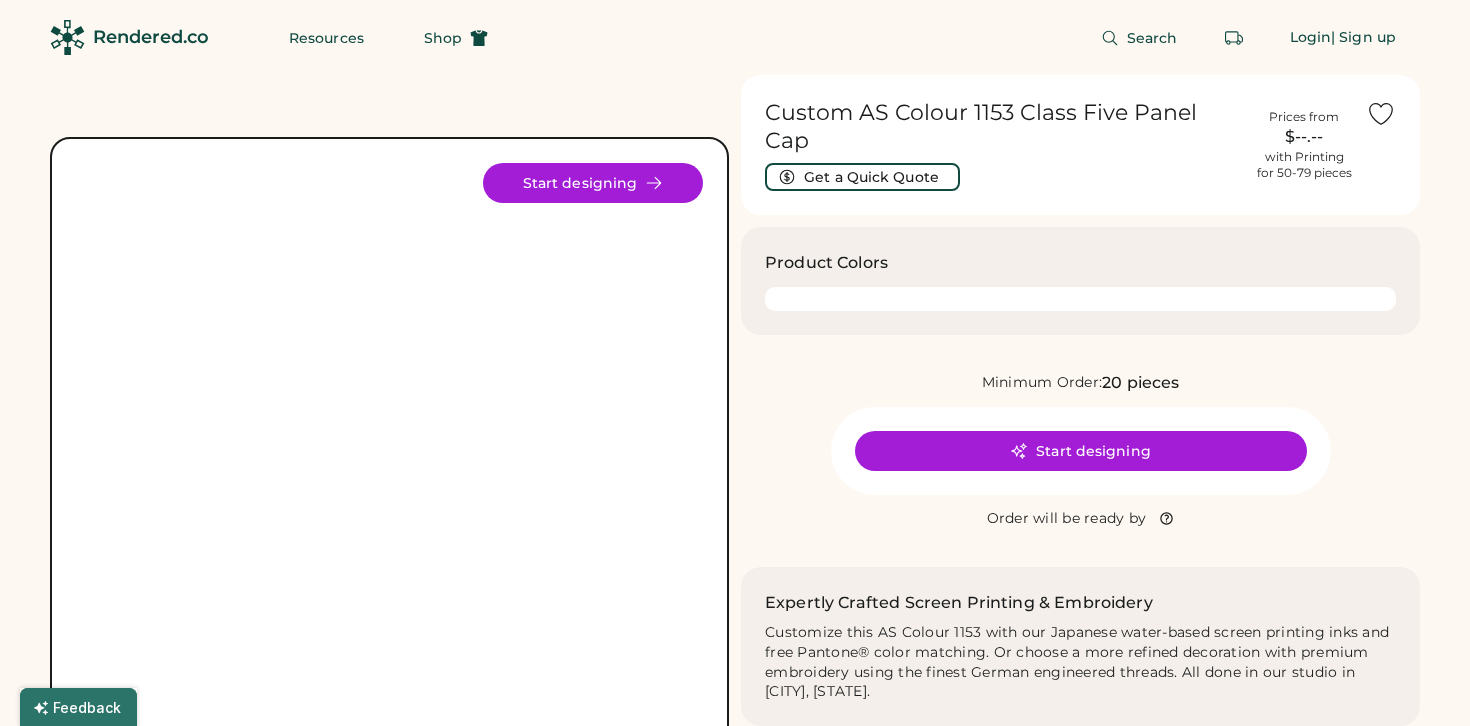 scroll, scrollTop: 0, scrollLeft: 0, axis: both 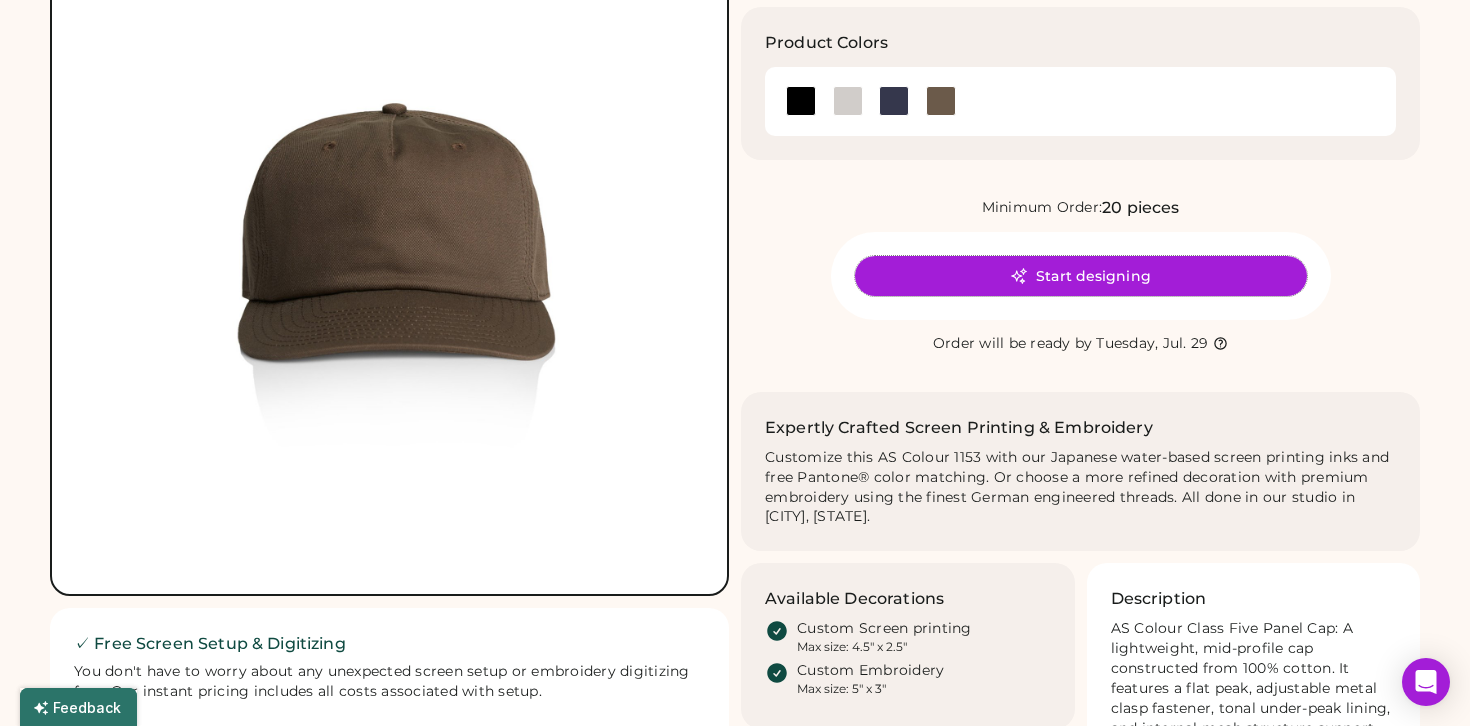 click on "Start designing" at bounding box center (1081, 276) 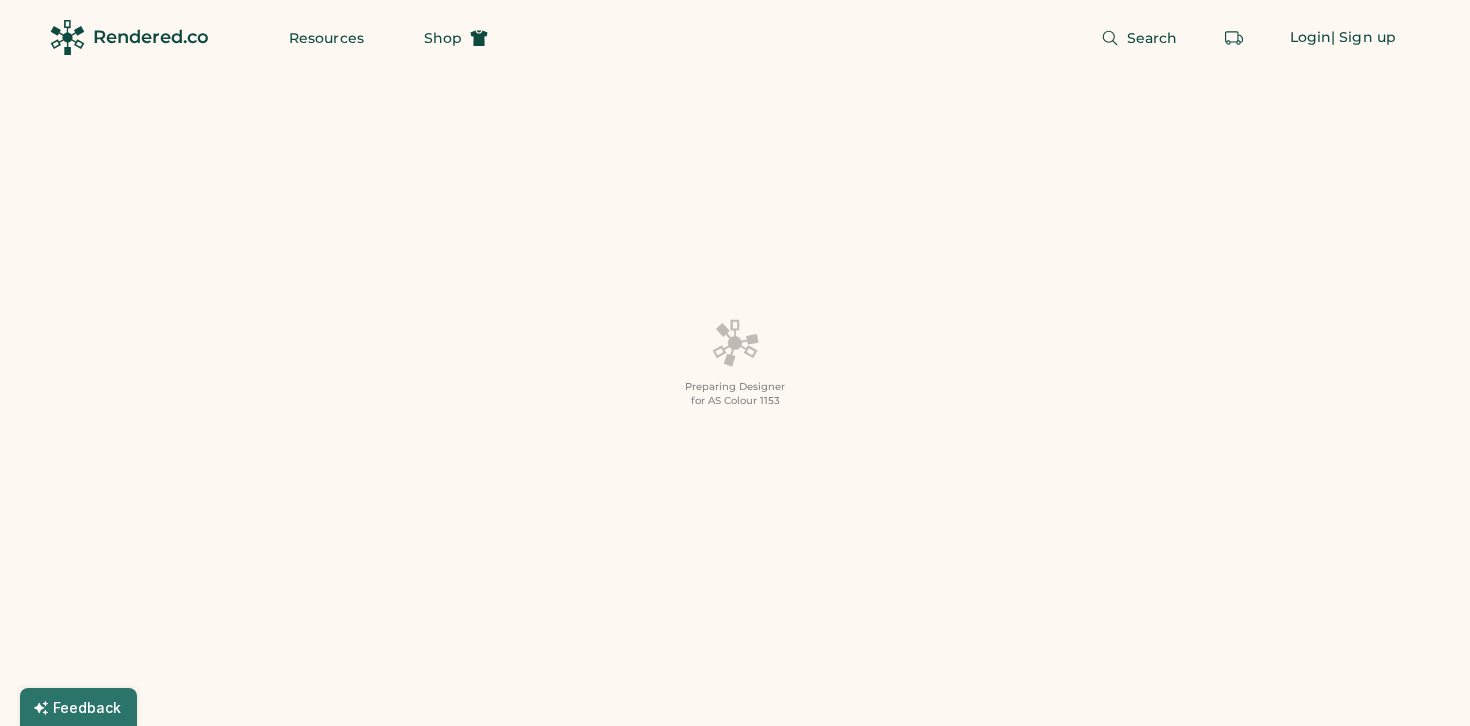 scroll, scrollTop: 0, scrollLeft: 0, axis: both 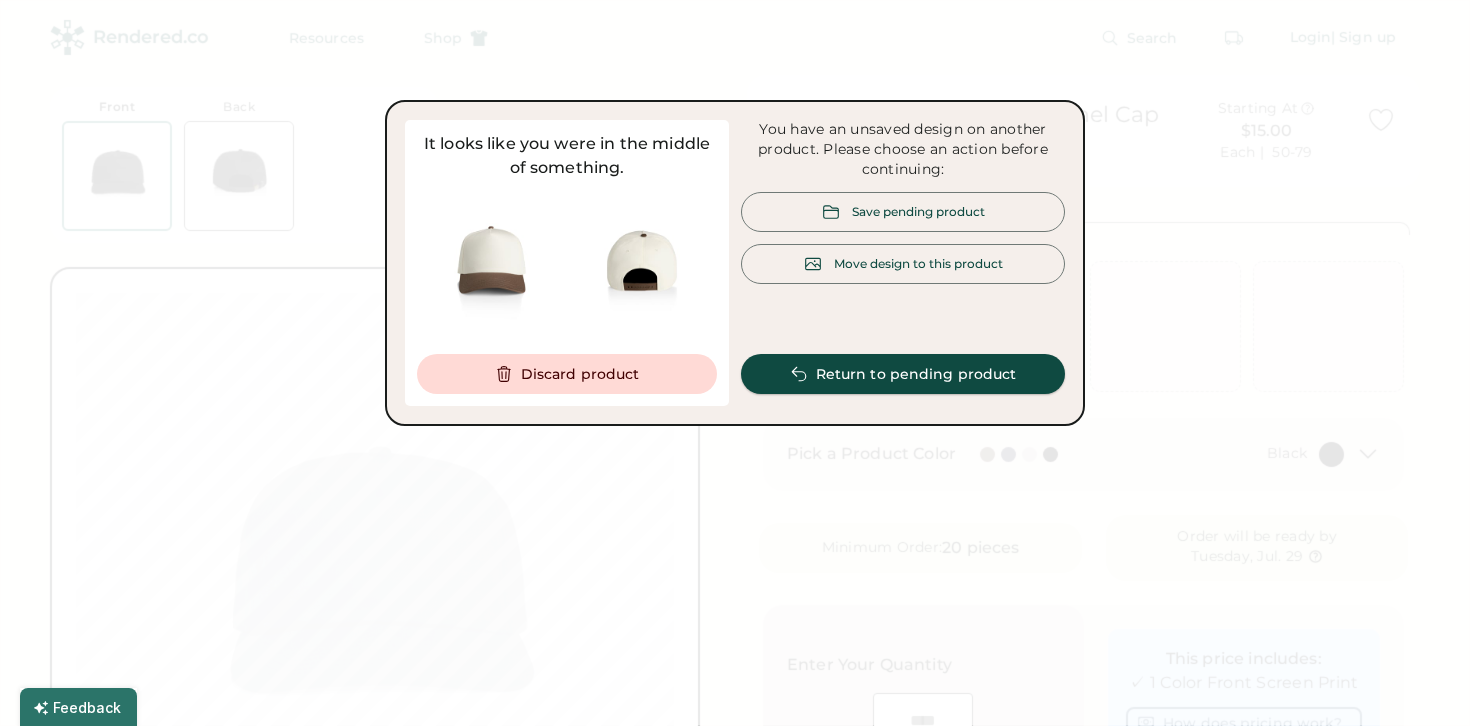click on "Return to pending product" at bounding box center (903, 374) 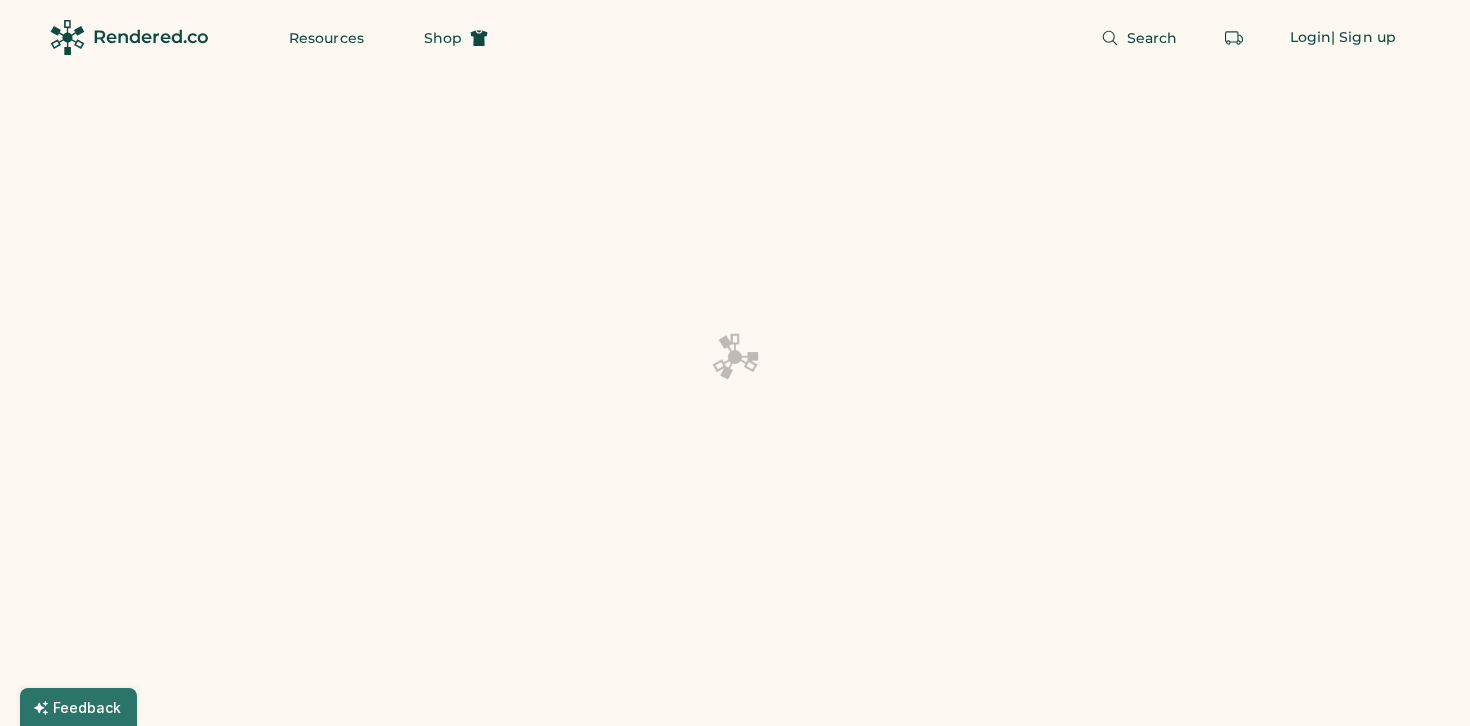 scroll, scrollTop: 0, scrollLeft: 0, axis: both 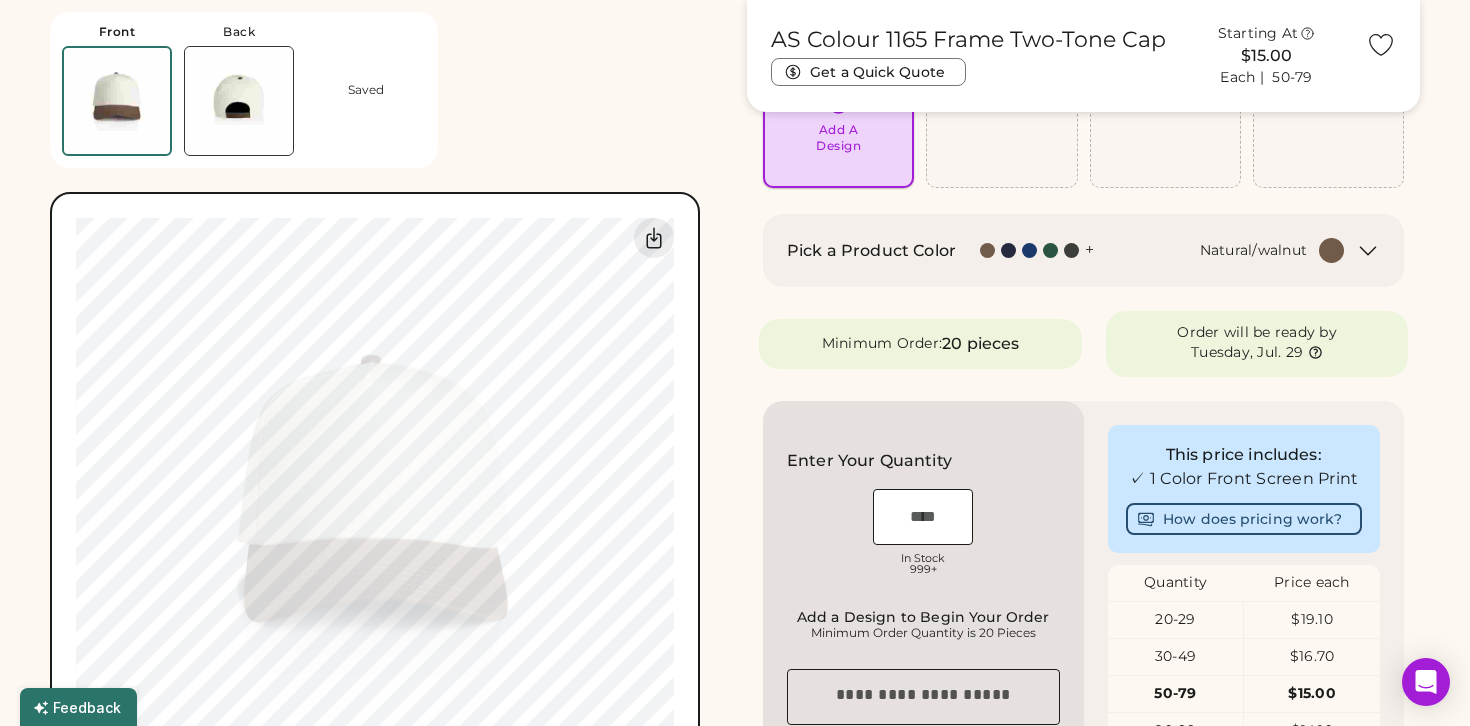 click on "Add A
Design" at bounding box center [838, 138] 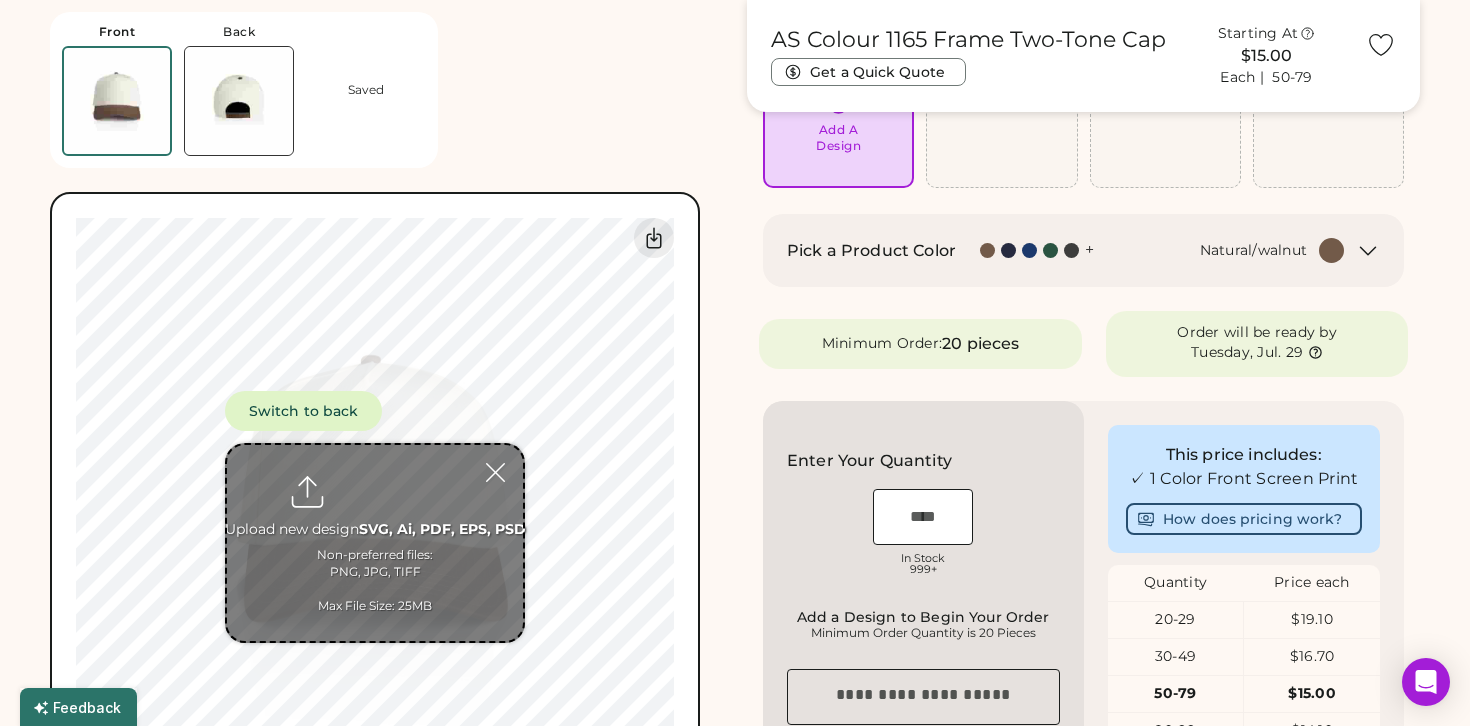 click at bounding box center (375, 543) 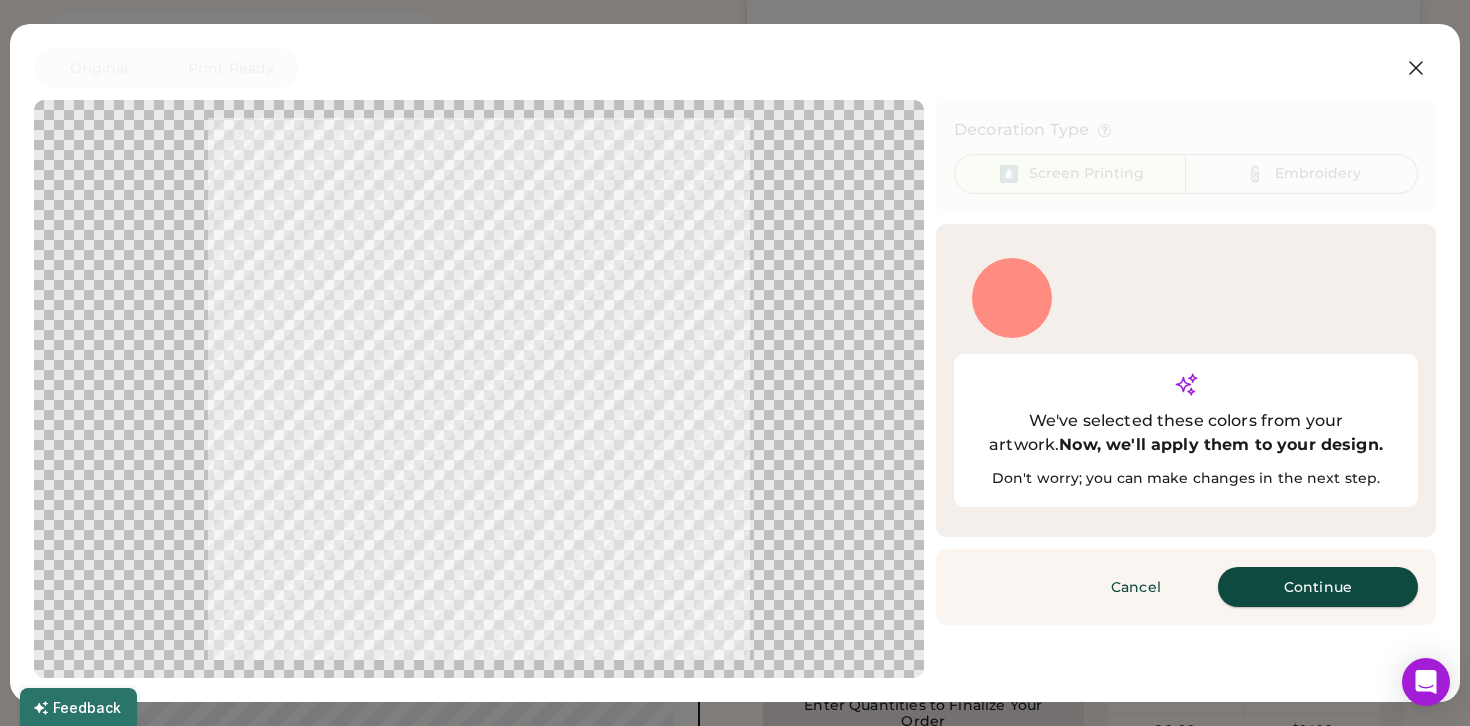 click on "Continue" at bounding box center (1318, 587) 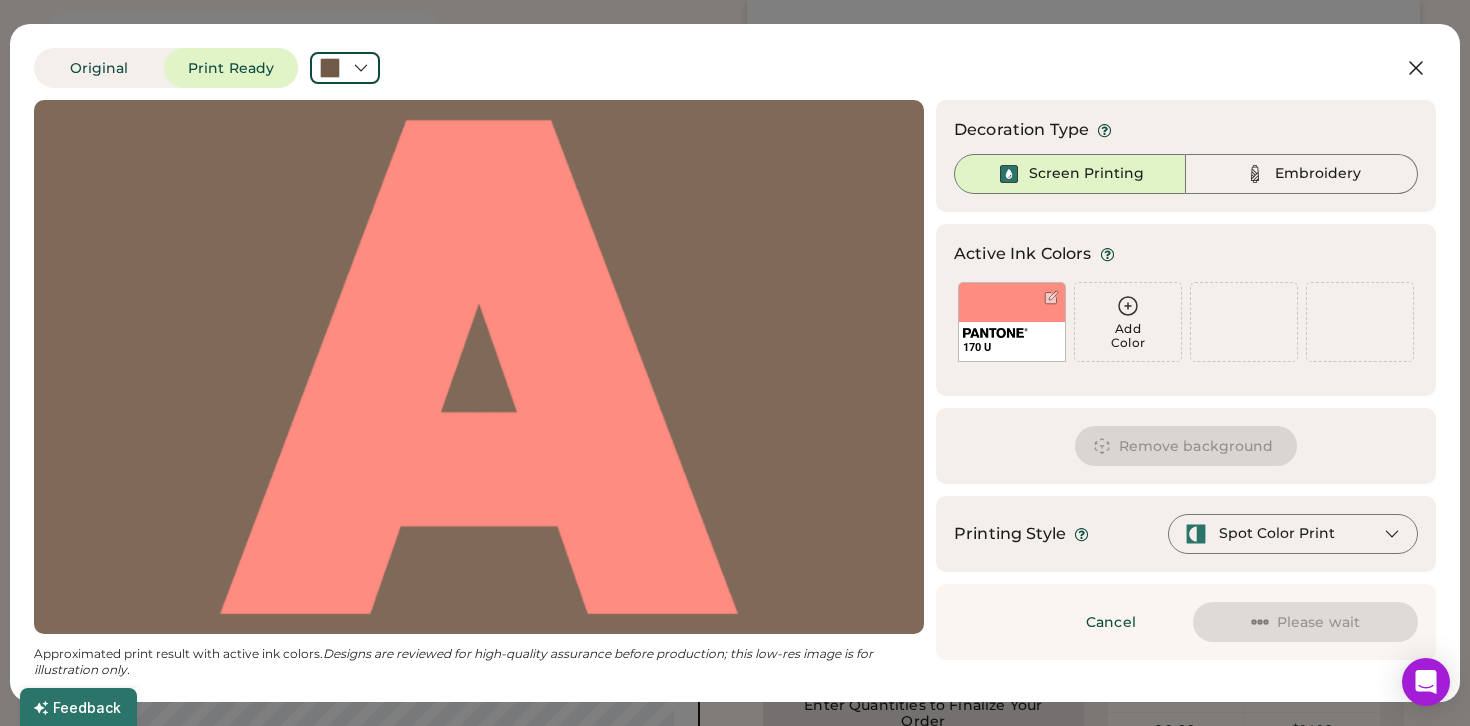 click at bounding box center (479, 367) 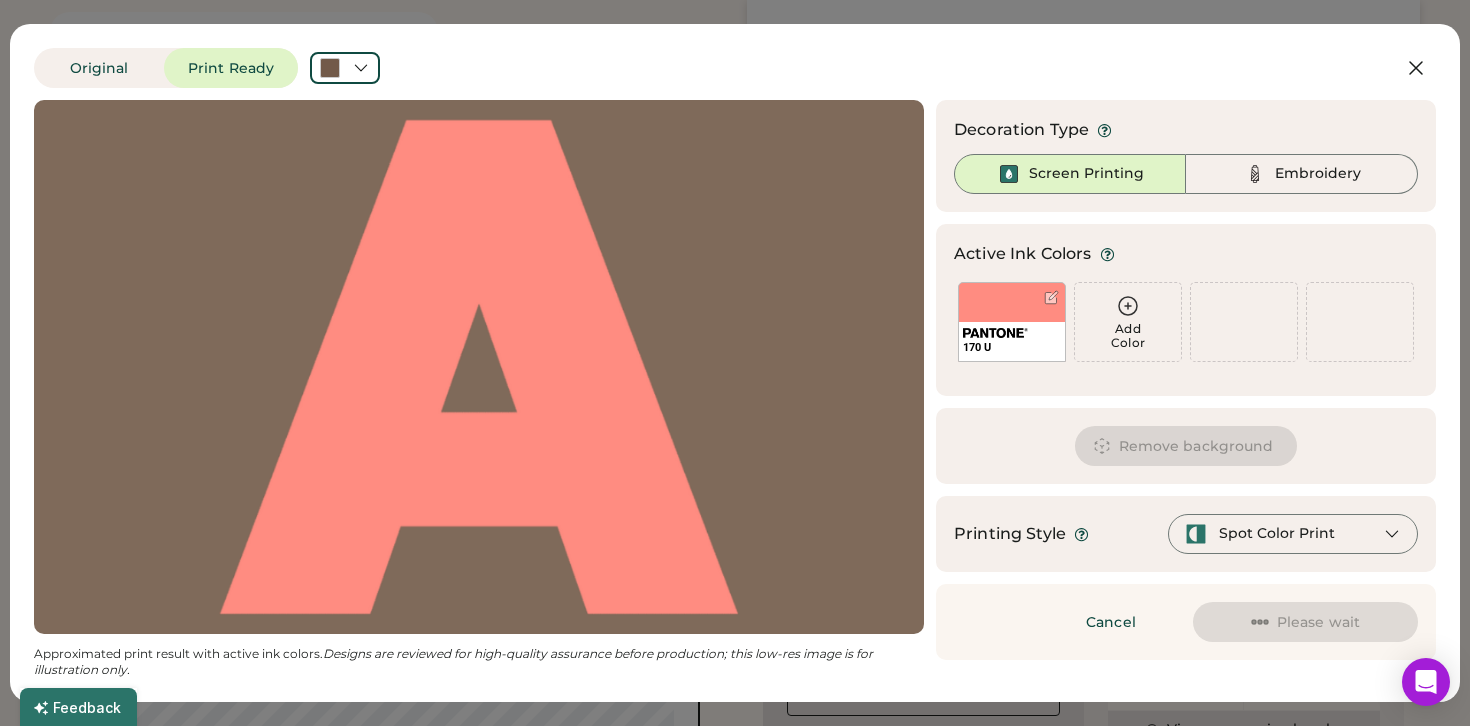 scroll, scrollTop: 321, scrollLeft: 0, axis: vertical 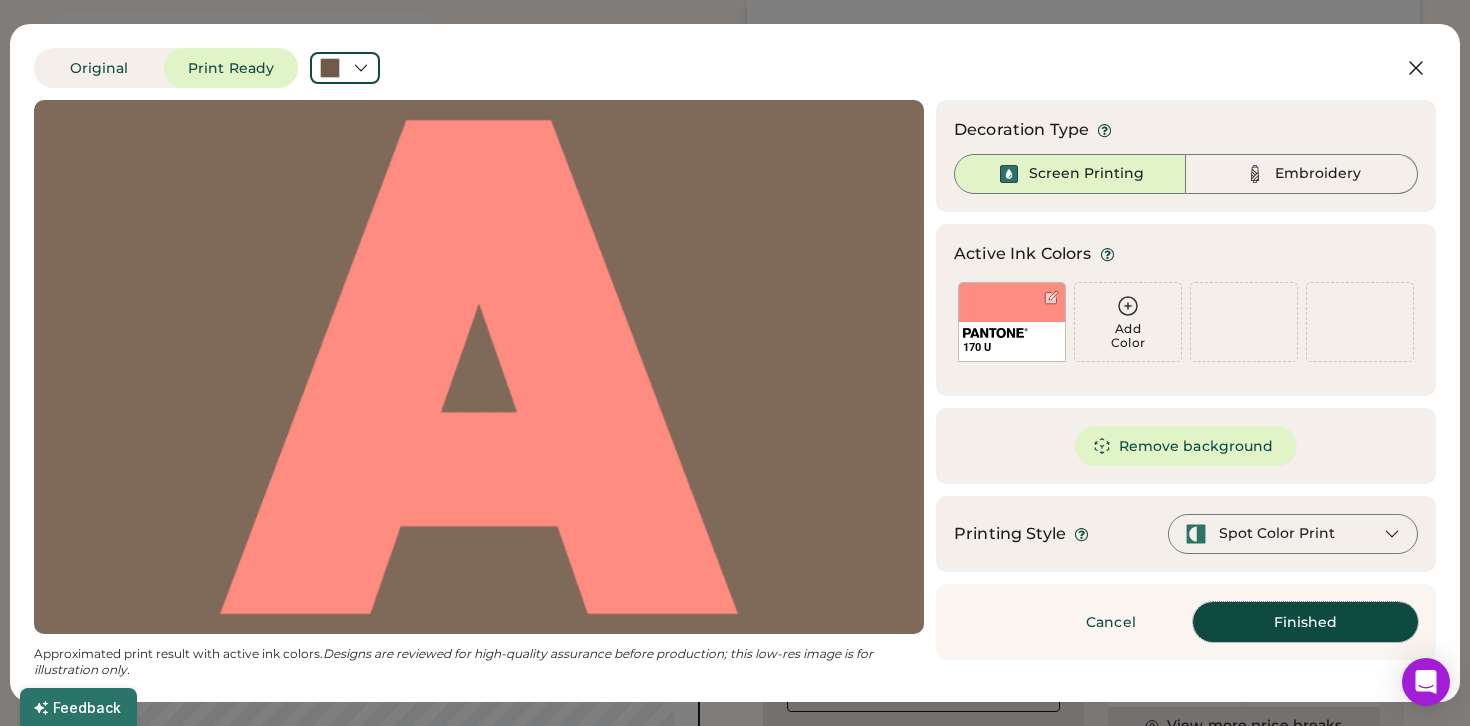 click on "Finished" at bounding box center (1305, 622) 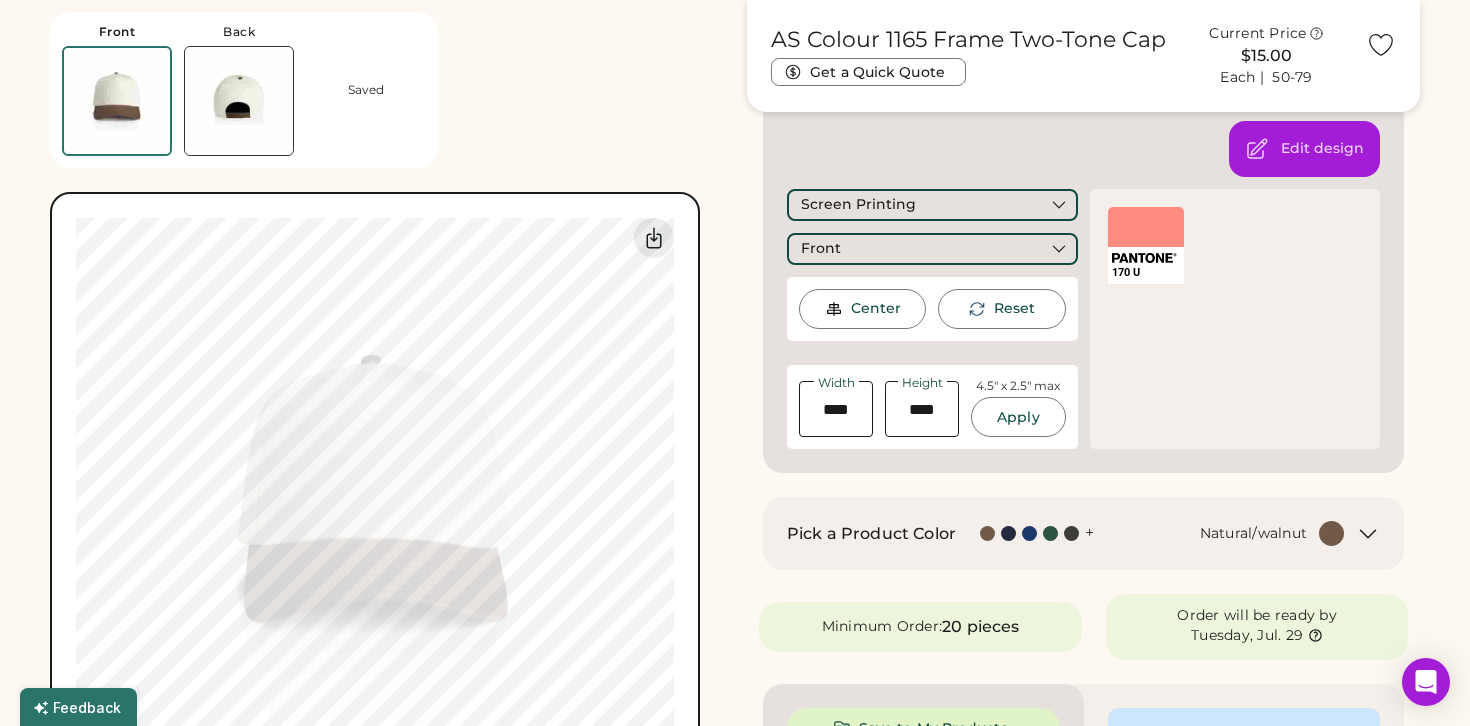 scroll, scrollTop: 411, scrollLeft: 0, axis: vertical 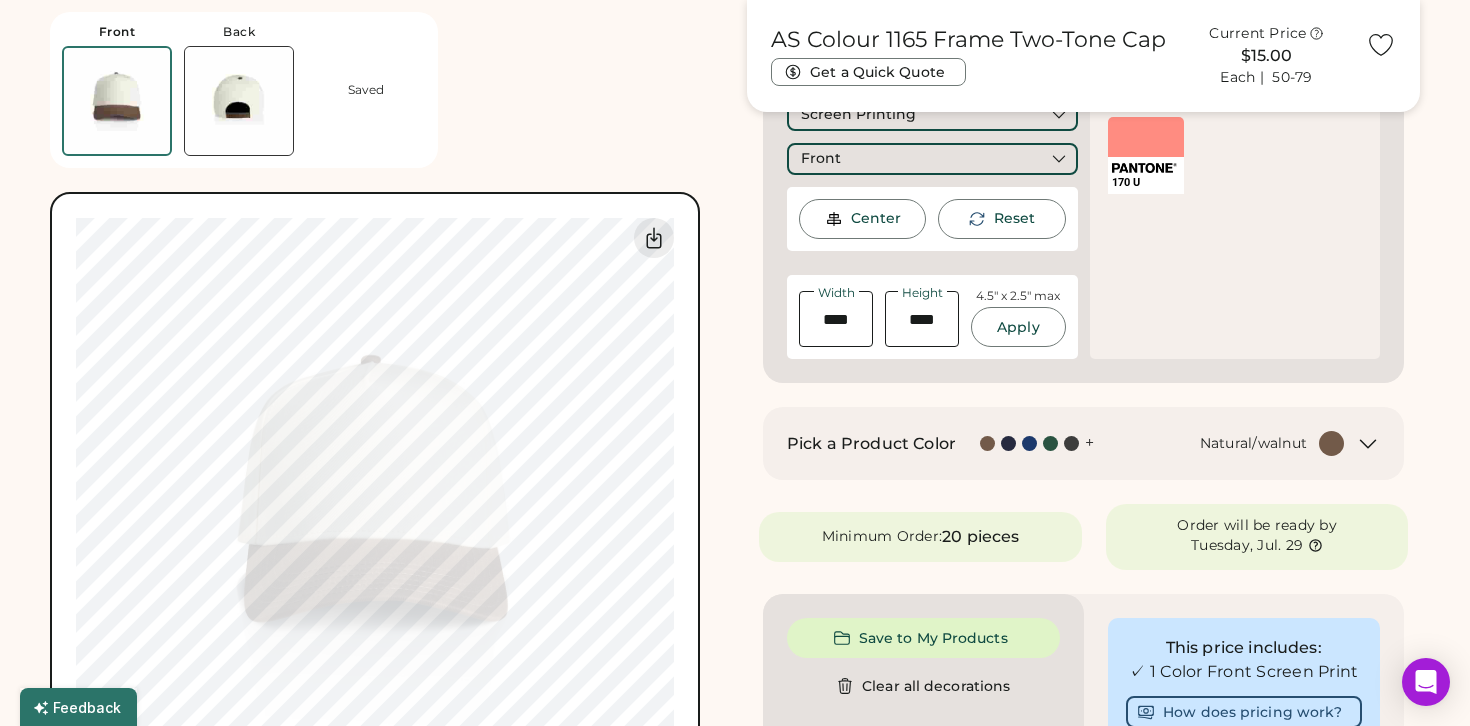 click on "+" at bounding box center (1037, 443) 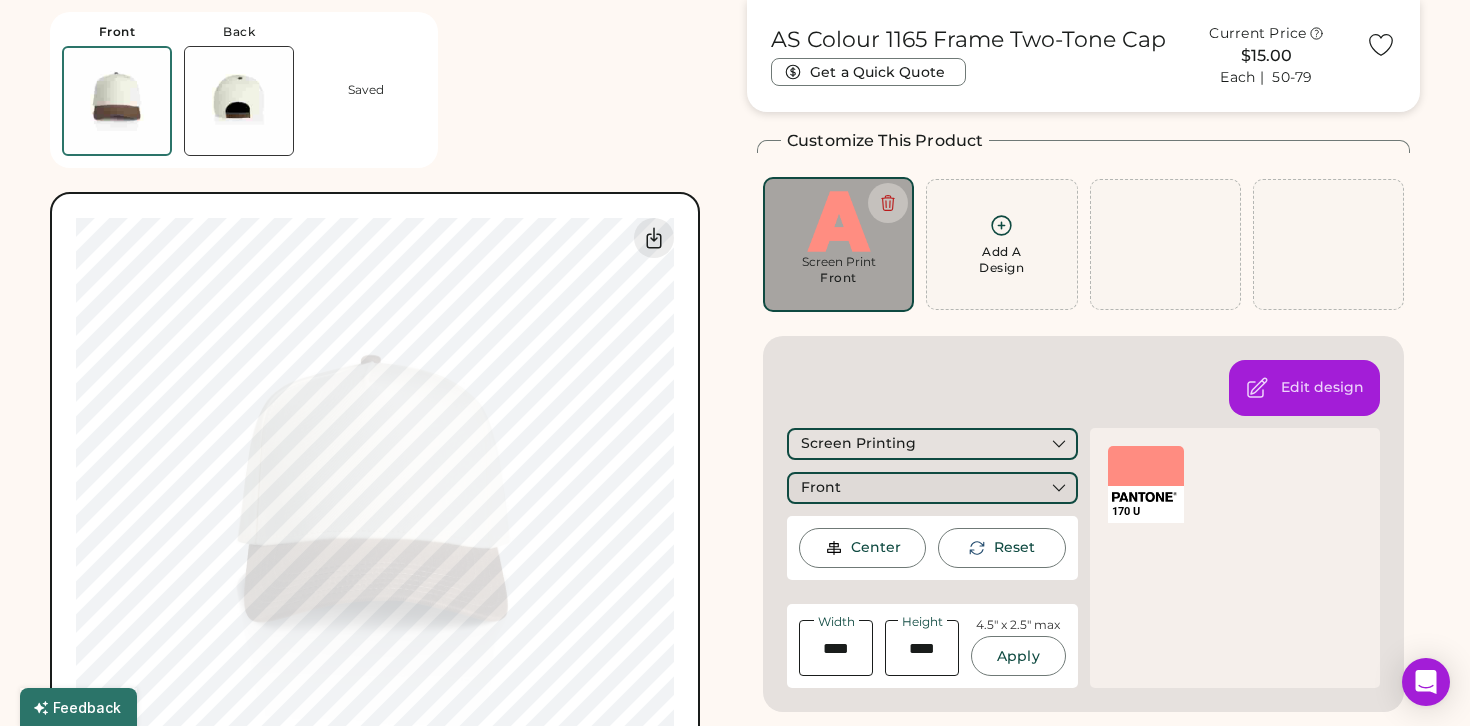 scroll, scrollTop: 80, scrollLeft: 0, axis: vertical 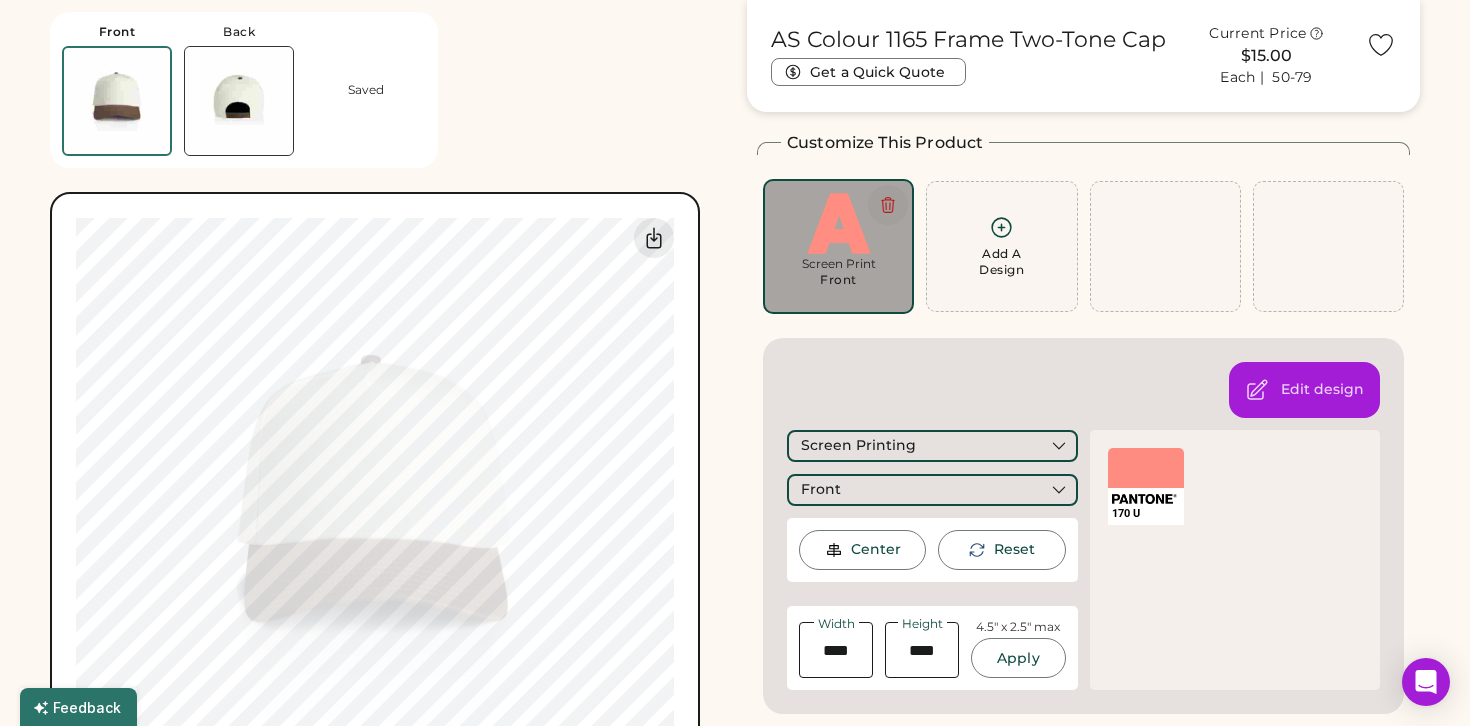 click at bounding box center [888, 205] 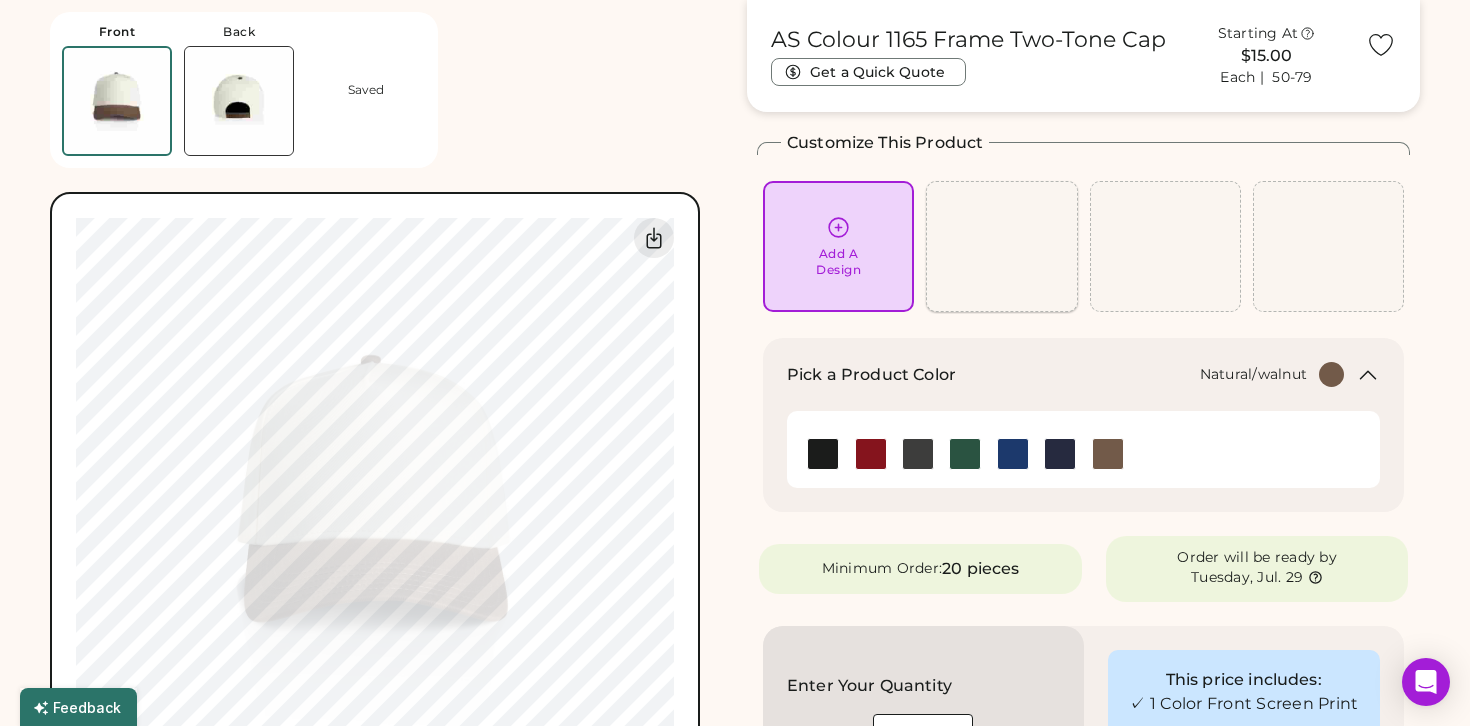 click on "Add A
Design" at bounding box center [1001, 246] 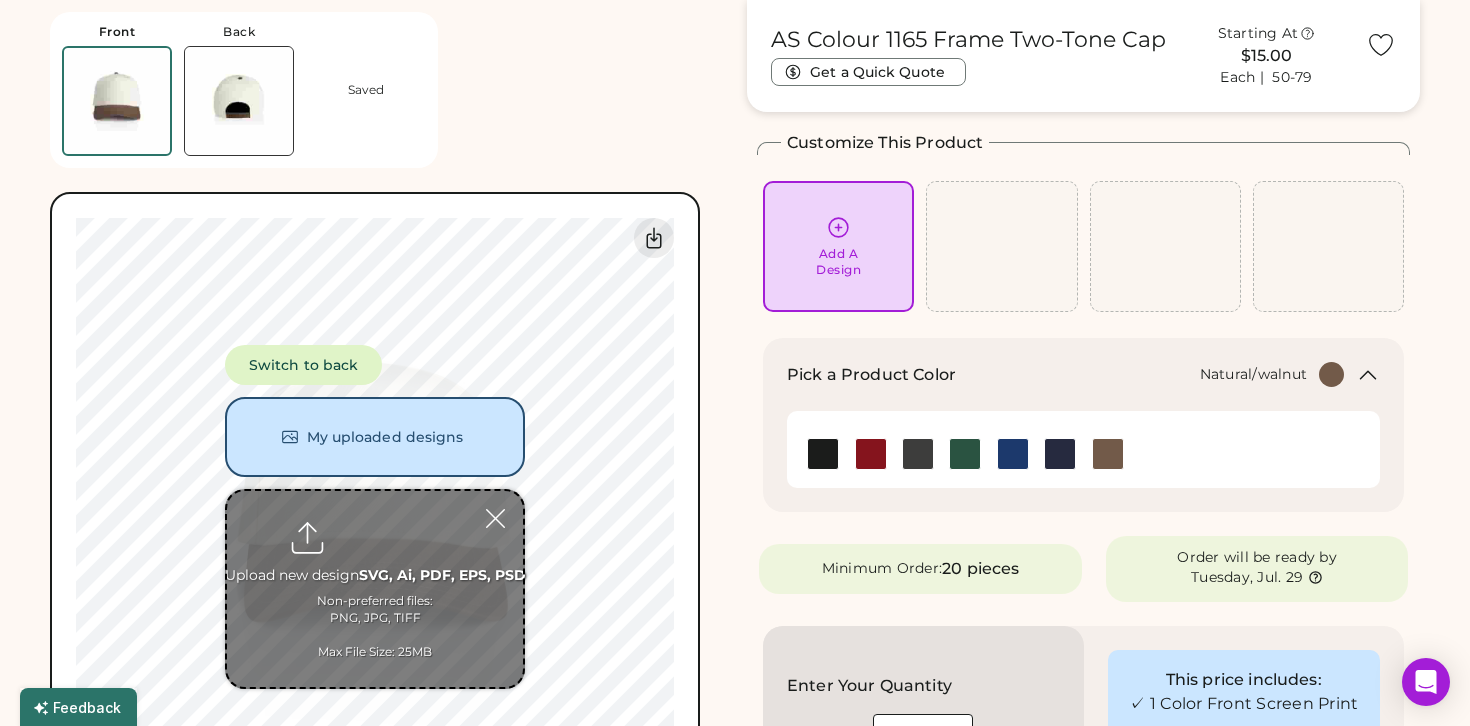 click at bounding box center [375, 589] 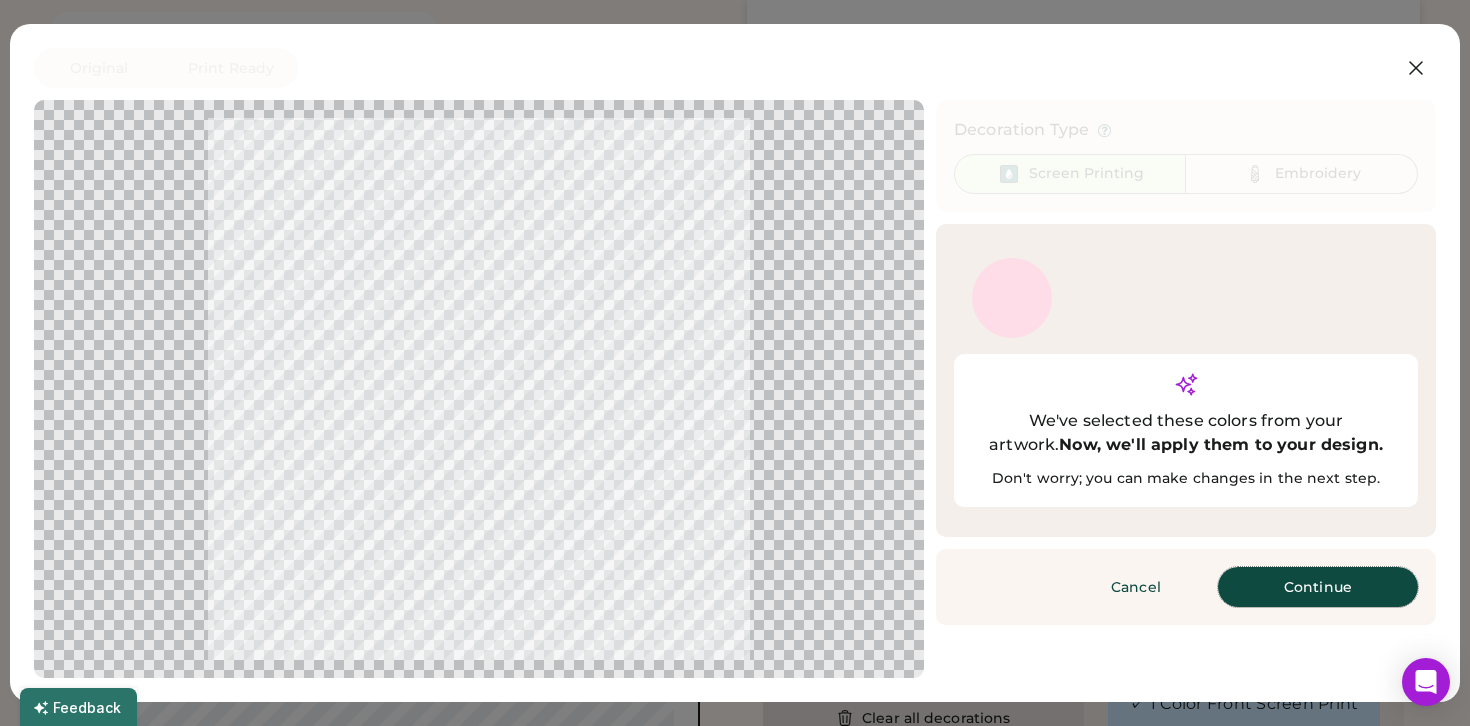 click on "Continue" at bounding box center (1318, 587) 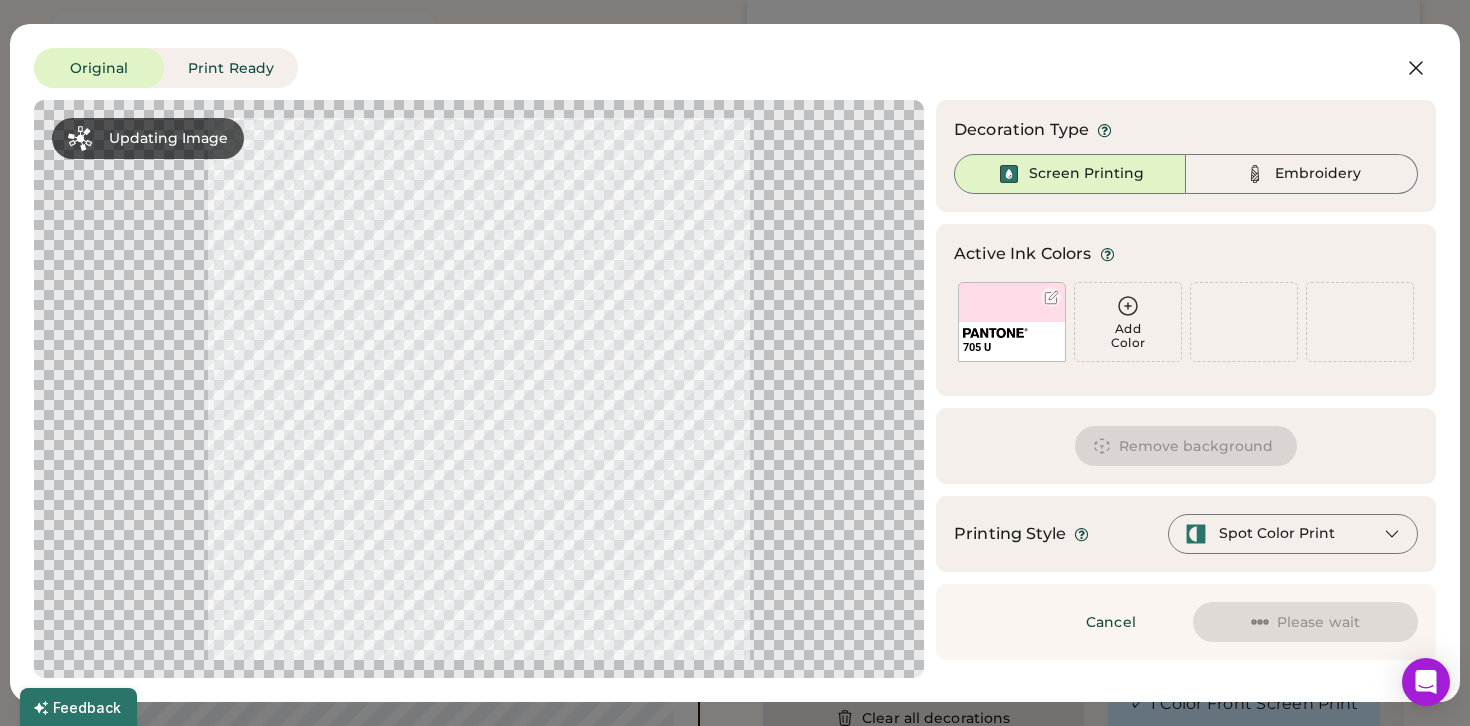 click on "705 U" at bounding box center (1012, 322) 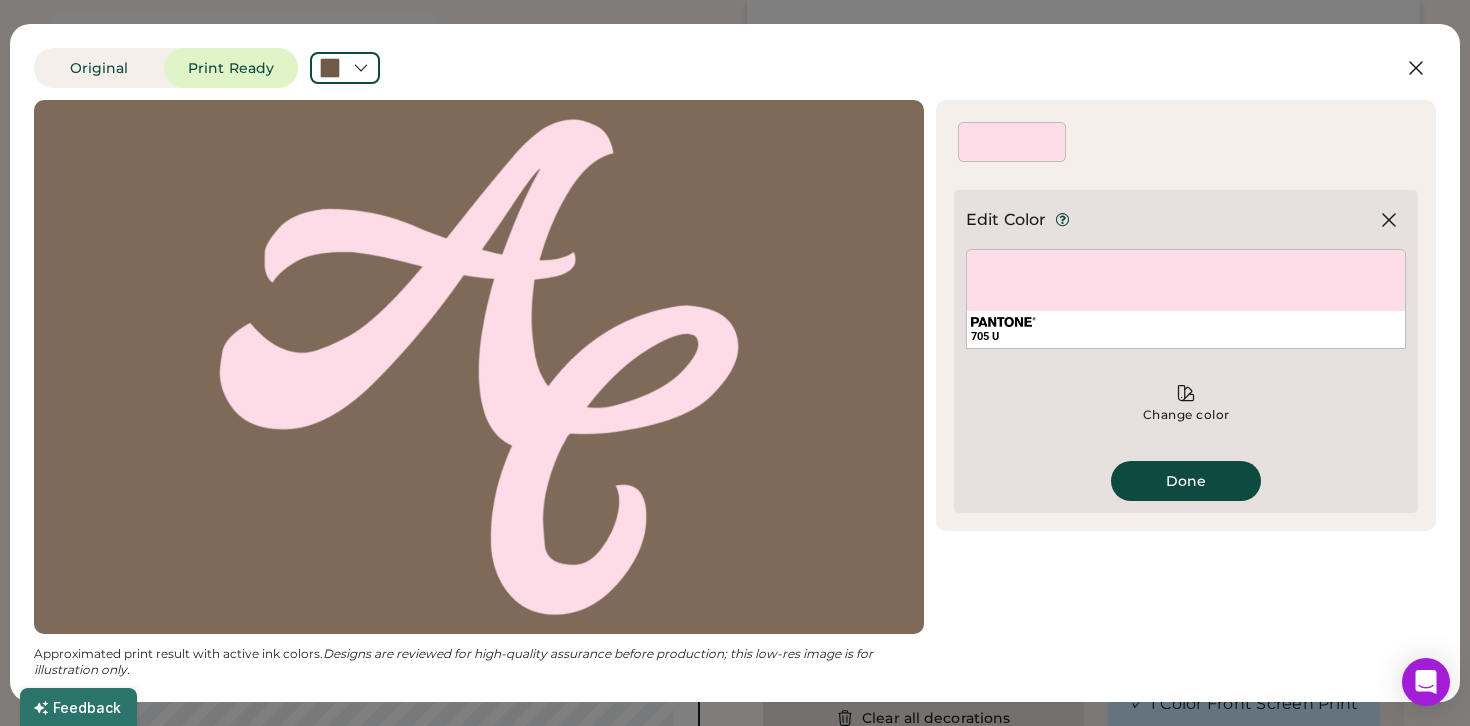 click on "705 U" at bounding box center [1186, 299] 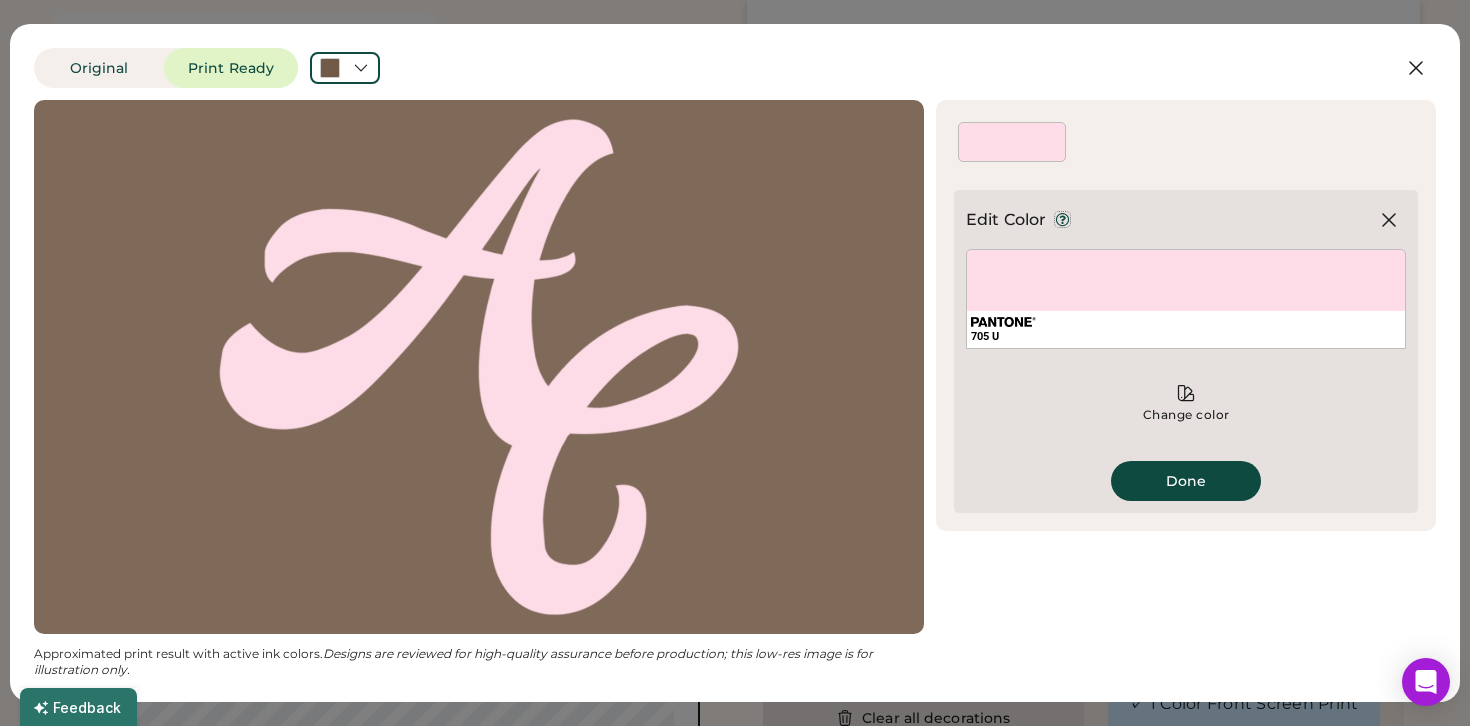 click at bounding box center (1062, 219) 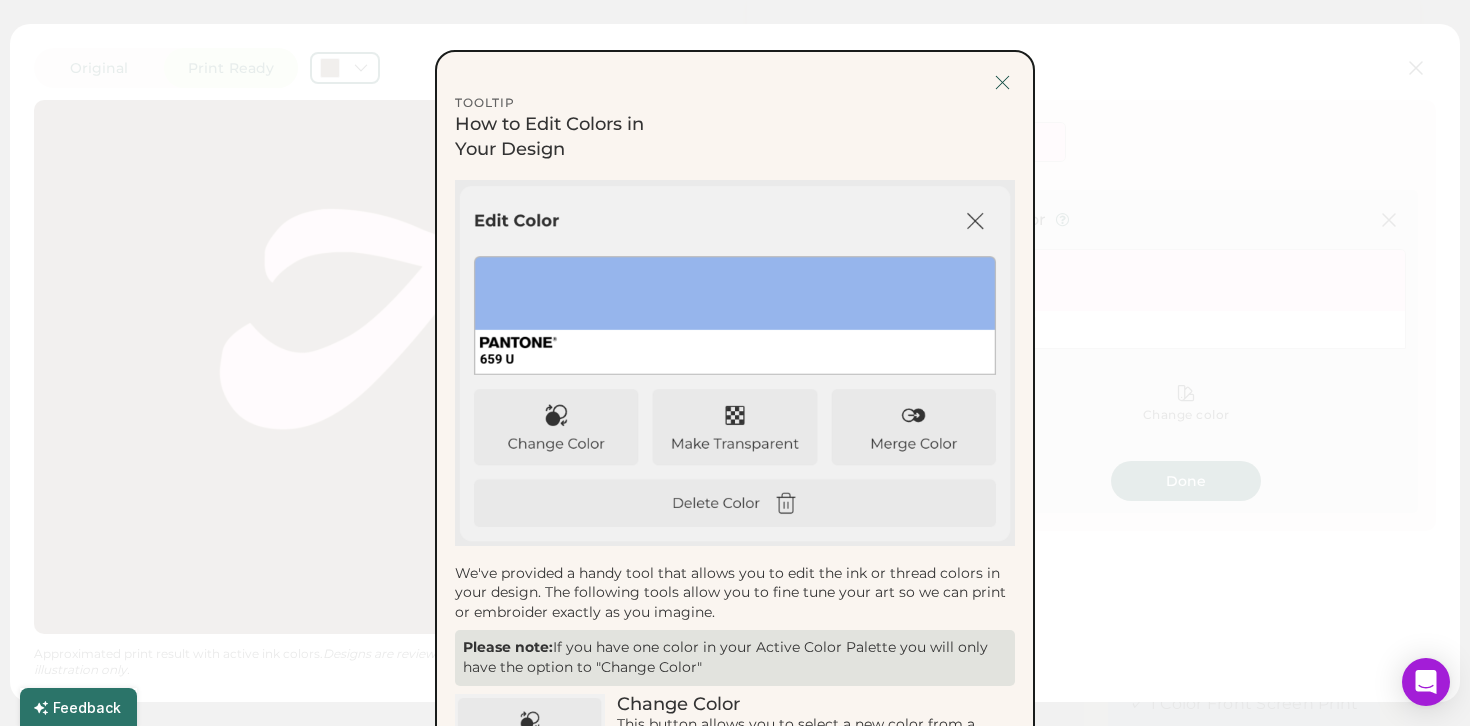 click at bounding box center [1002, 82] 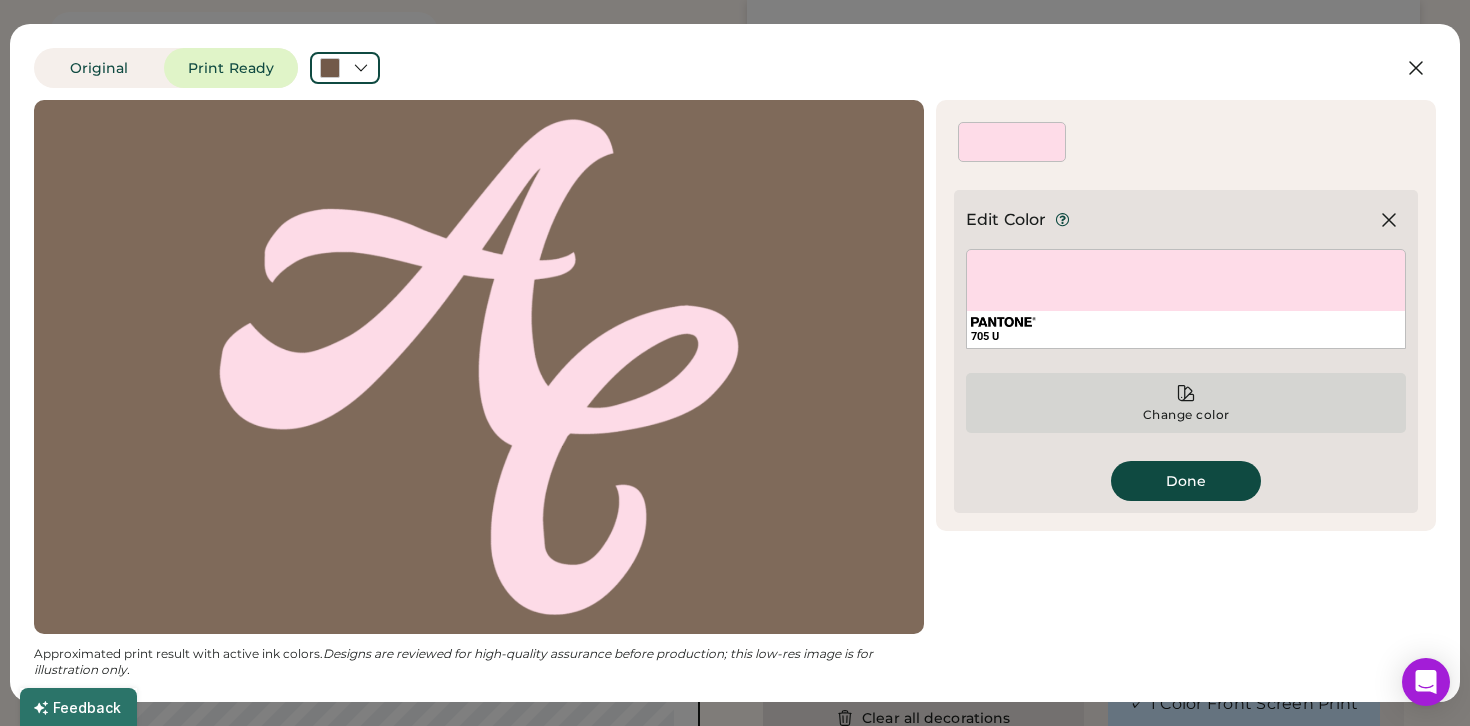 click at bounding box center [1186, 393] 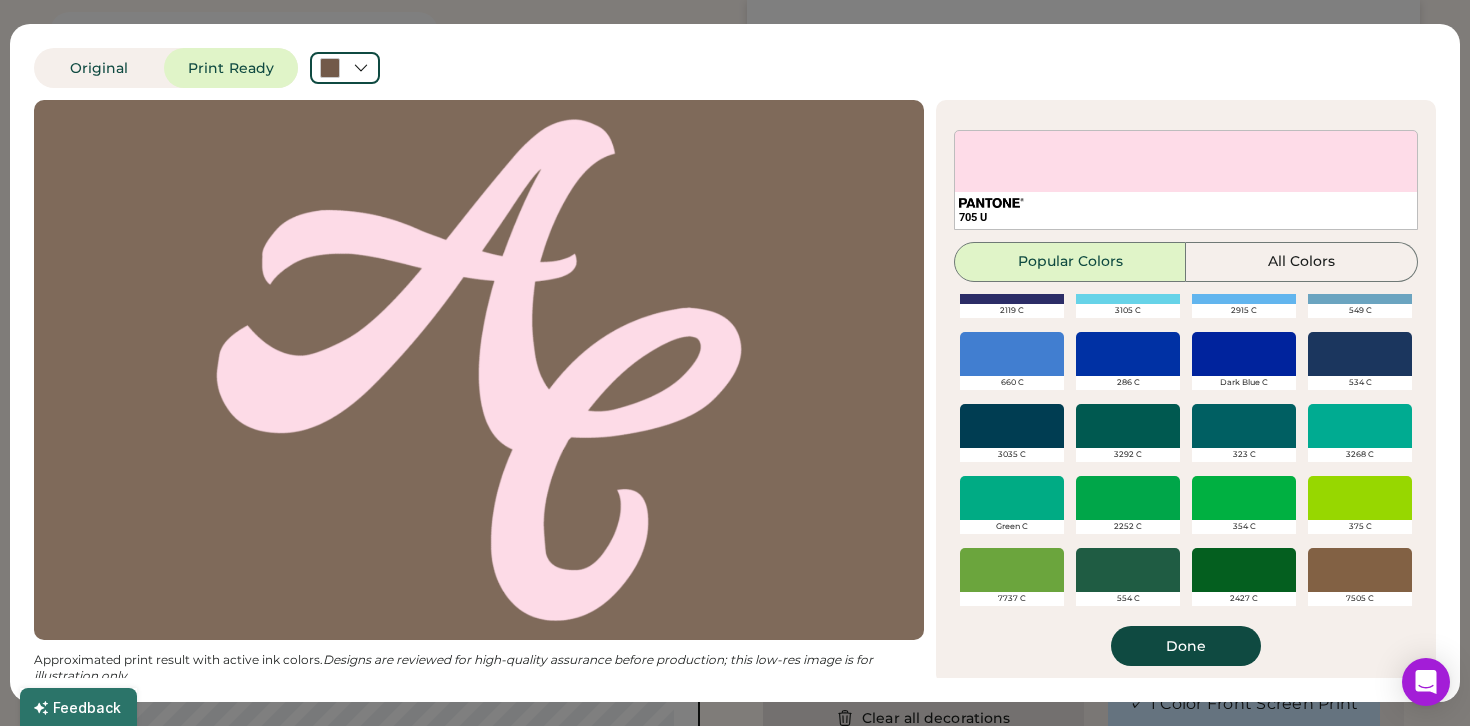 scroll, scrollTop: 688, scrollLeft: 0, axis: vertical 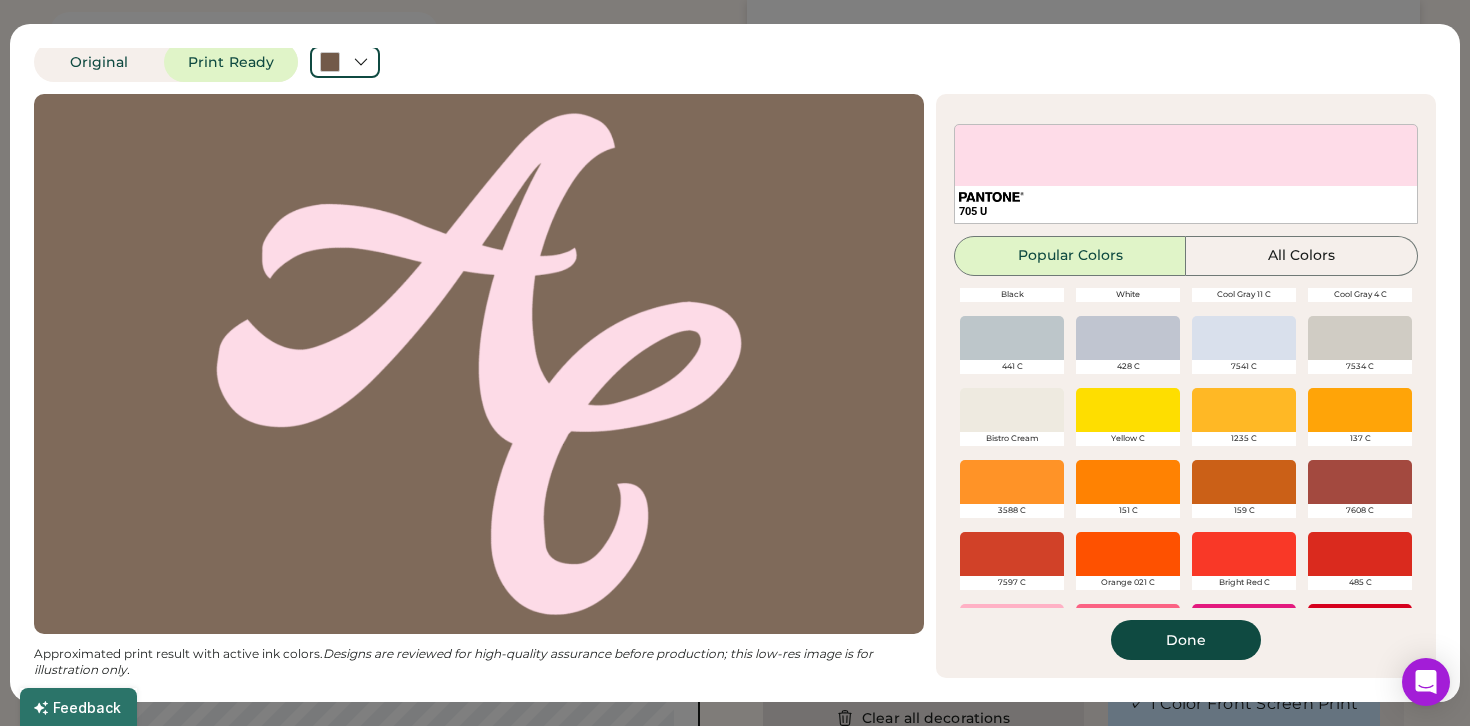 click at bounding box center [1012, 410] 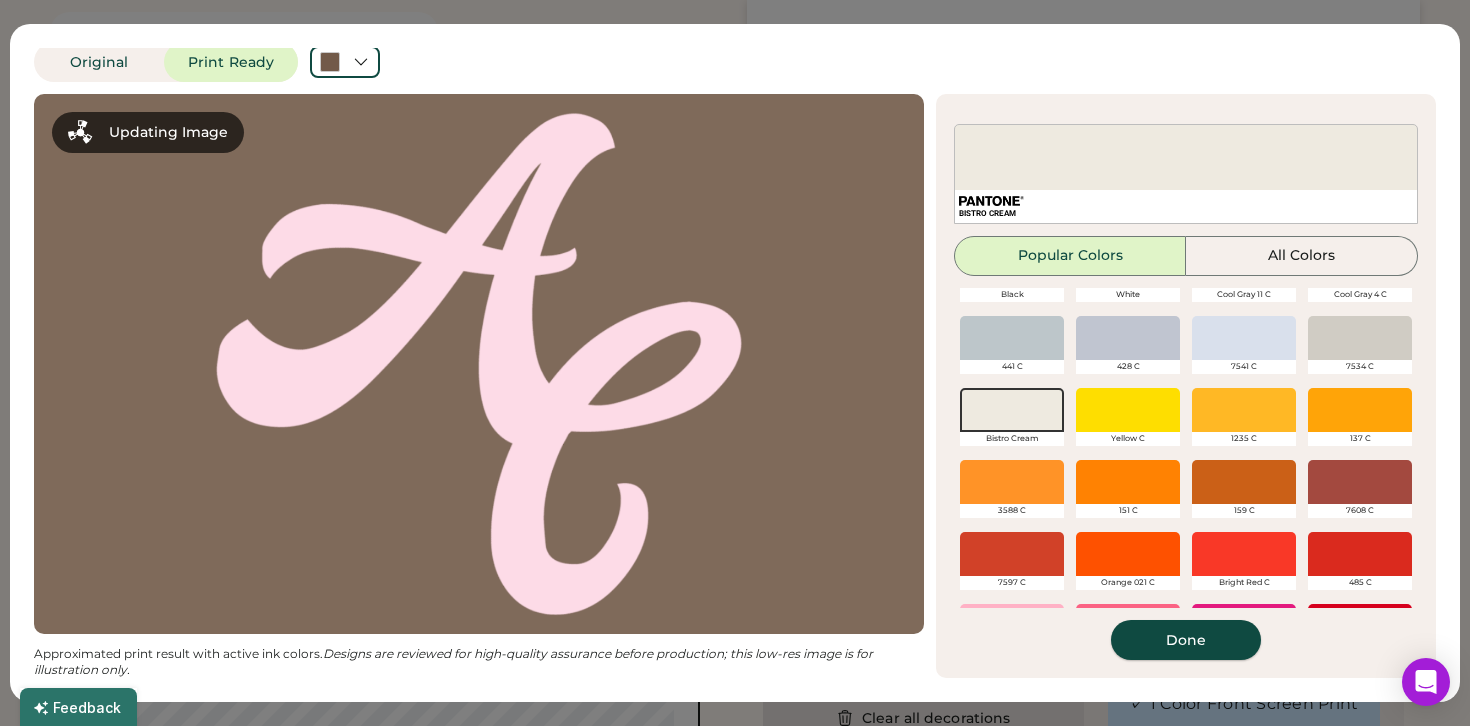 click on "Done" at bounding box center (1186, 640) 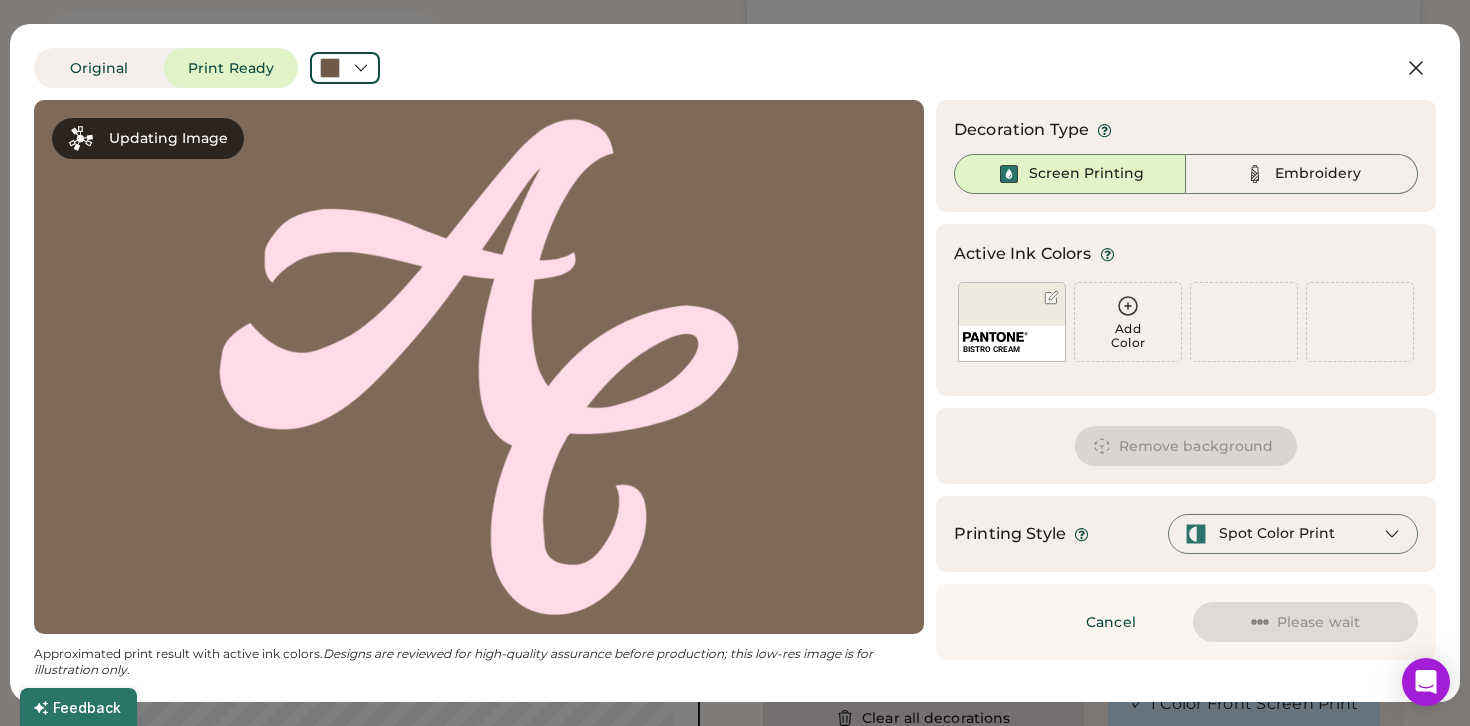 scroll, scrollTop: 0, scrollLeft: 0, axis: both 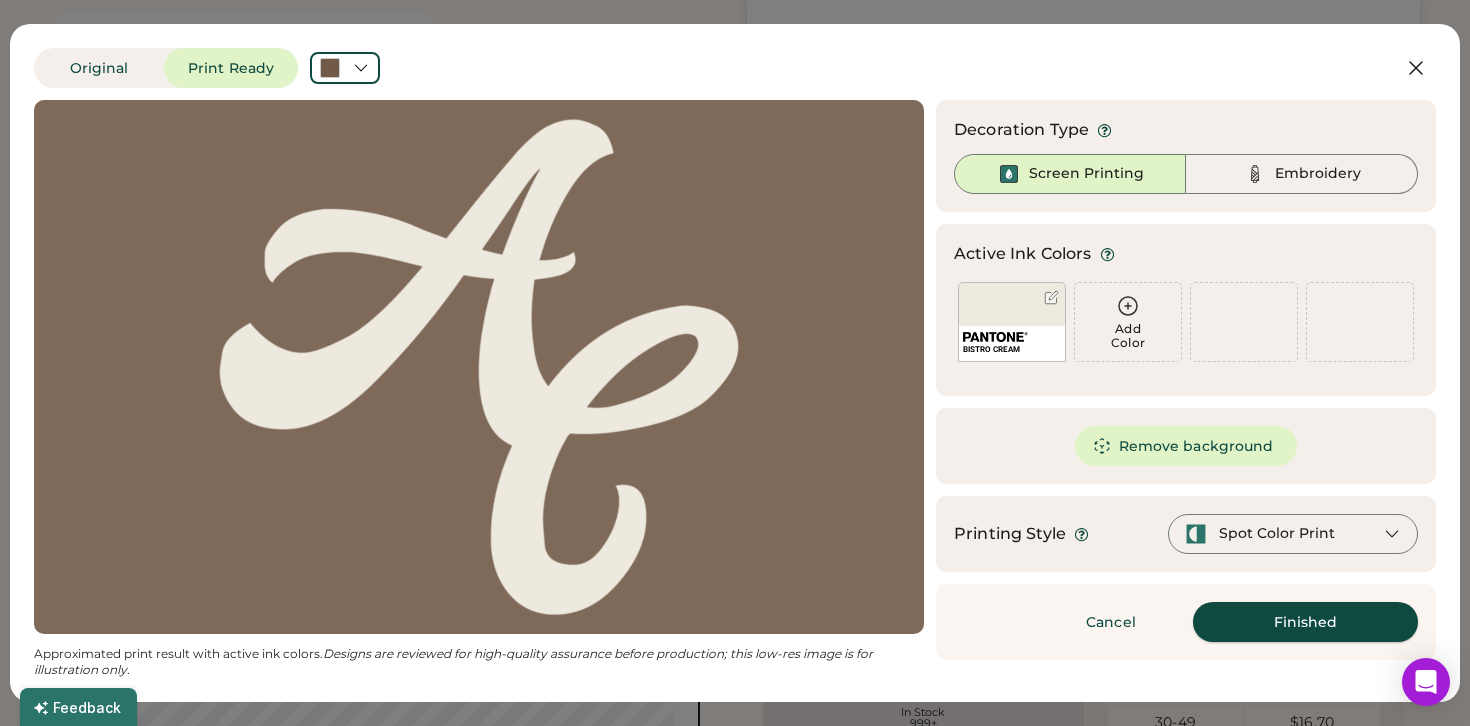 click on "Finished" at bounding box center (1305, 622) 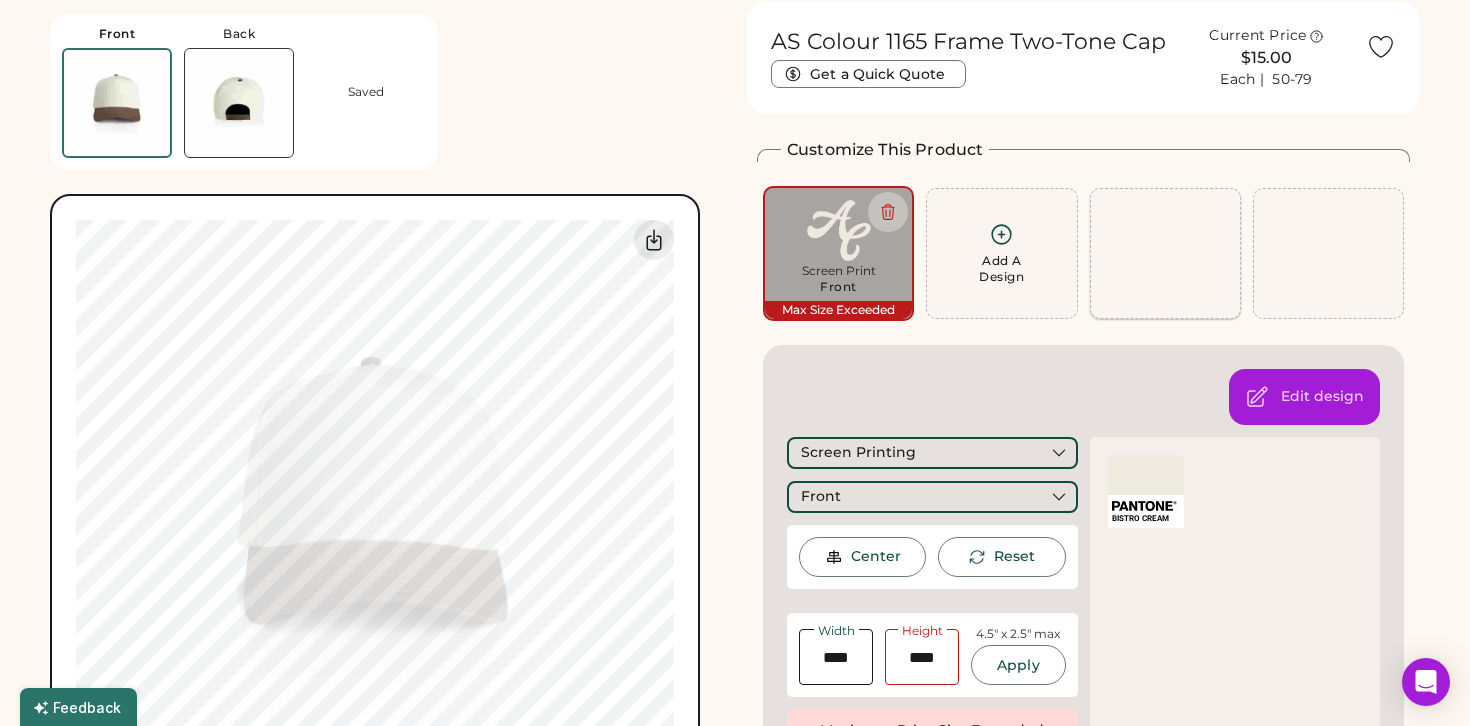 scroll, scrollTop: 0, scrollLeft: 0, axis: both 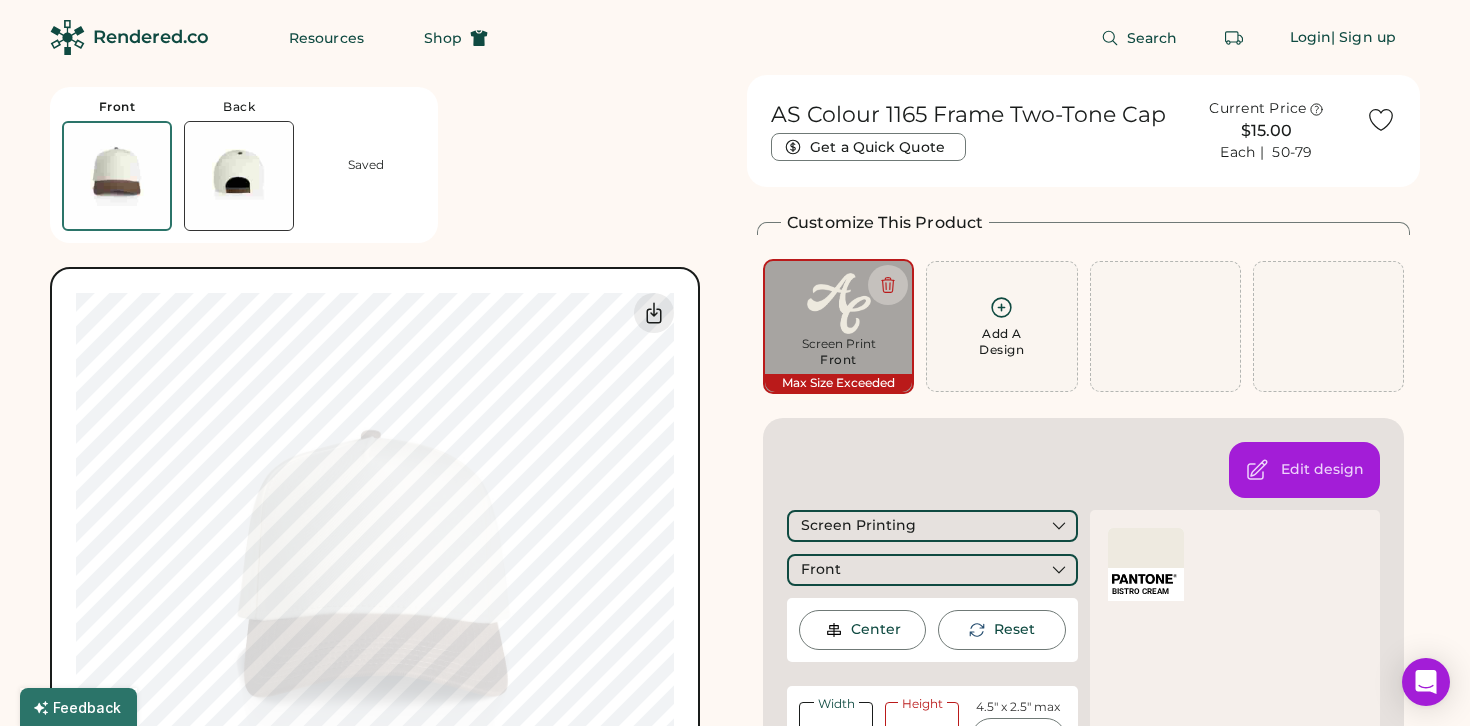 click on "Front" at bounding box center [838, 360] 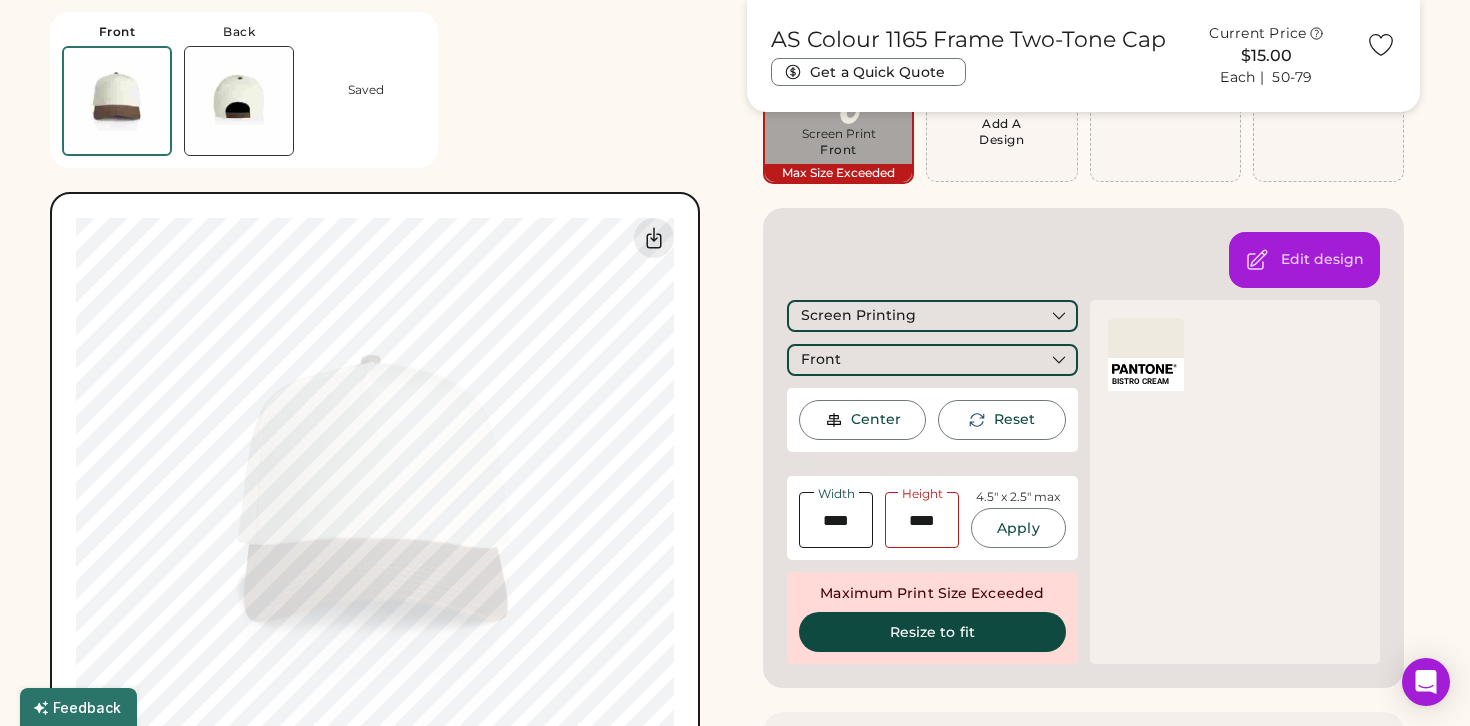 scroll, scrollTop: 253, scrollLeft: 0, axis: vertical 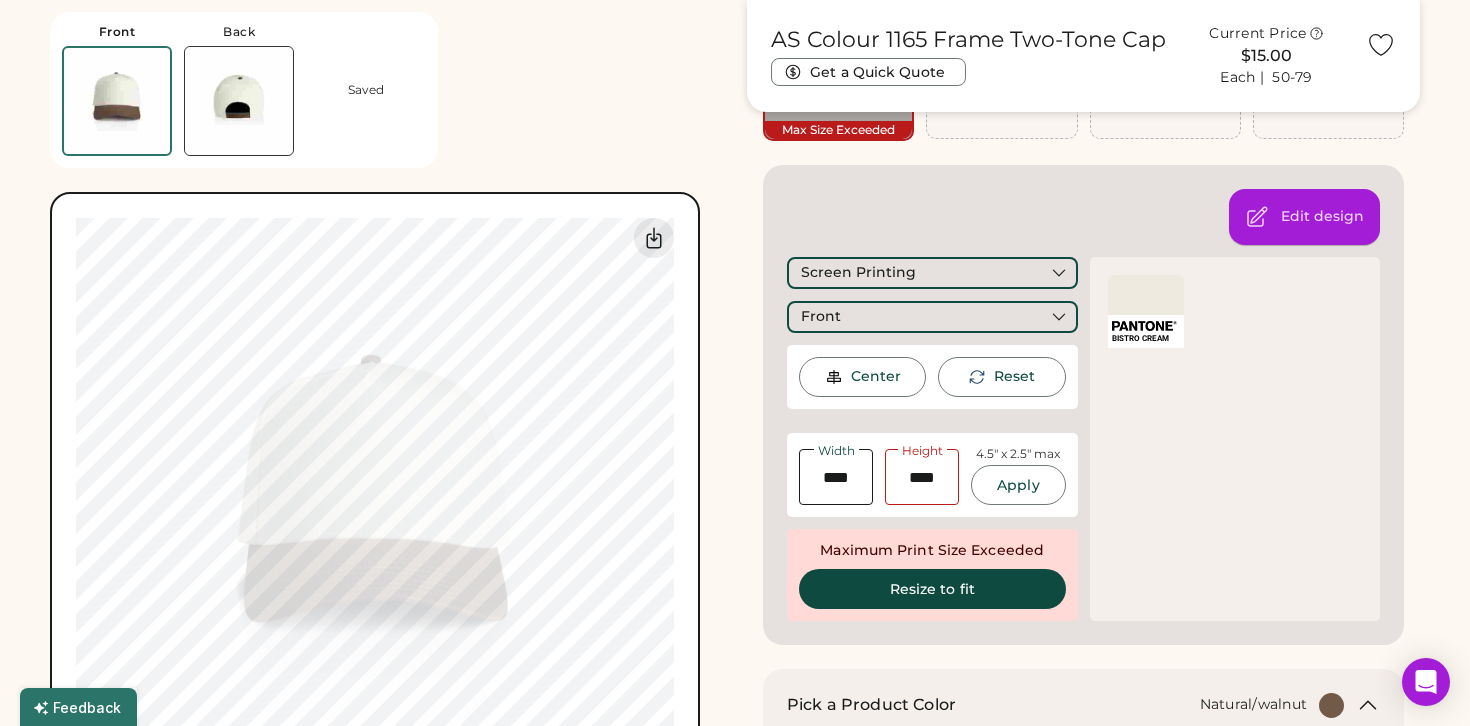 click at bounding box center (1257, 217) 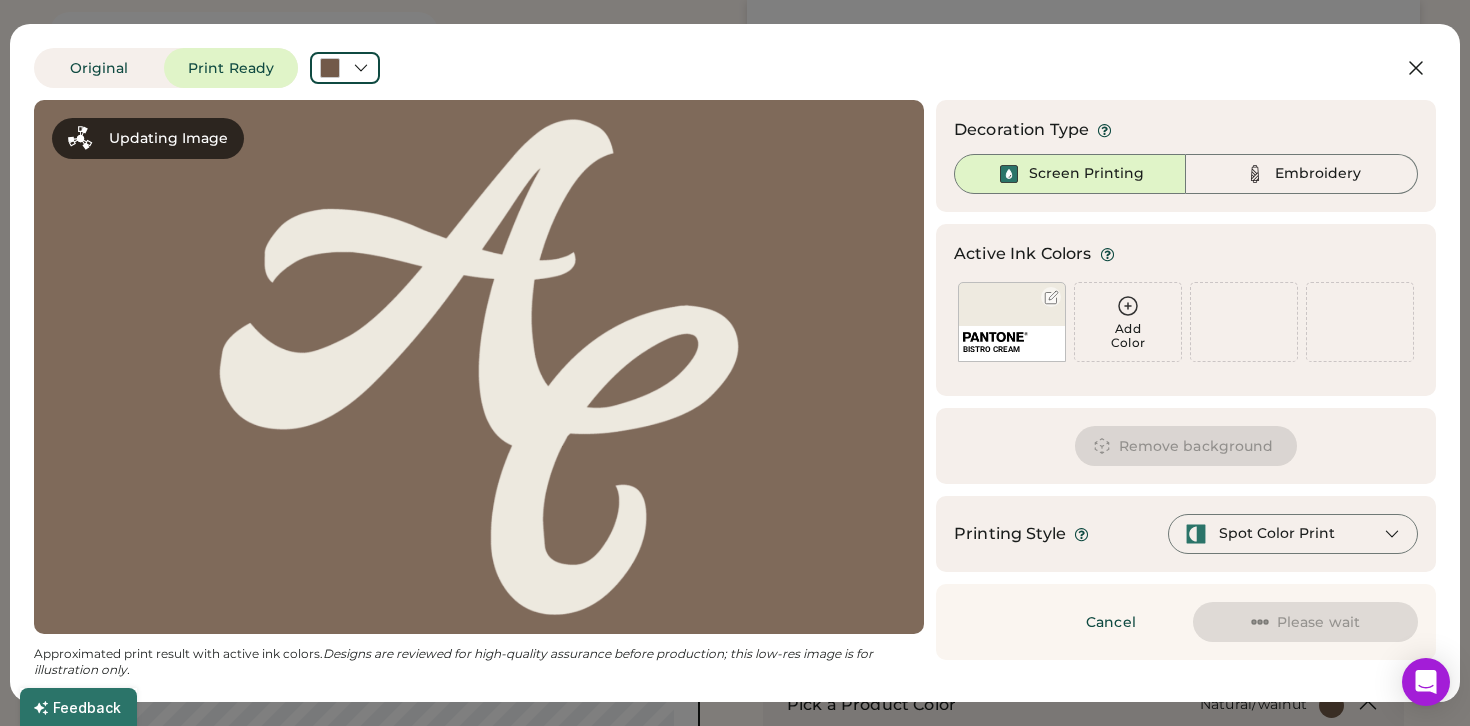 click on "BISTRO CREAM" at bounding box center [1012, 322] 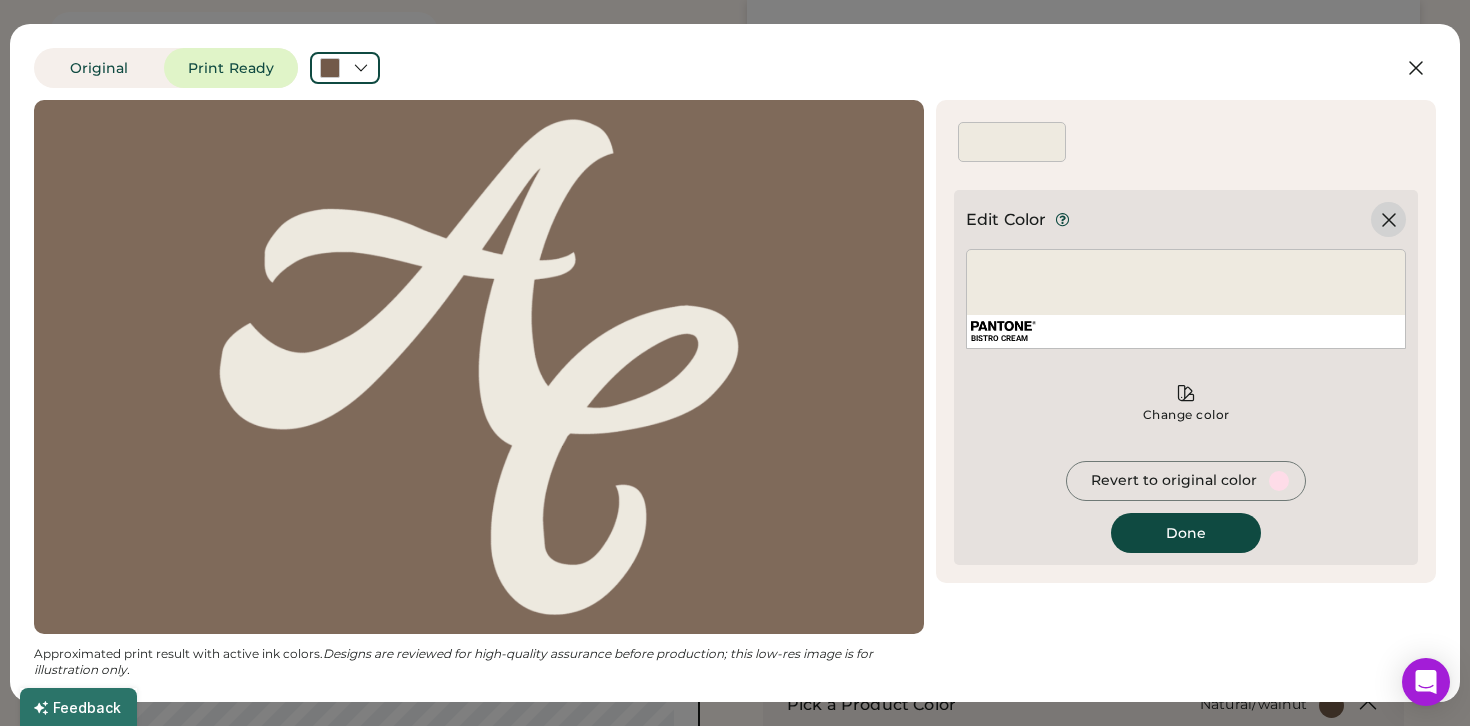 click at bounding box center (1389, 220) 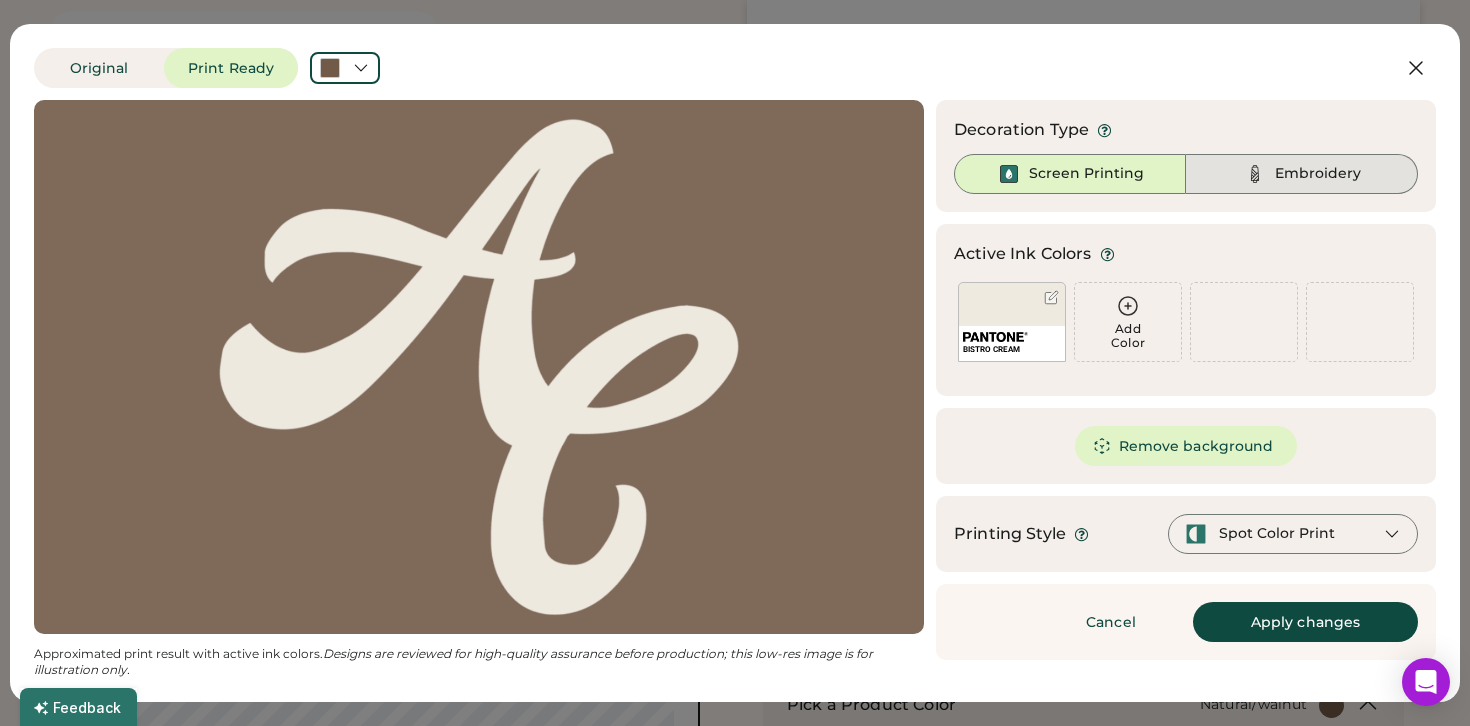 click on "Embroidery" at bounding box center [1318, 174] 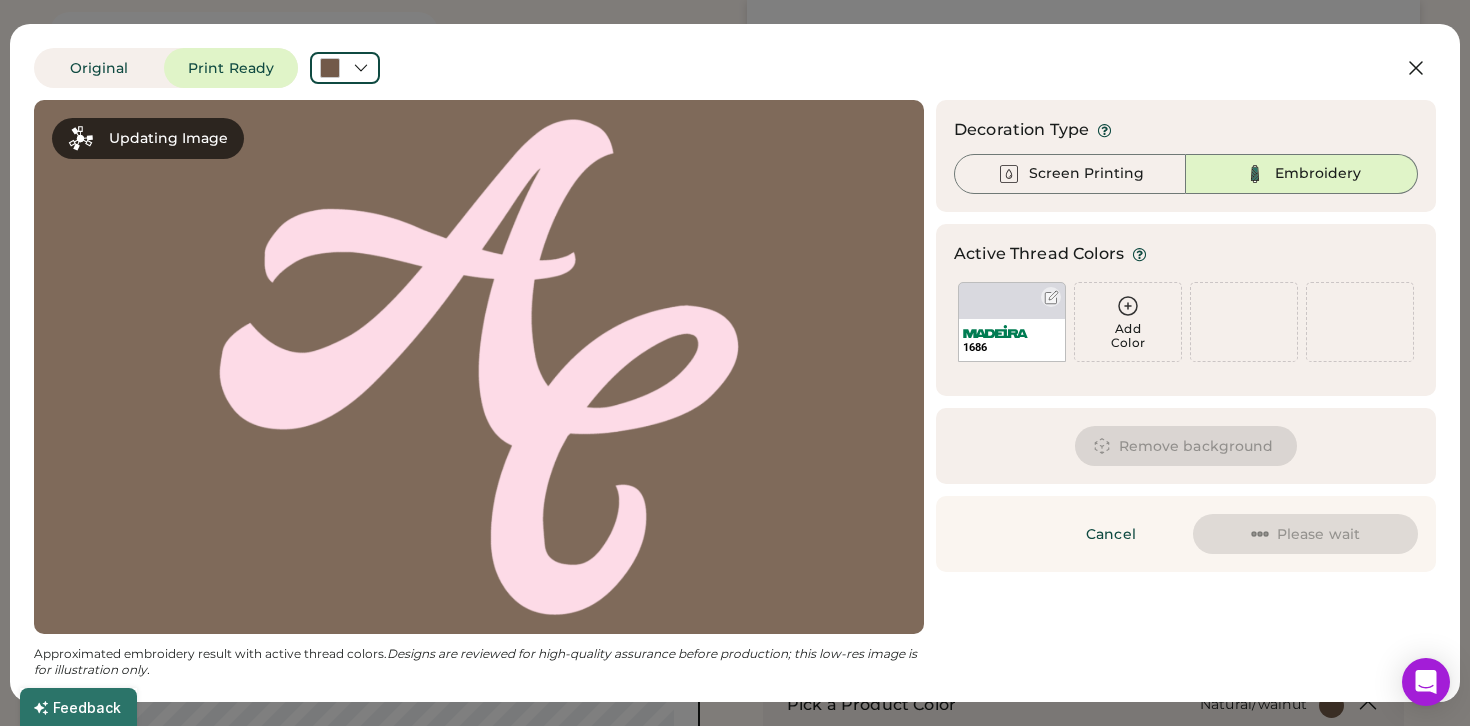 click at bounding box center (1051, 297) 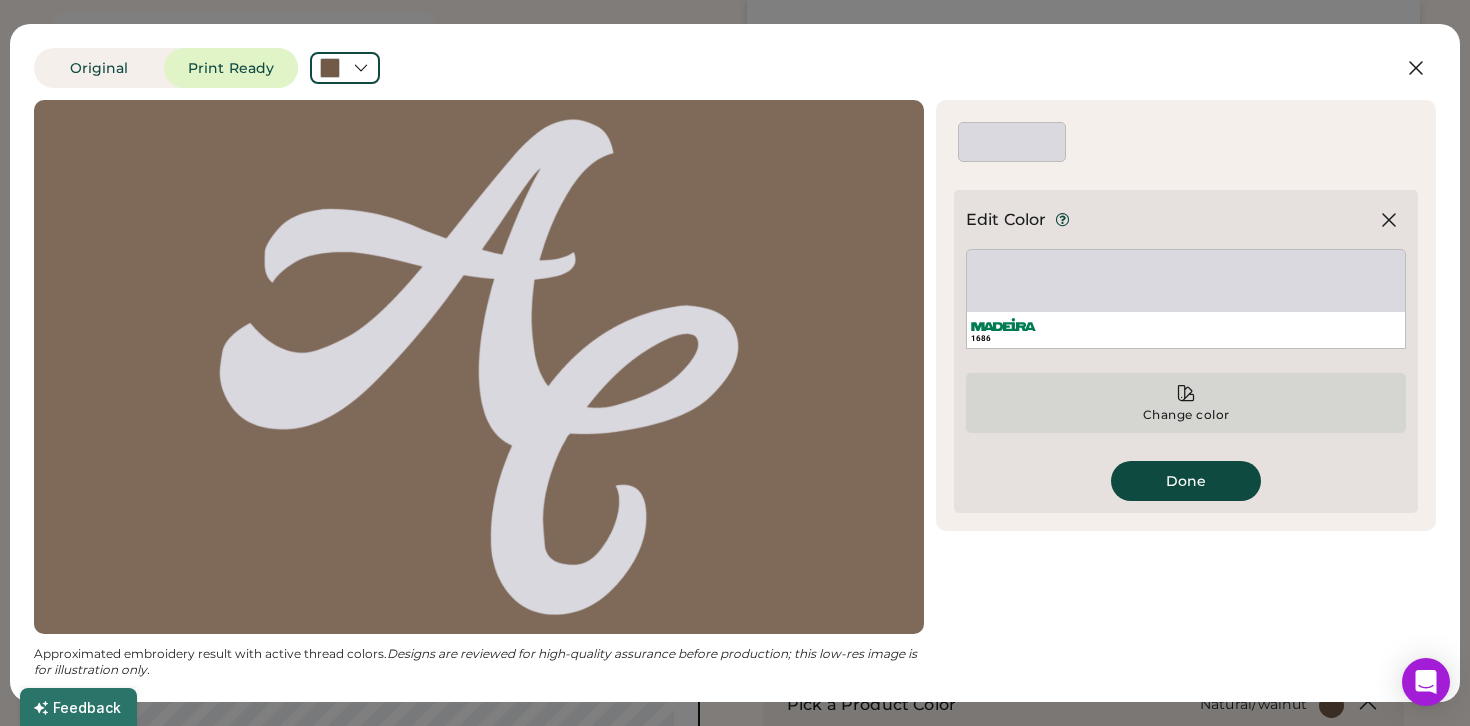 click on "Change color" at bounding box center [1186, 415] 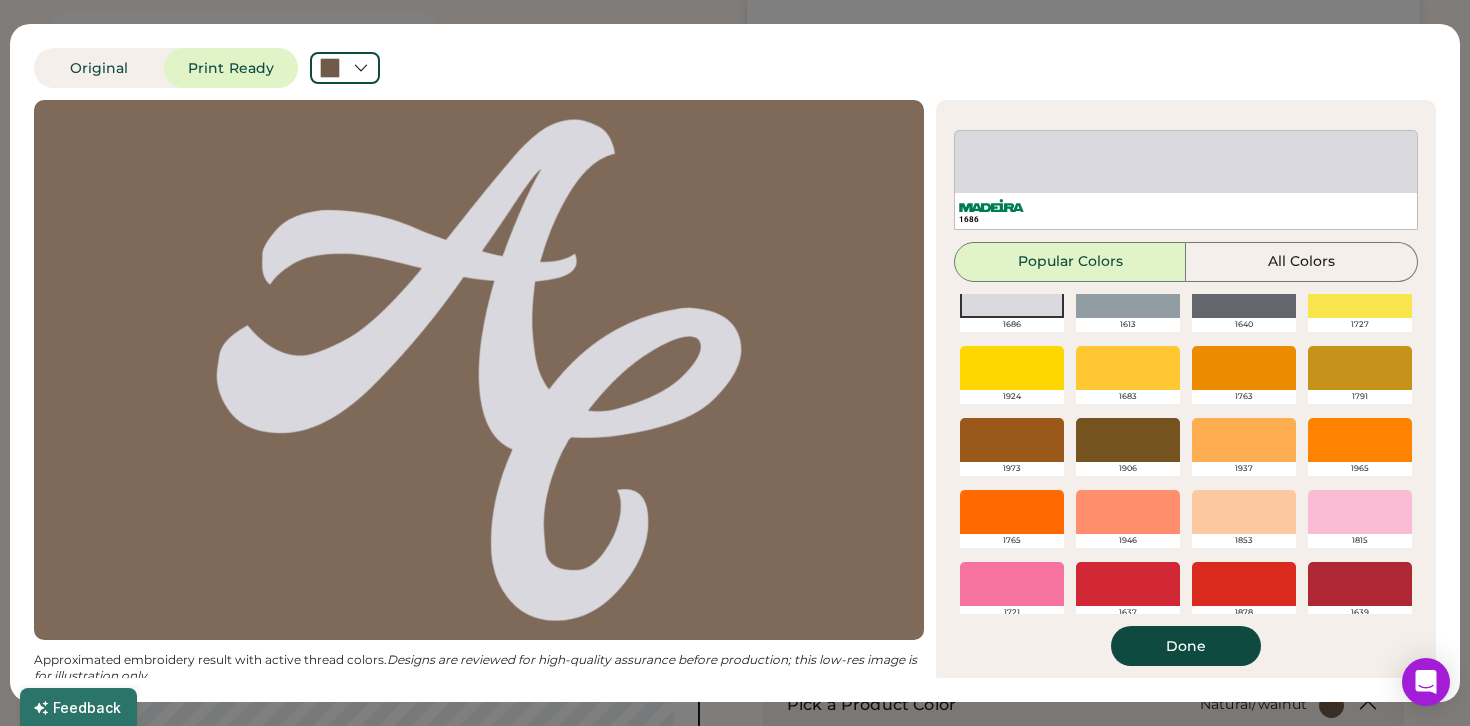 scroll, scrollTop: 103, scrollLeft: 0, axis: vertical 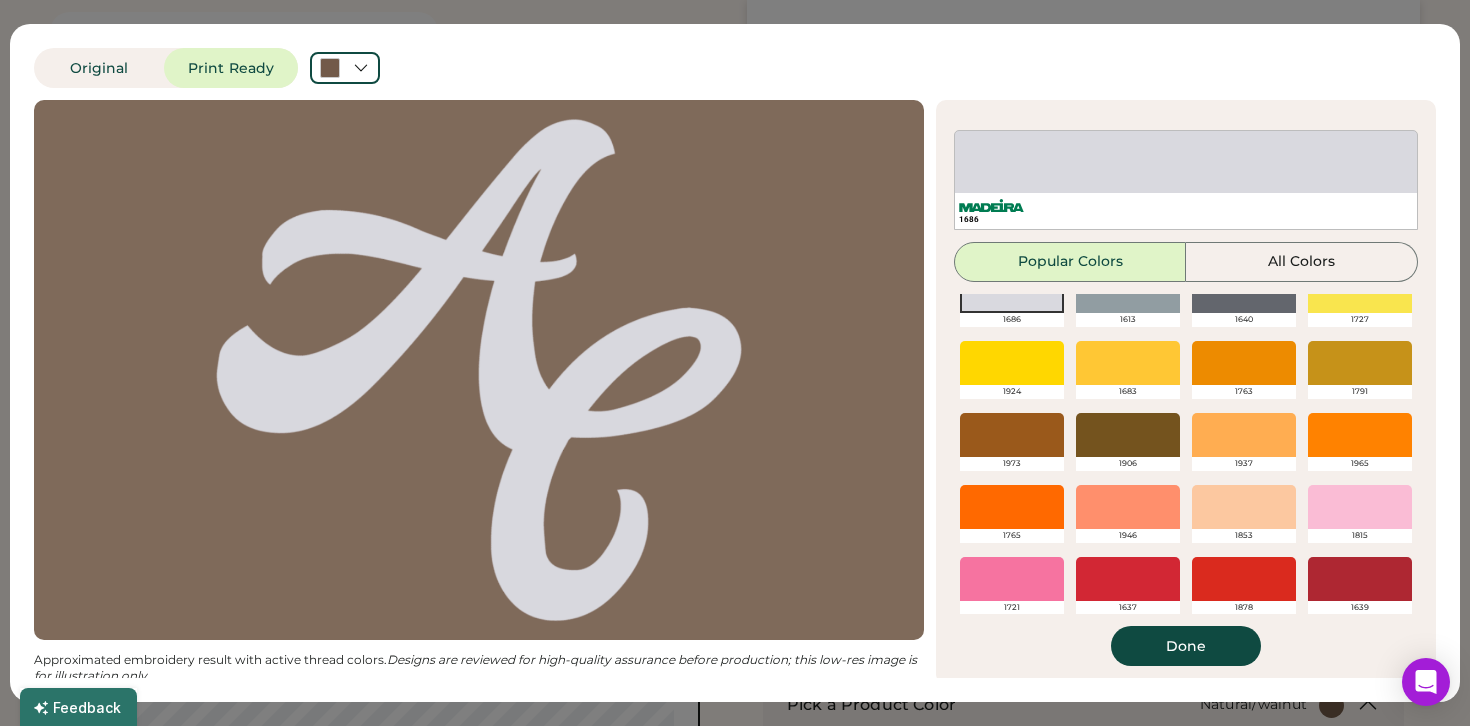 click at bounding box center (1012, 507) 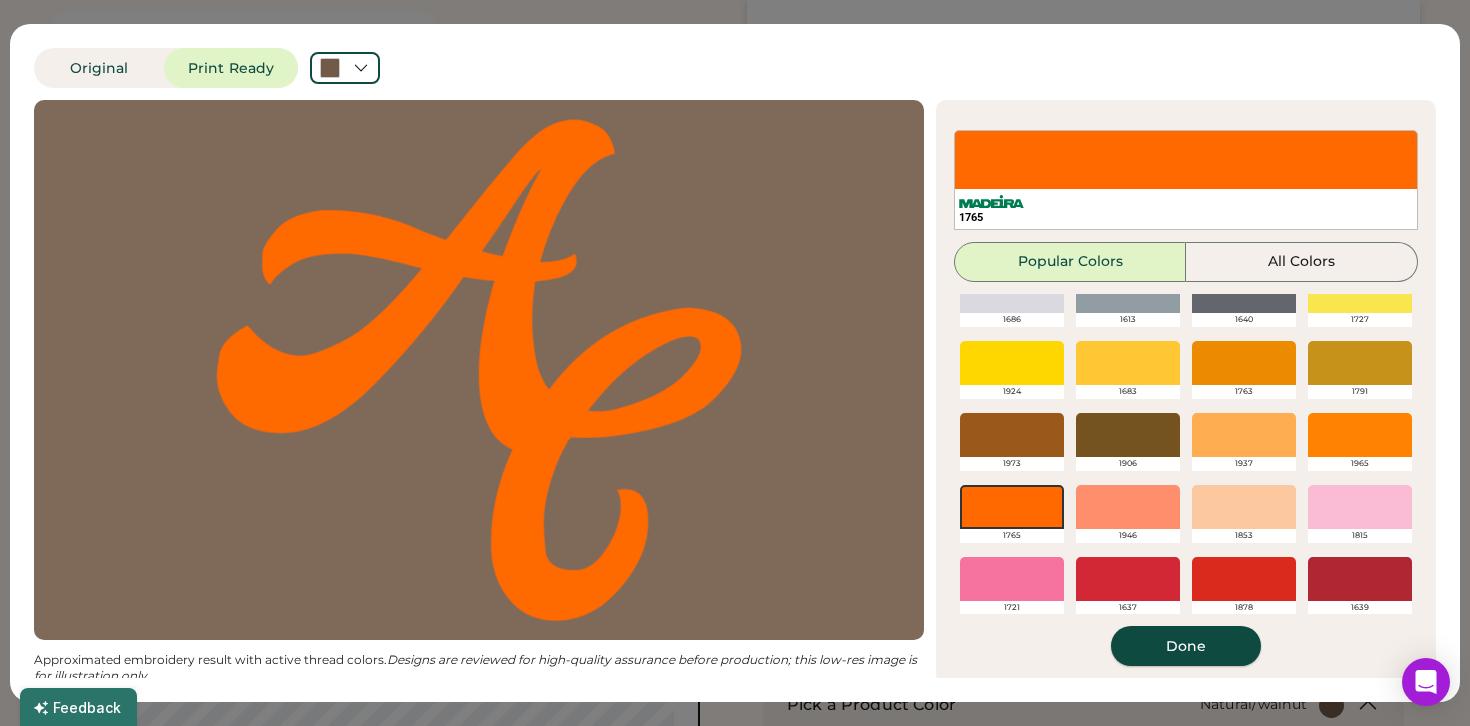 click on "Done" at bounding box center [1186, 646] 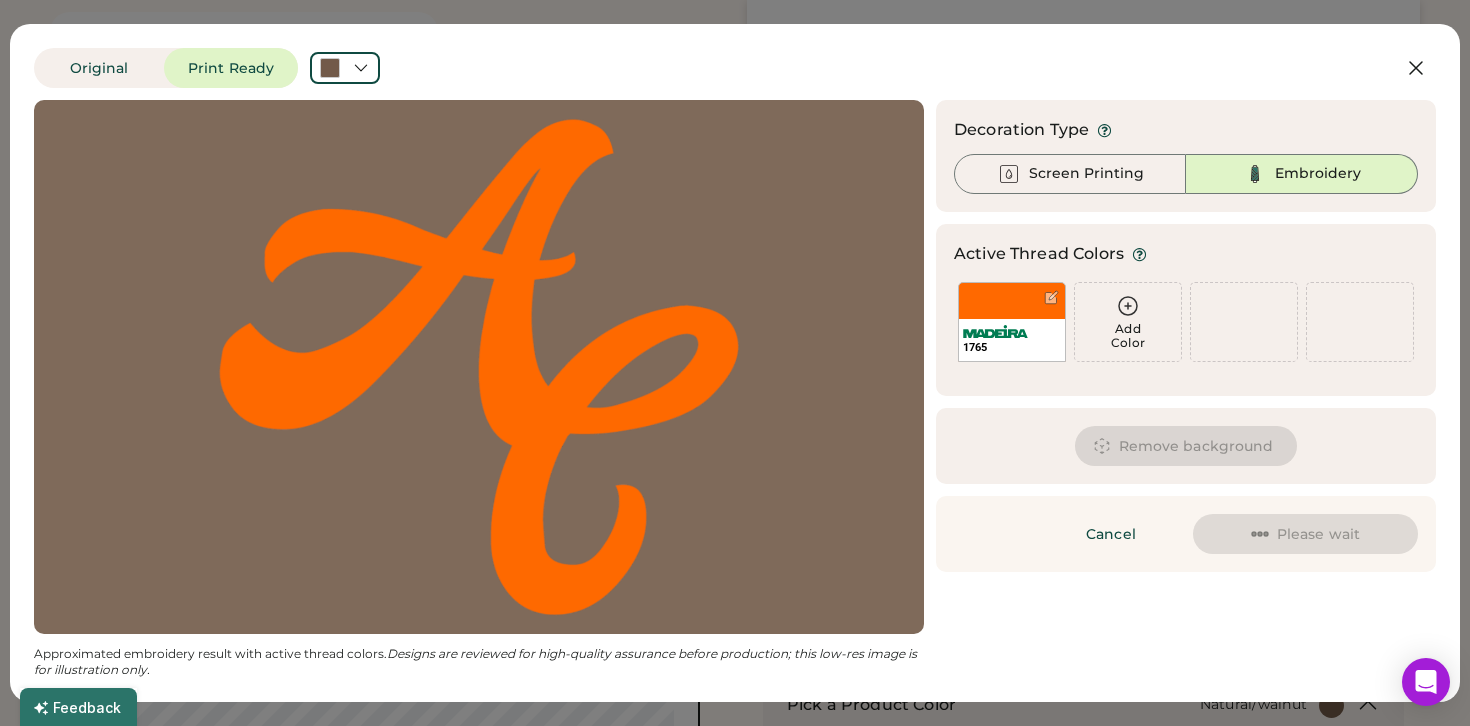 scroll, scrollTop: 0, scrollLeft: 0, axis: both 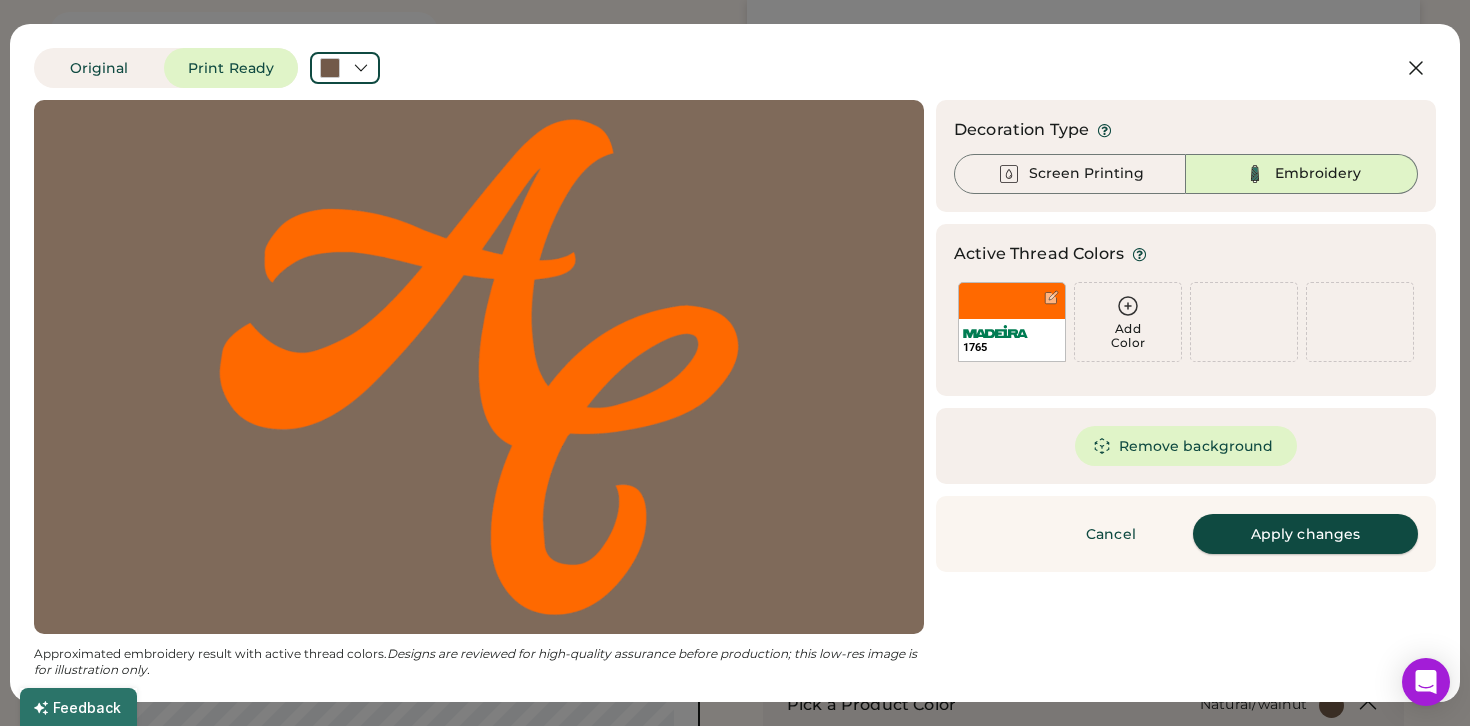 click on "Apply changes" at bounding box center [1305, 534] 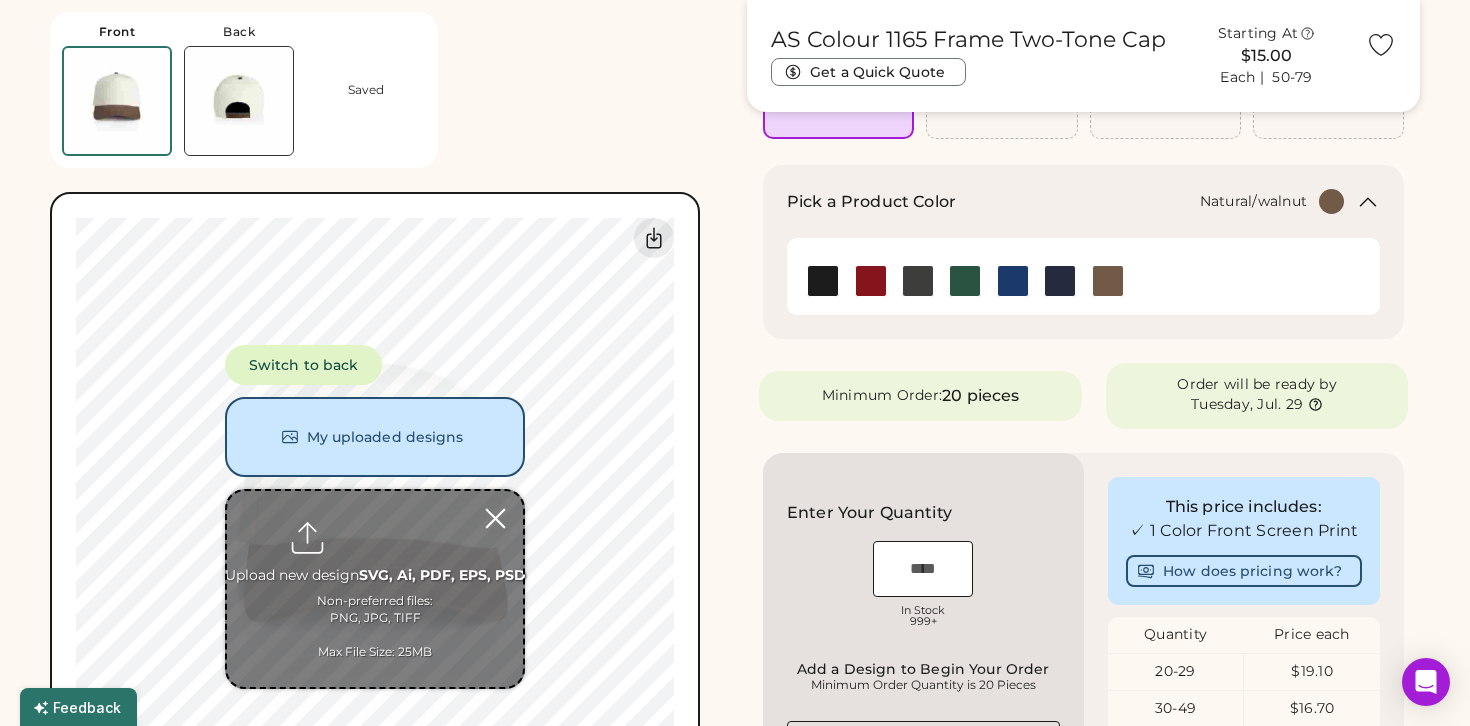click at bounding box center (495, 518) 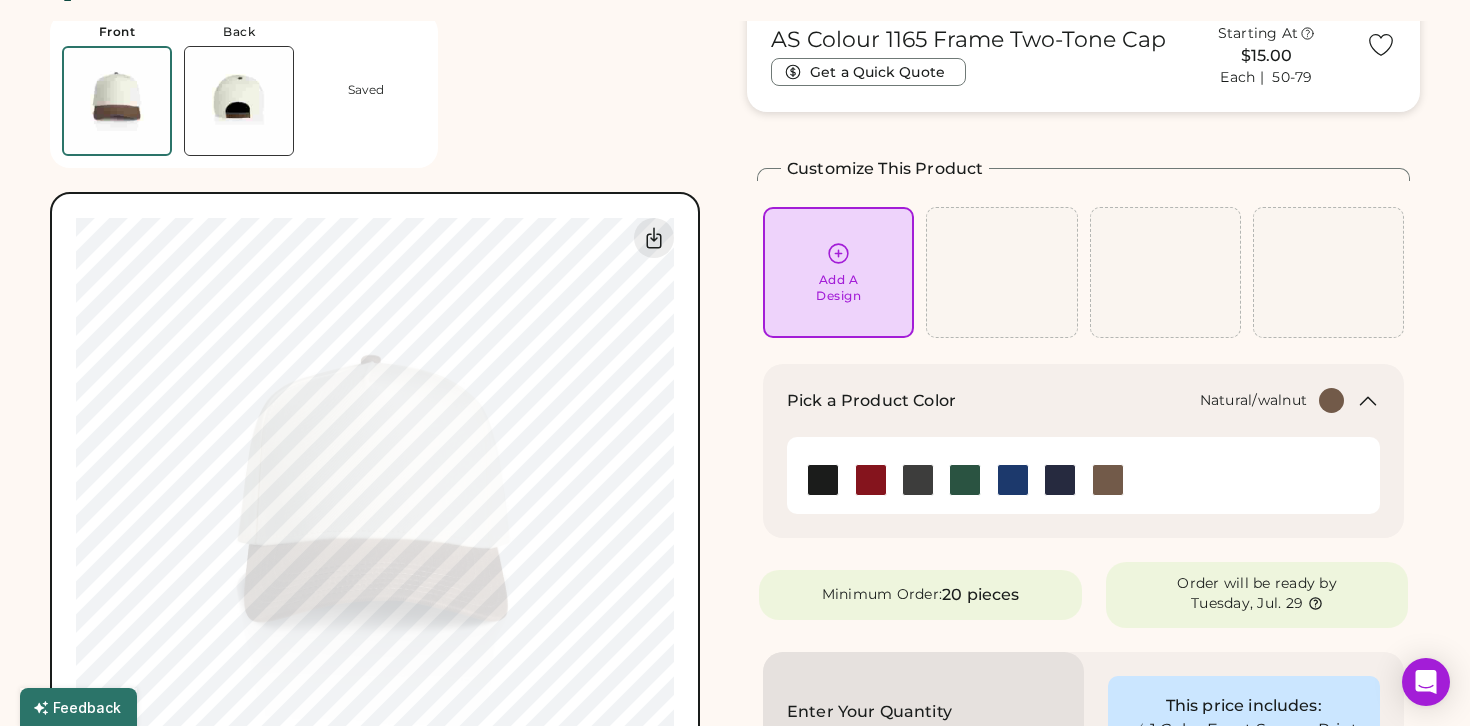 scroll, scrollTop: 0, scrollLeft: 0, axis: both 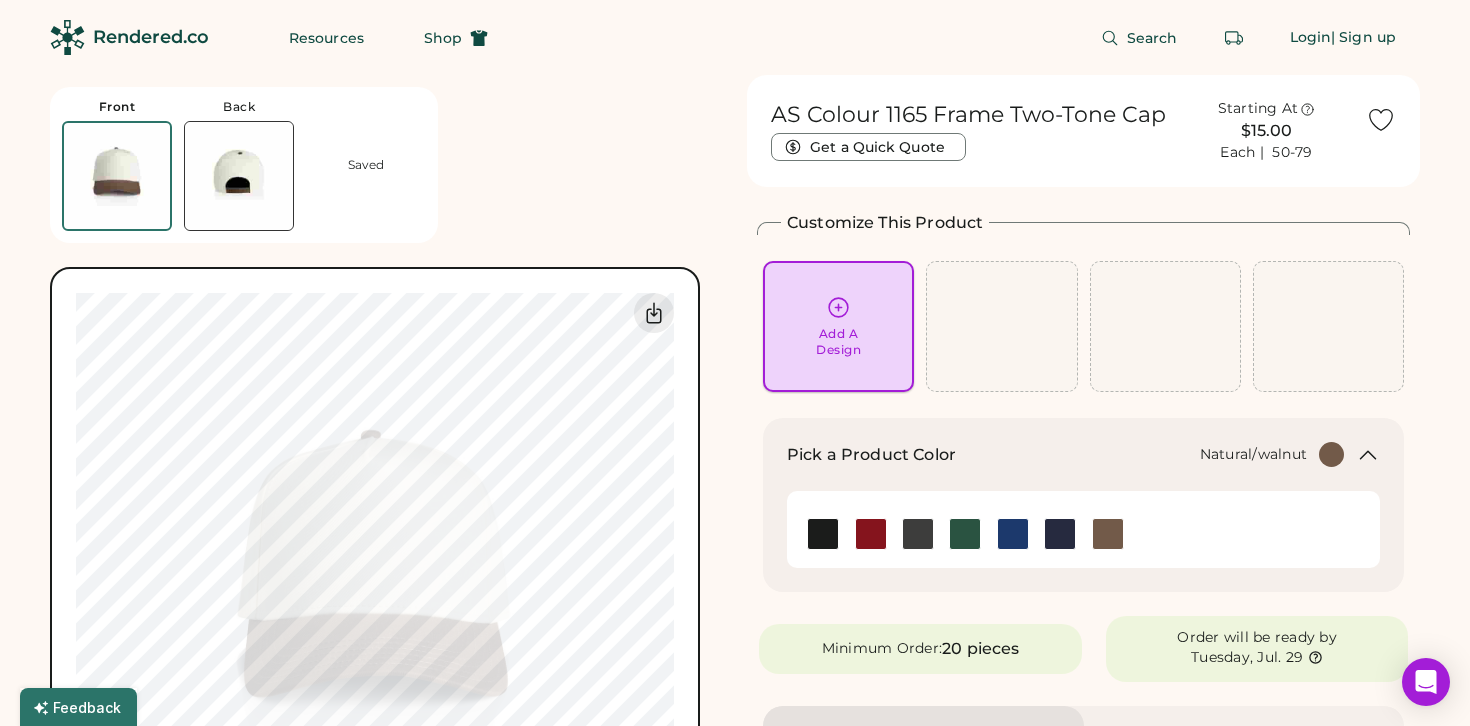 click at bounding box center [838, 307] 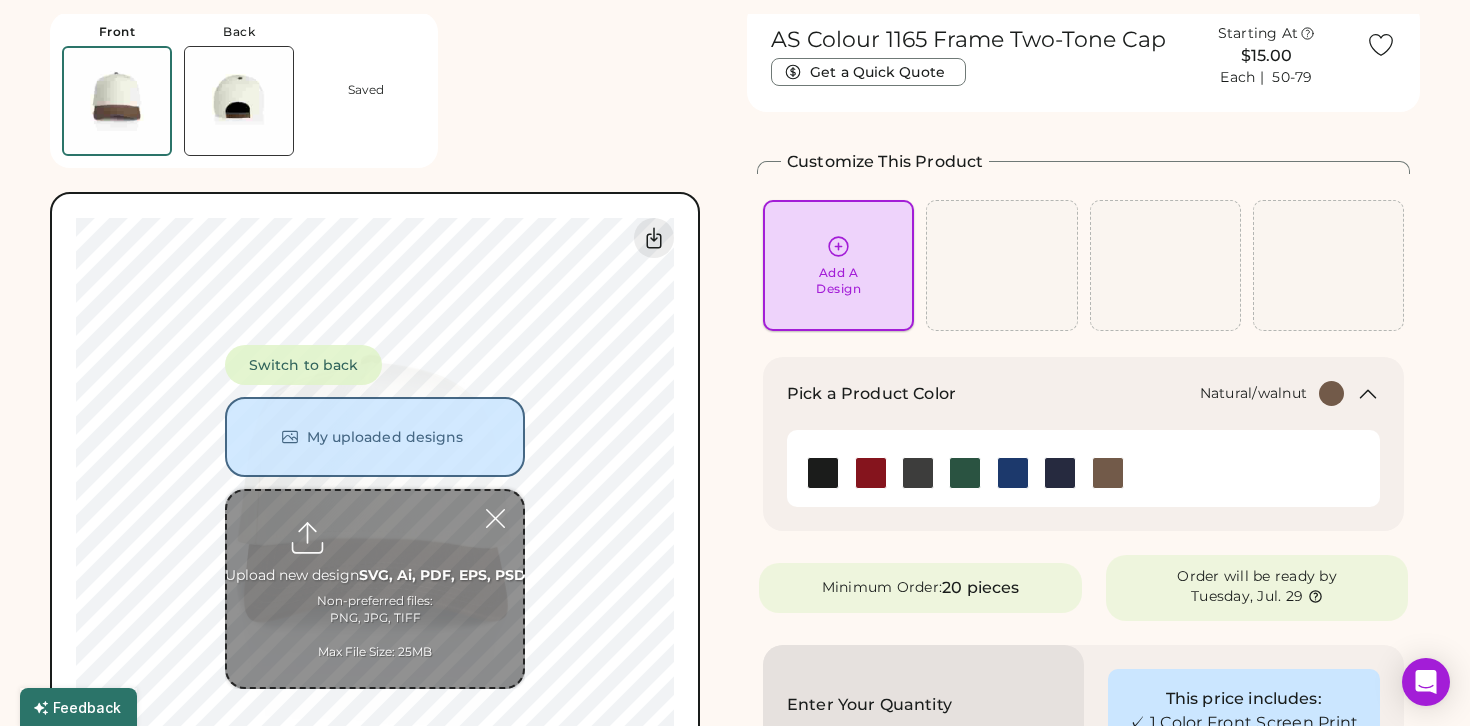 scroll, scrollTop: 75, scrollLeft: 0, axis: vertical 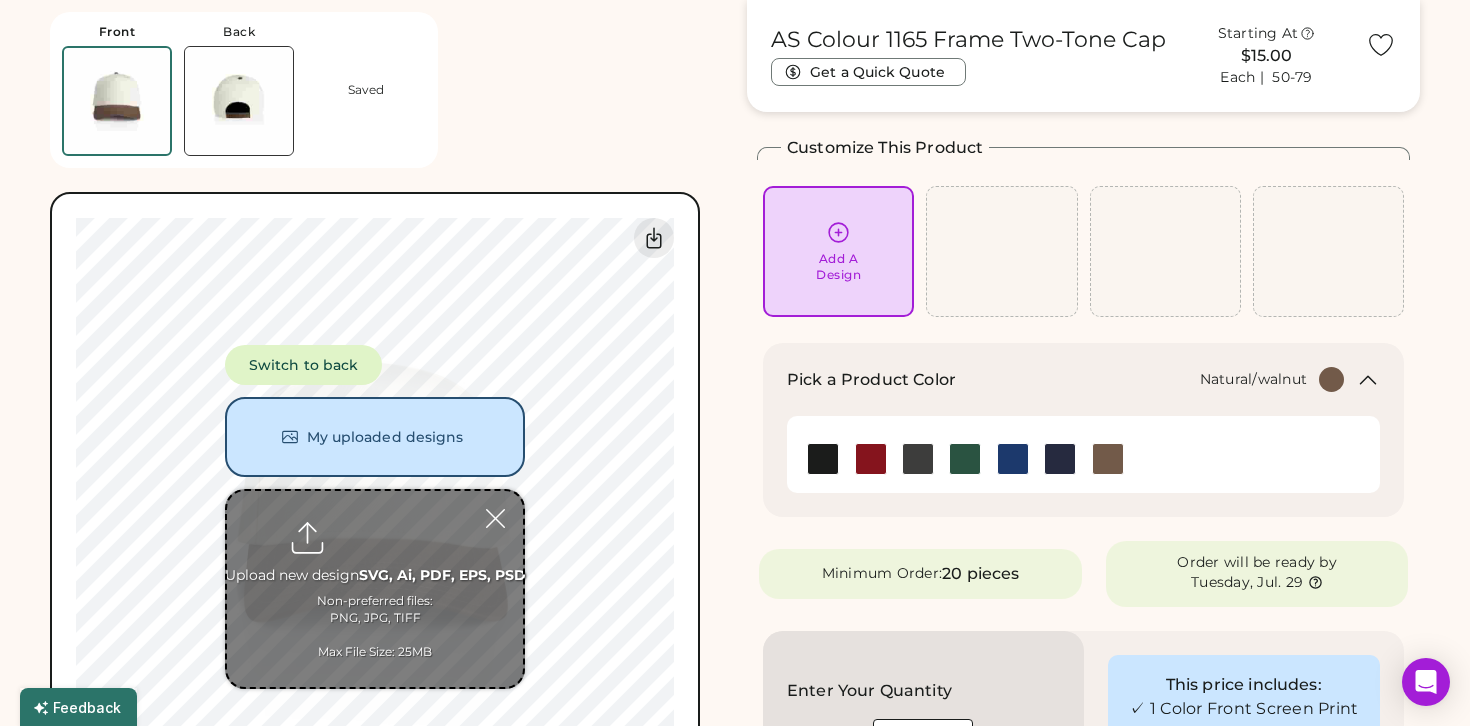 click at bounding box center [375, 589] 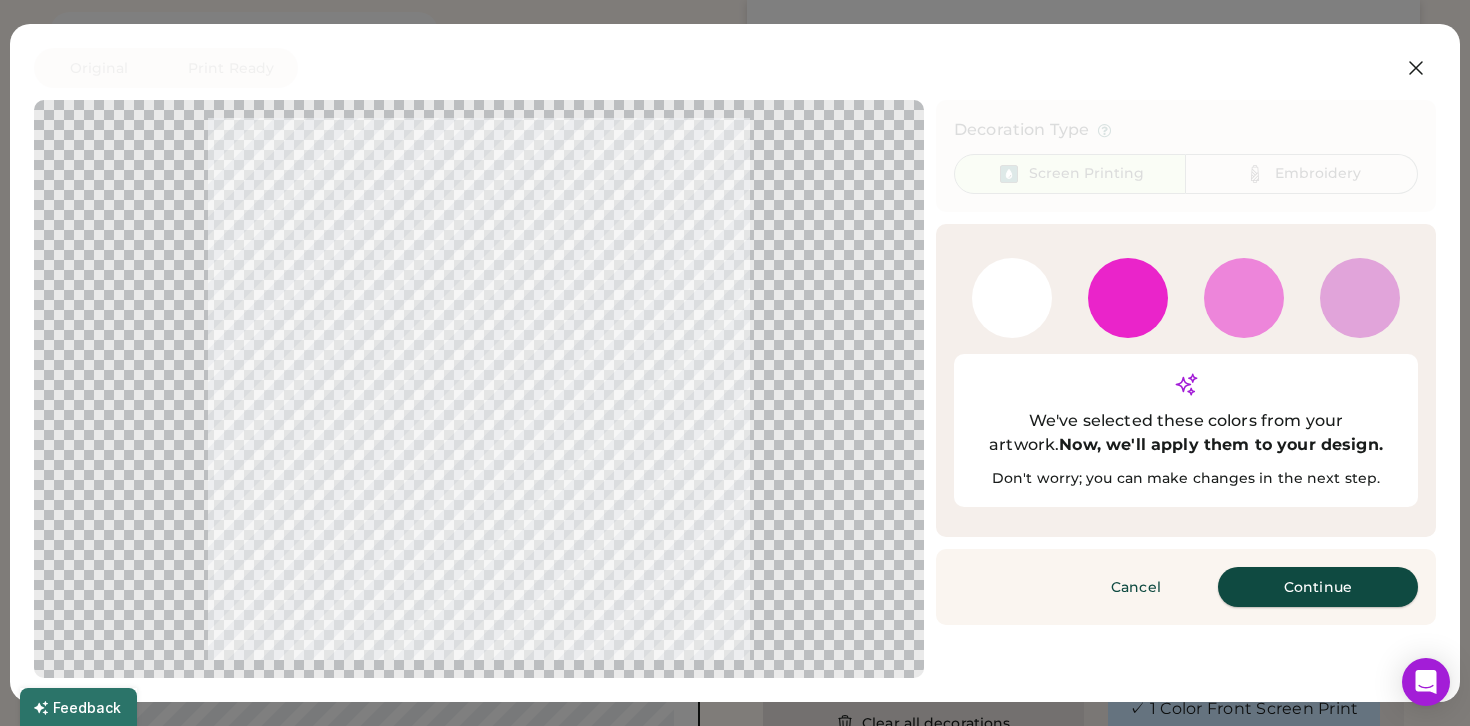 click on "Continue" at bounding box center [1318, 587] 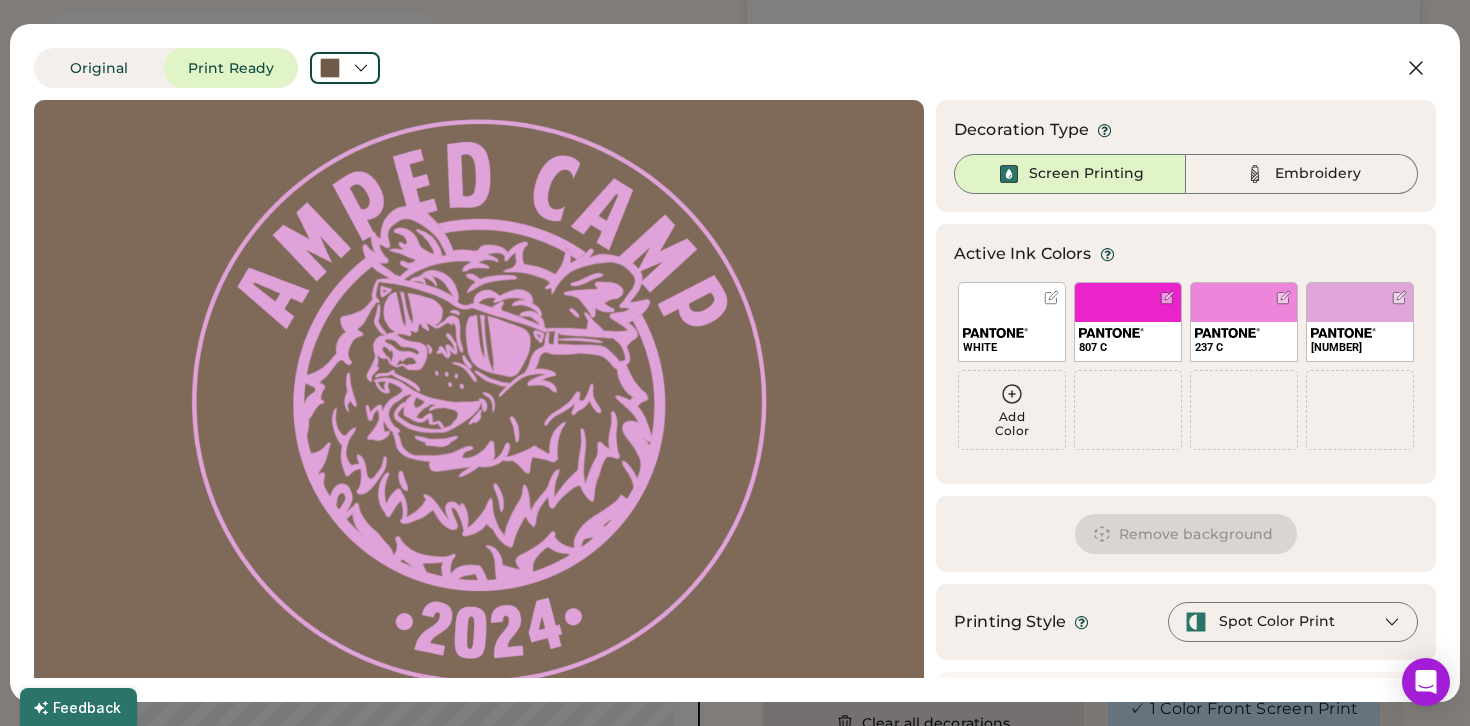 click at bounding box center (1051, 297) 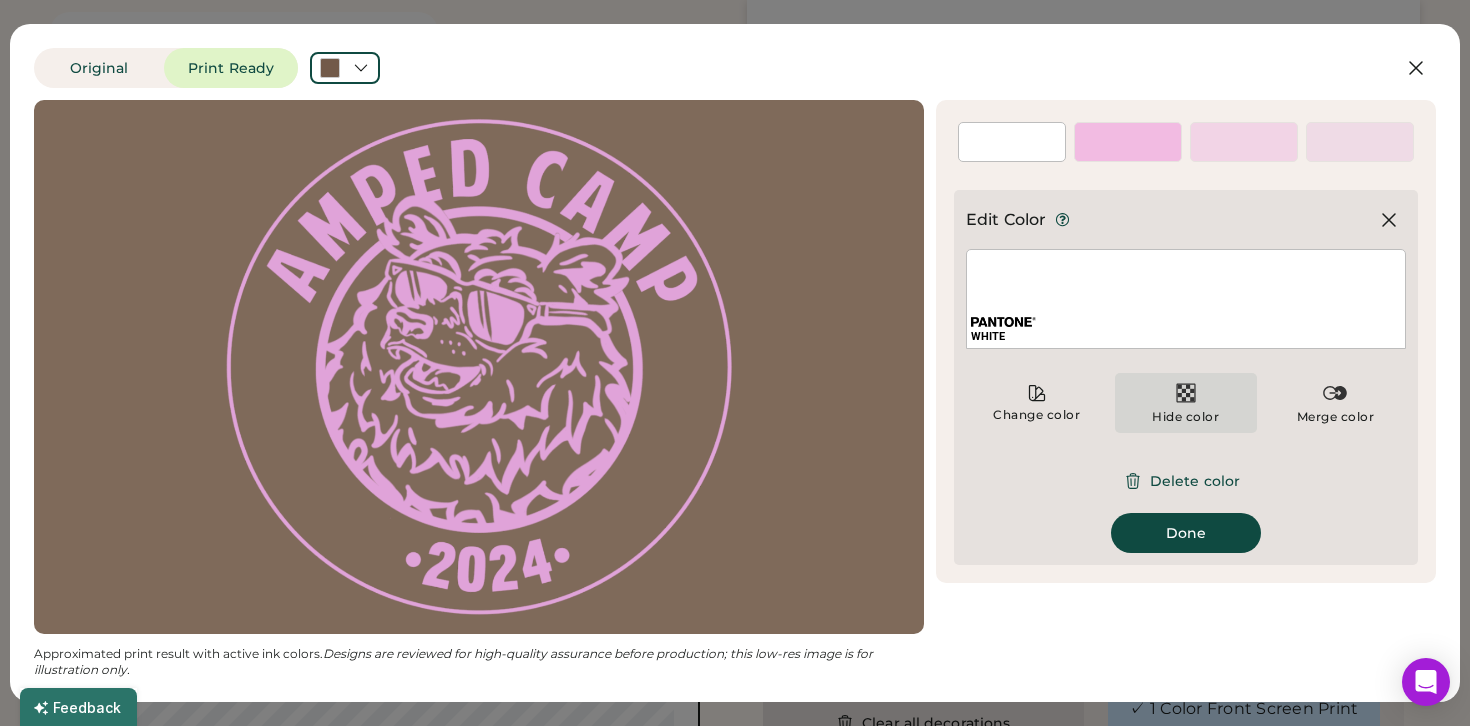 click at bounding box center (1186, 393) 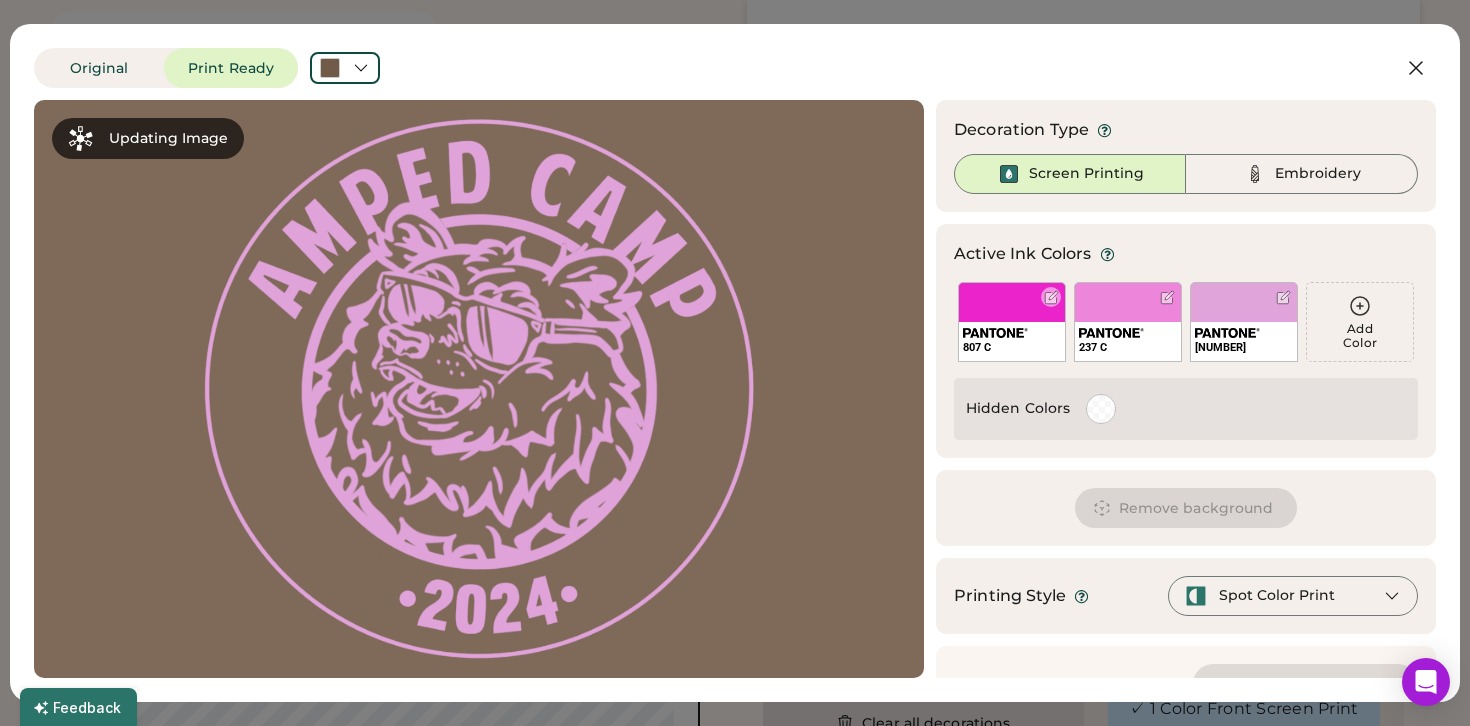 click at bounding box center (1051, 297) 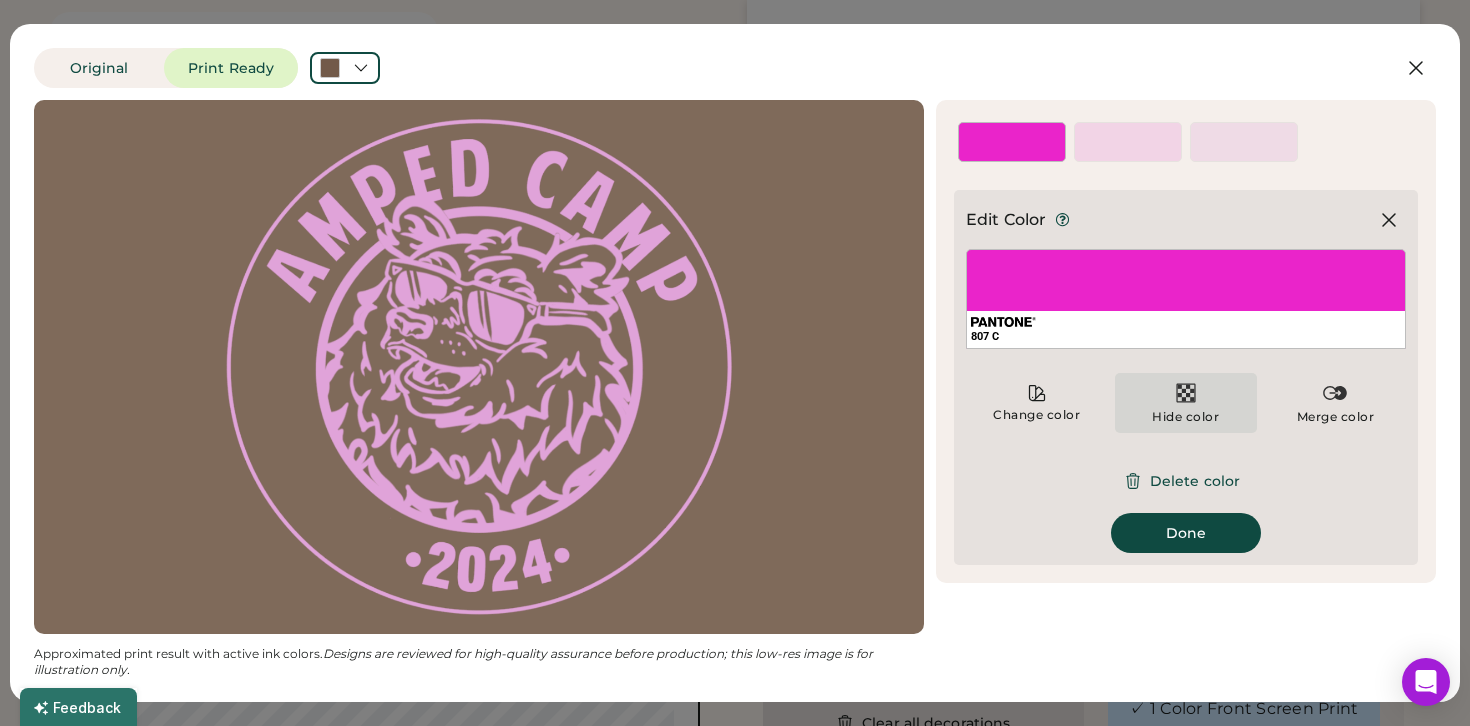 click on "Hide color" at bounding box center (1185, 403) 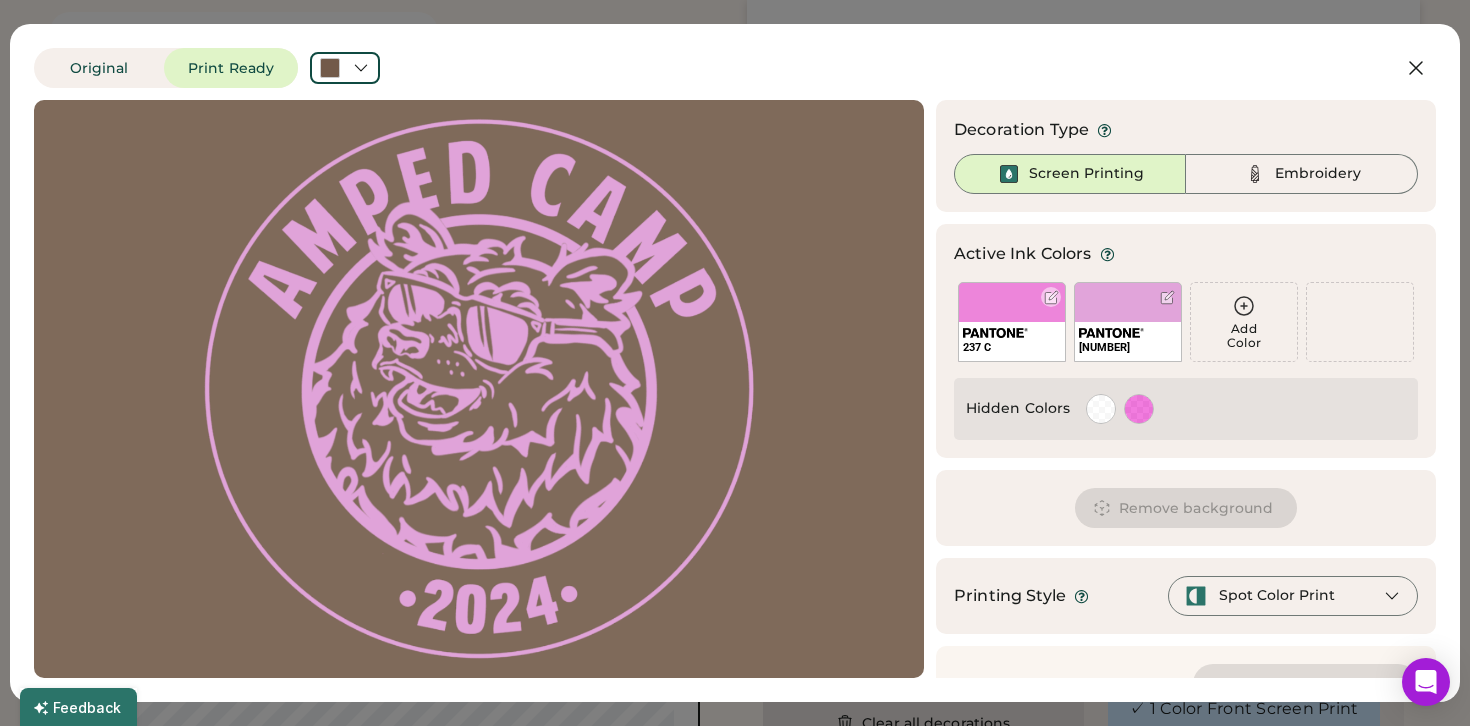 click on "237 C" at bounding box center (1012, 322) 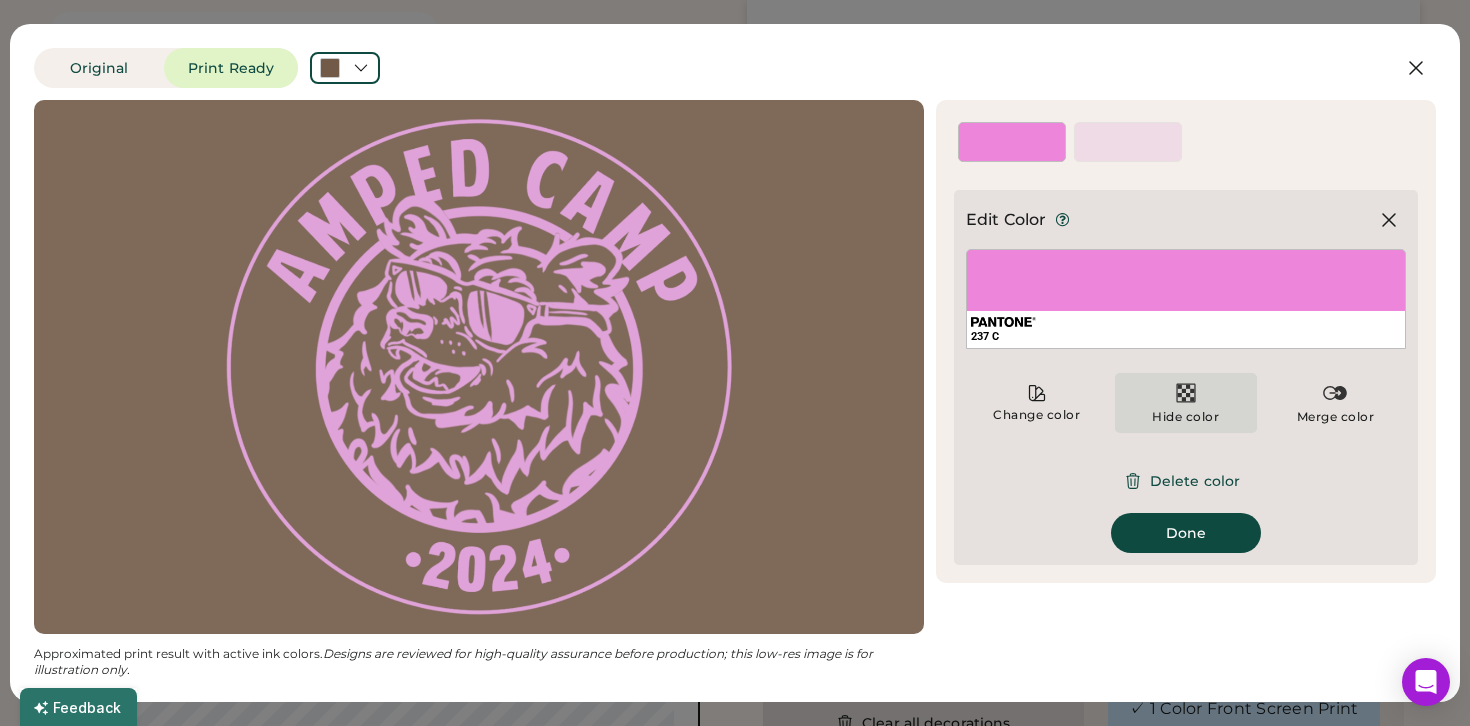 click on "Hide color" at bounding box center (1185, 403) 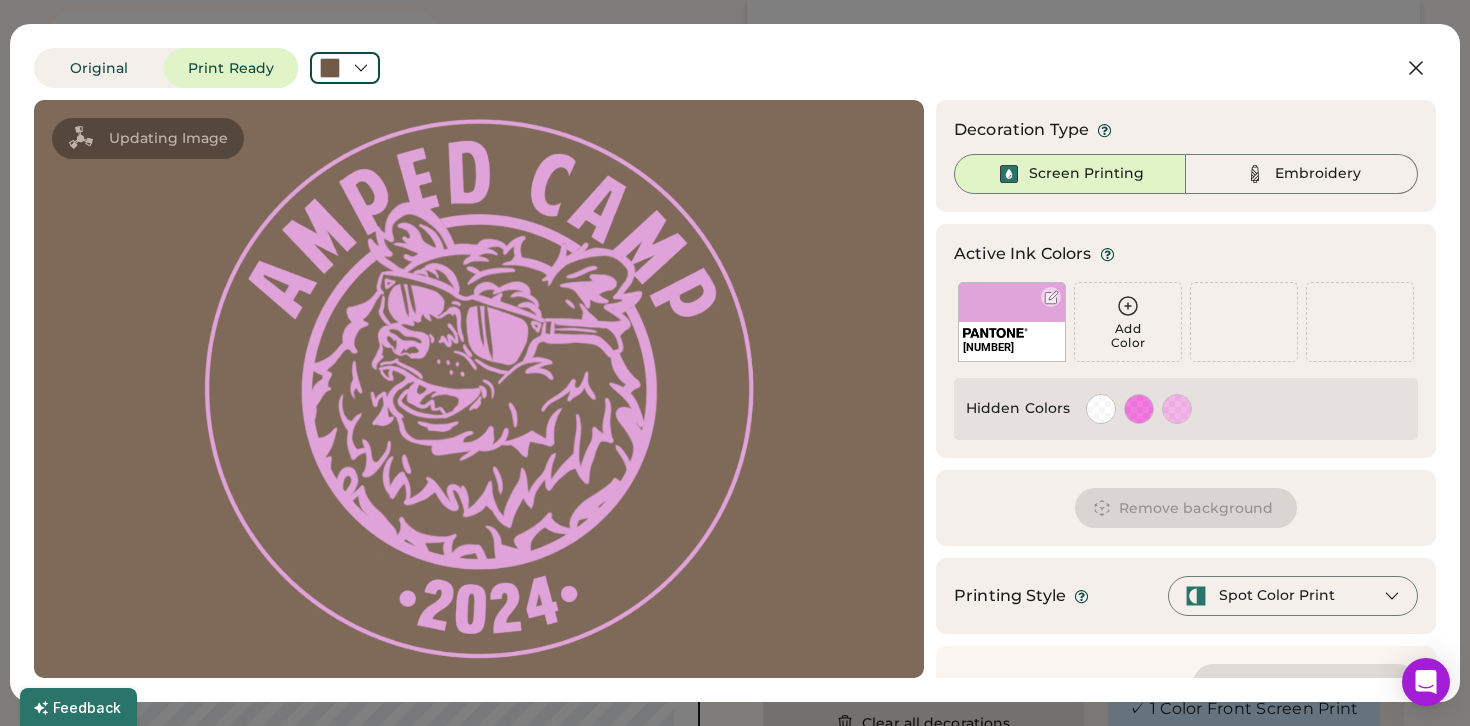 click on "515 U" at bounding box center (1012, 341) 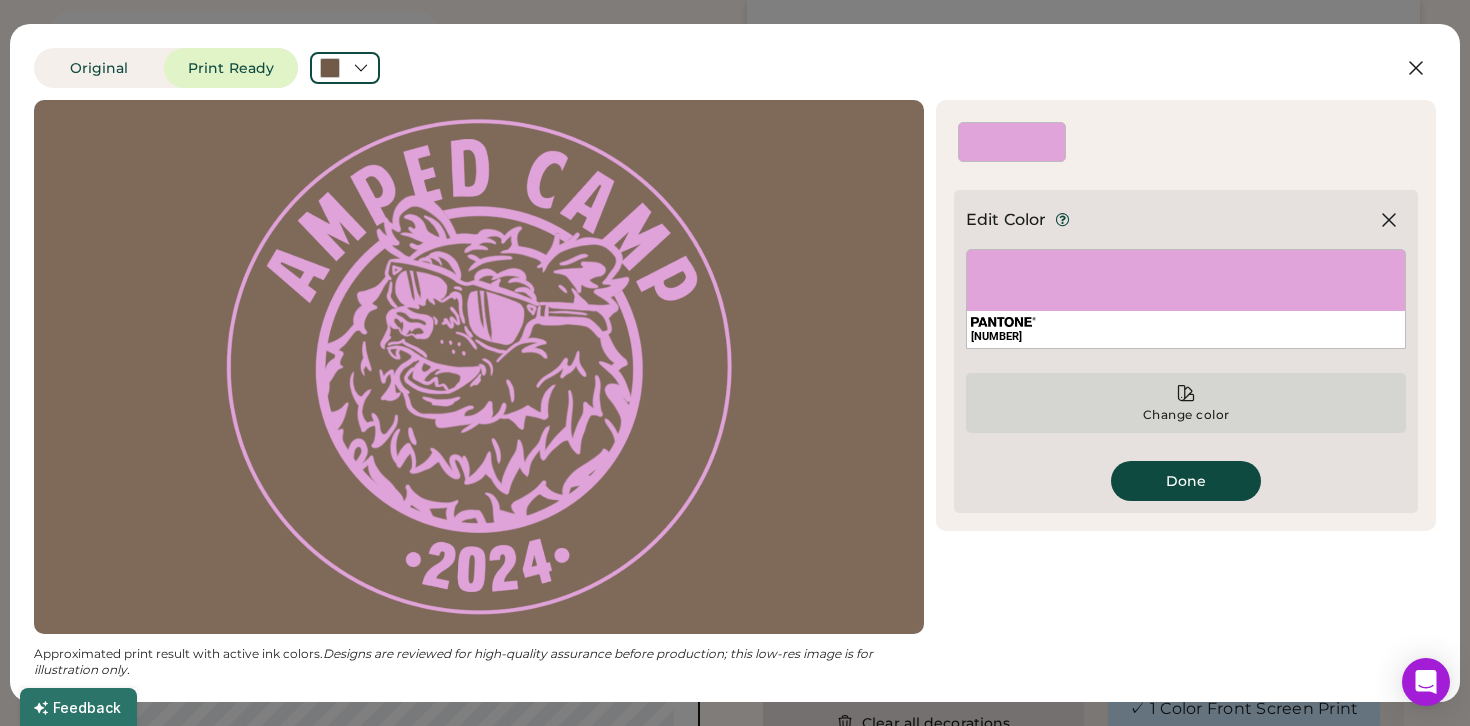 click on "Change color" at bounding box center [1186, 403] 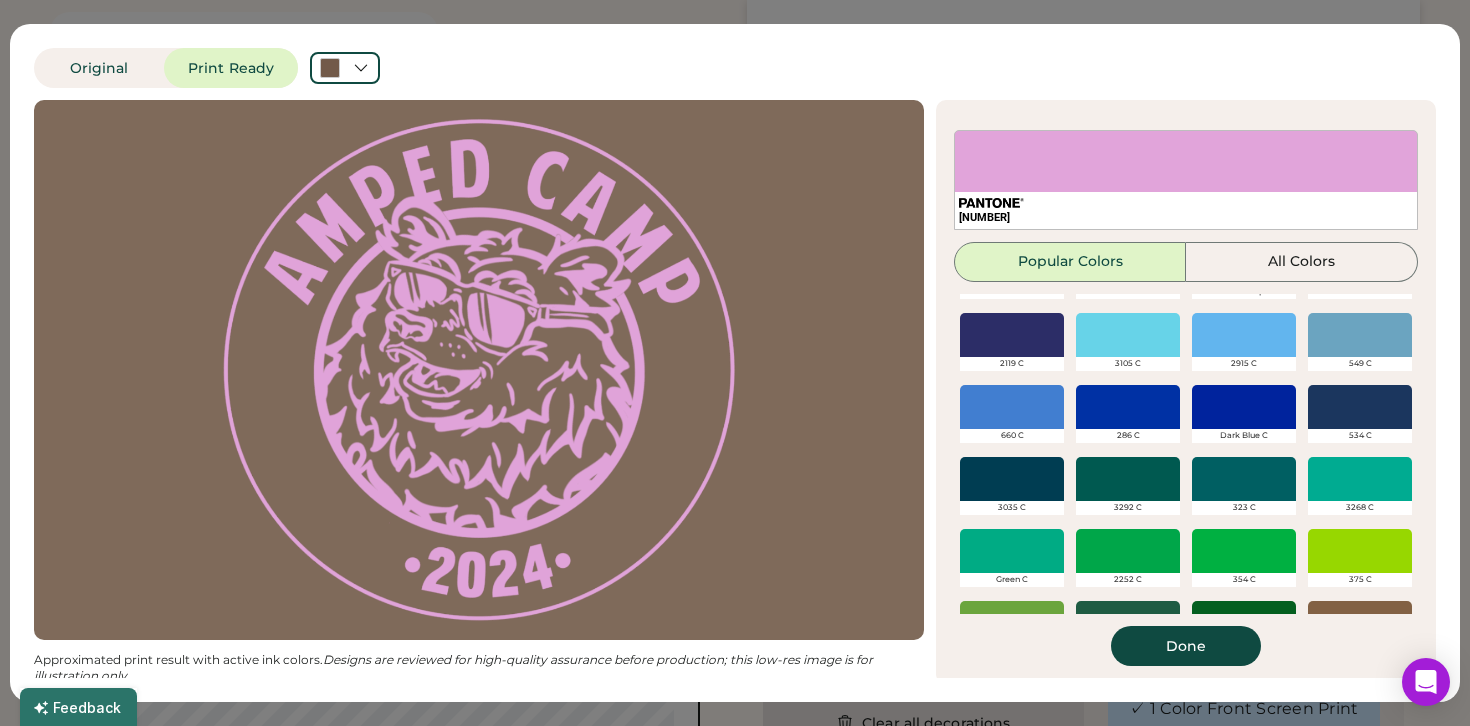 scroll, scrollTop: 688, scrollLeft: 0, axis: vertical 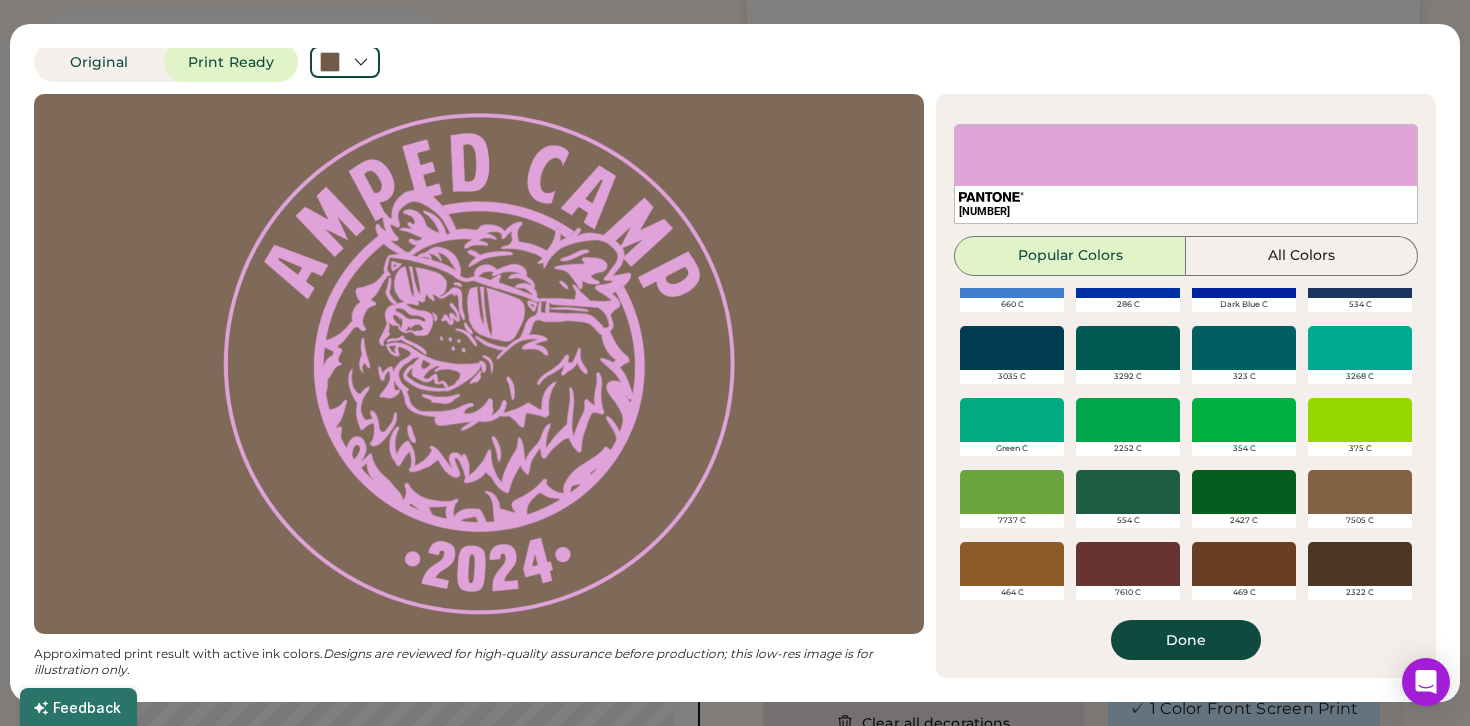 click at bounding box center [1244, 492] 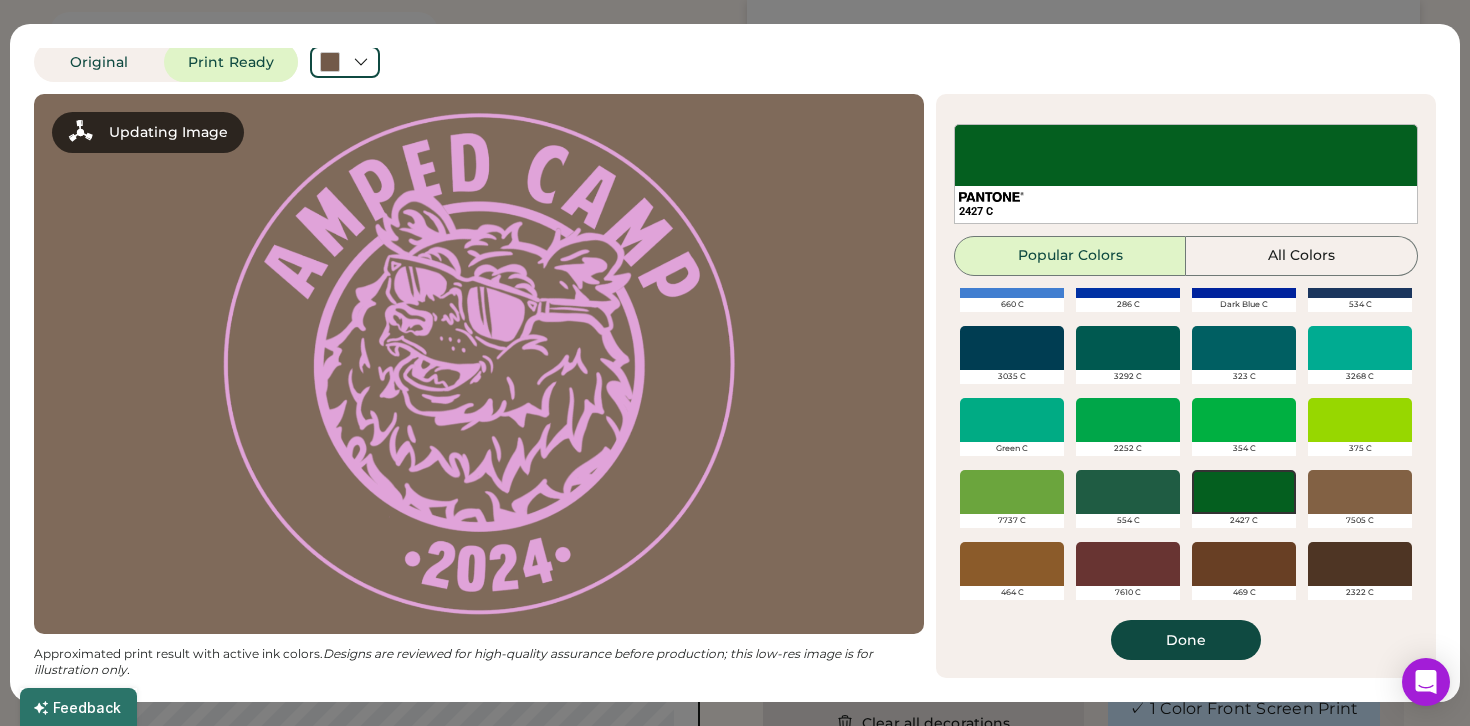 click at bounding box center [1128, 492] 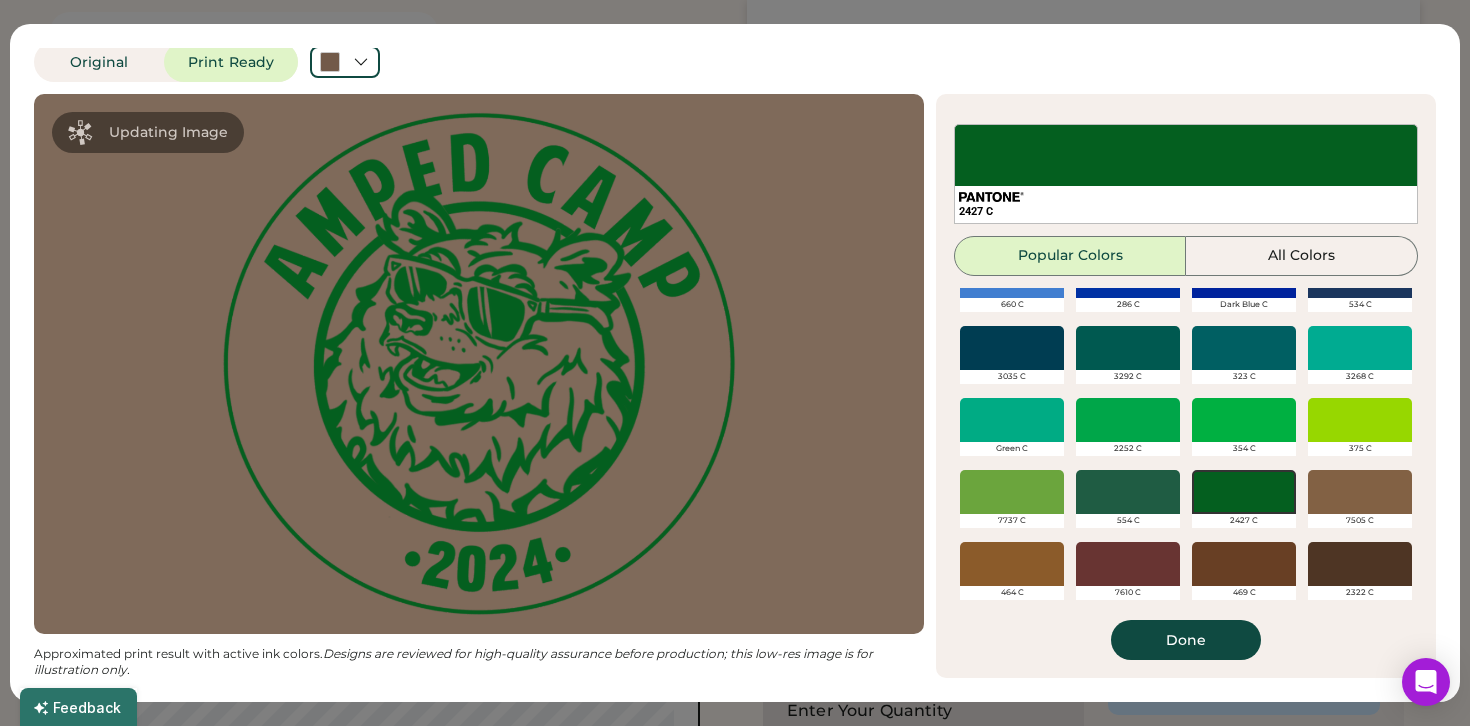 scroll, scrollTop: 182, scrollLeft: 0, axis: vertical 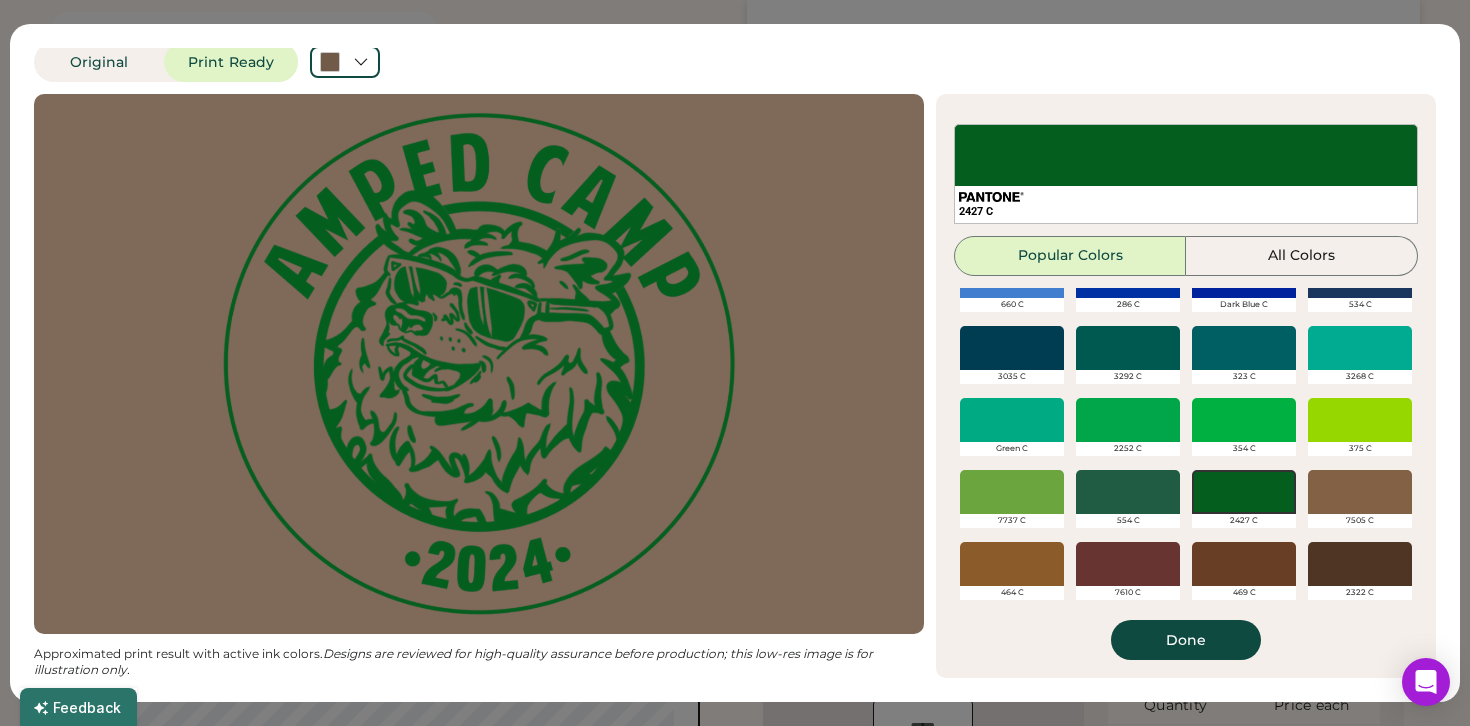 click at bounding box center [1128, 564] 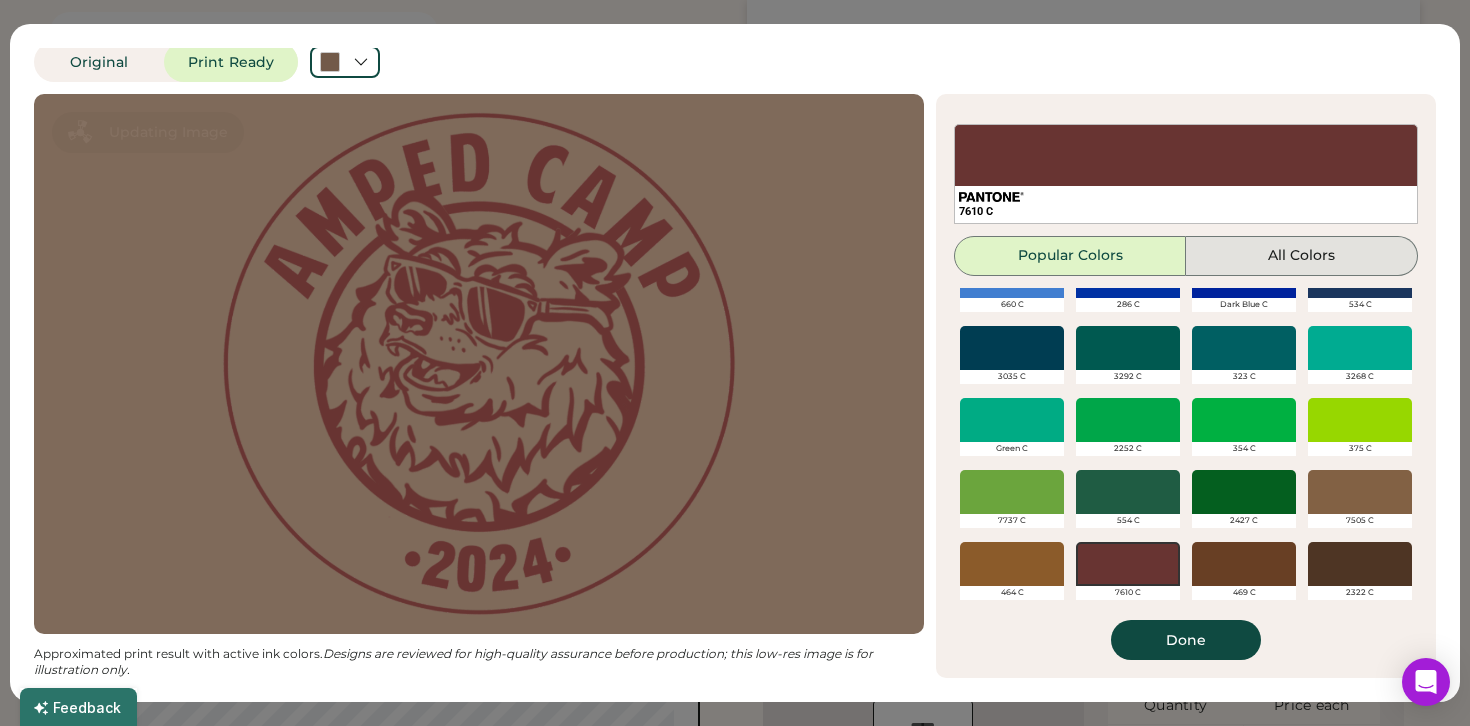click on "All Colors" at bounding box center (1302, 256) 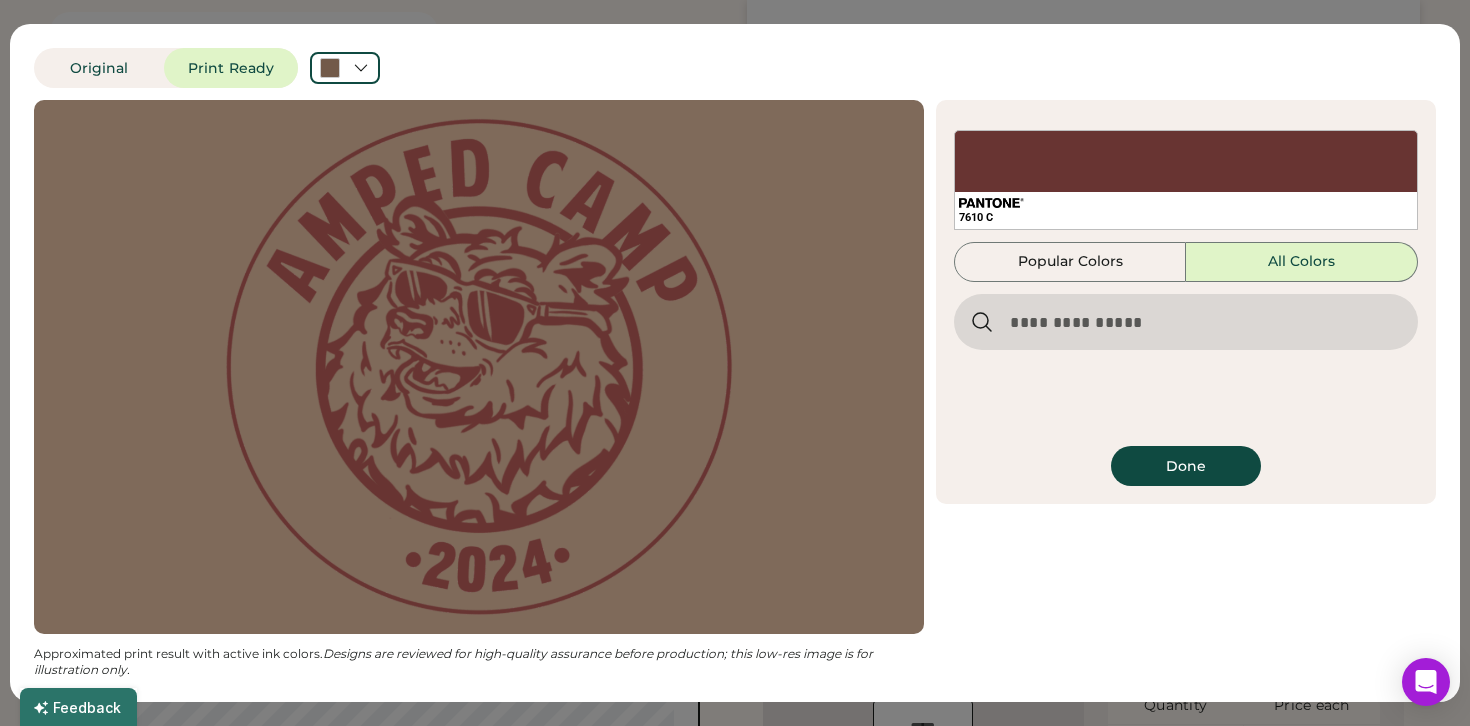 scroll, scrollTop: 0, scrollLeft: 0, axis: both 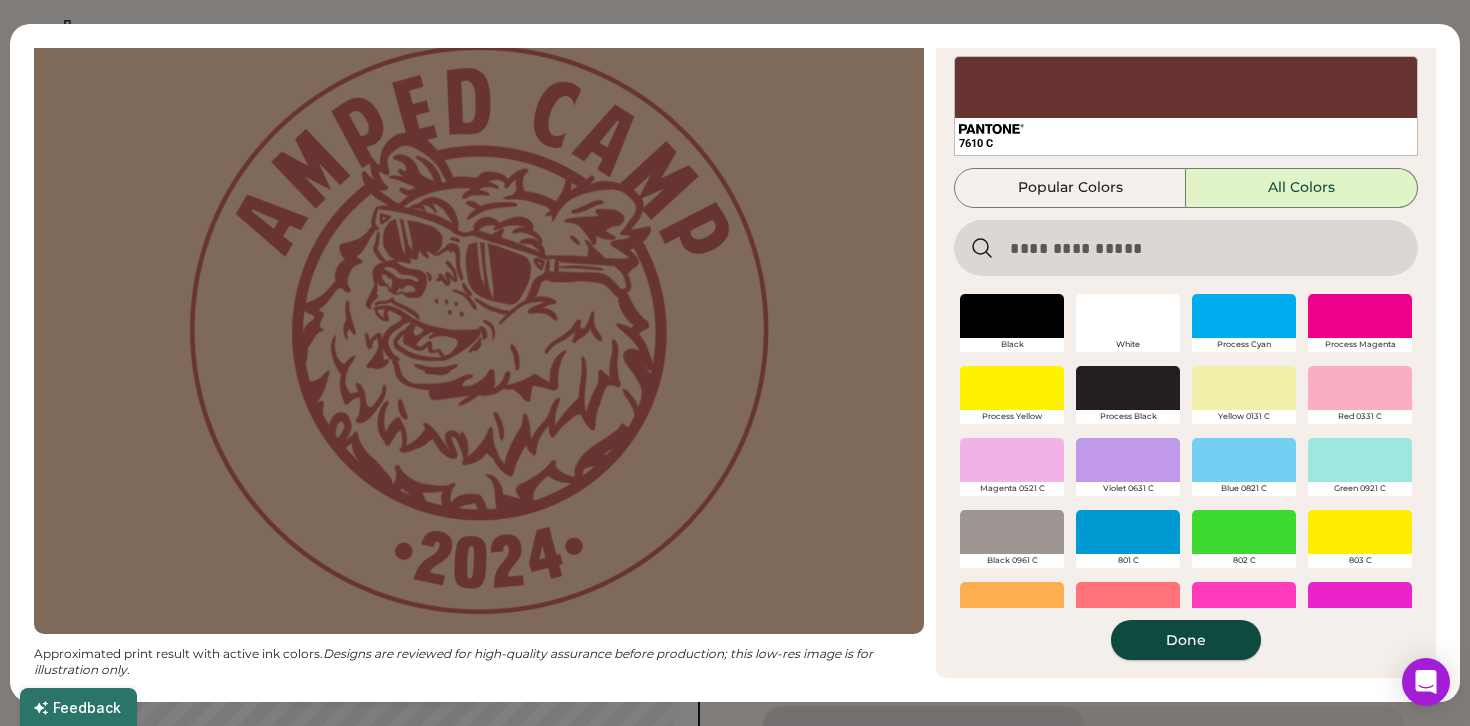 click on "Done" at bounding box center (1186, 640) 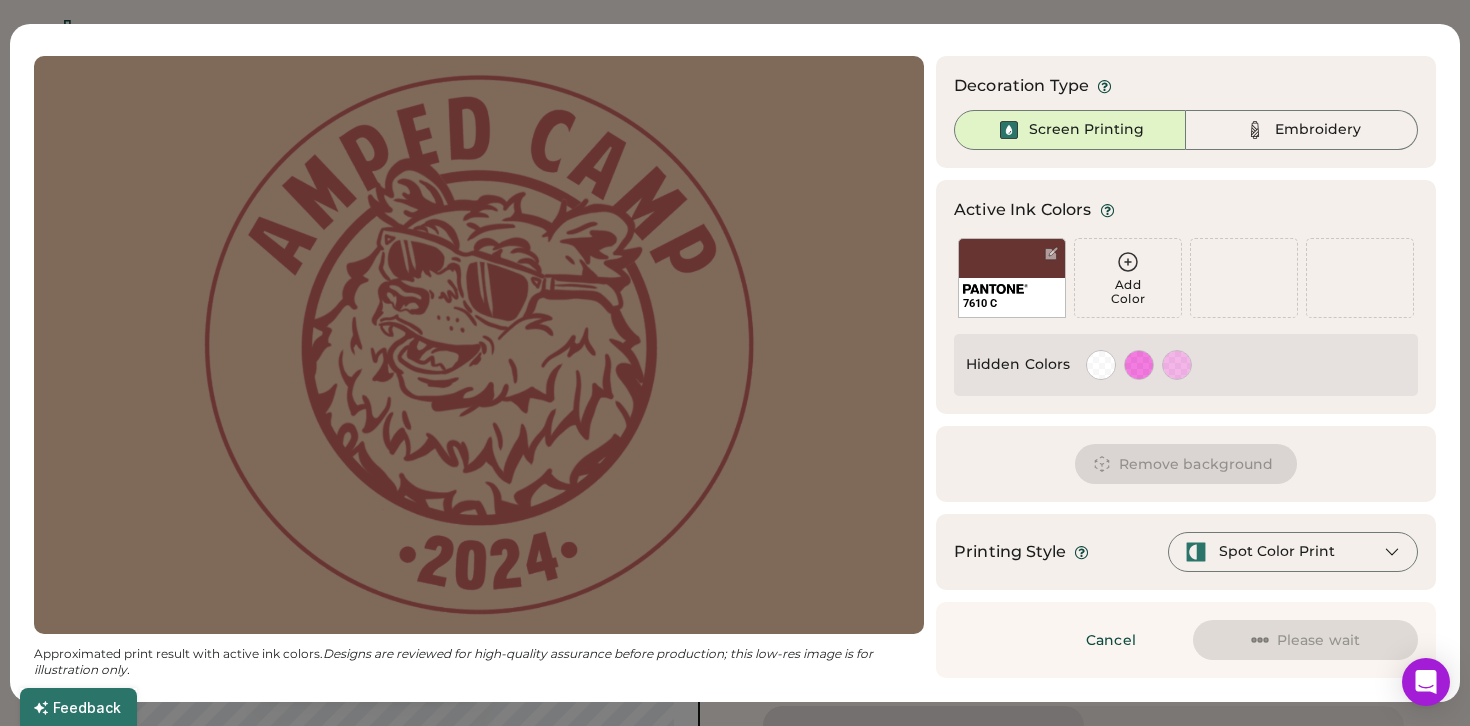 scroll, scrollTop: 44, scrollLeft: 0, axis: vertical 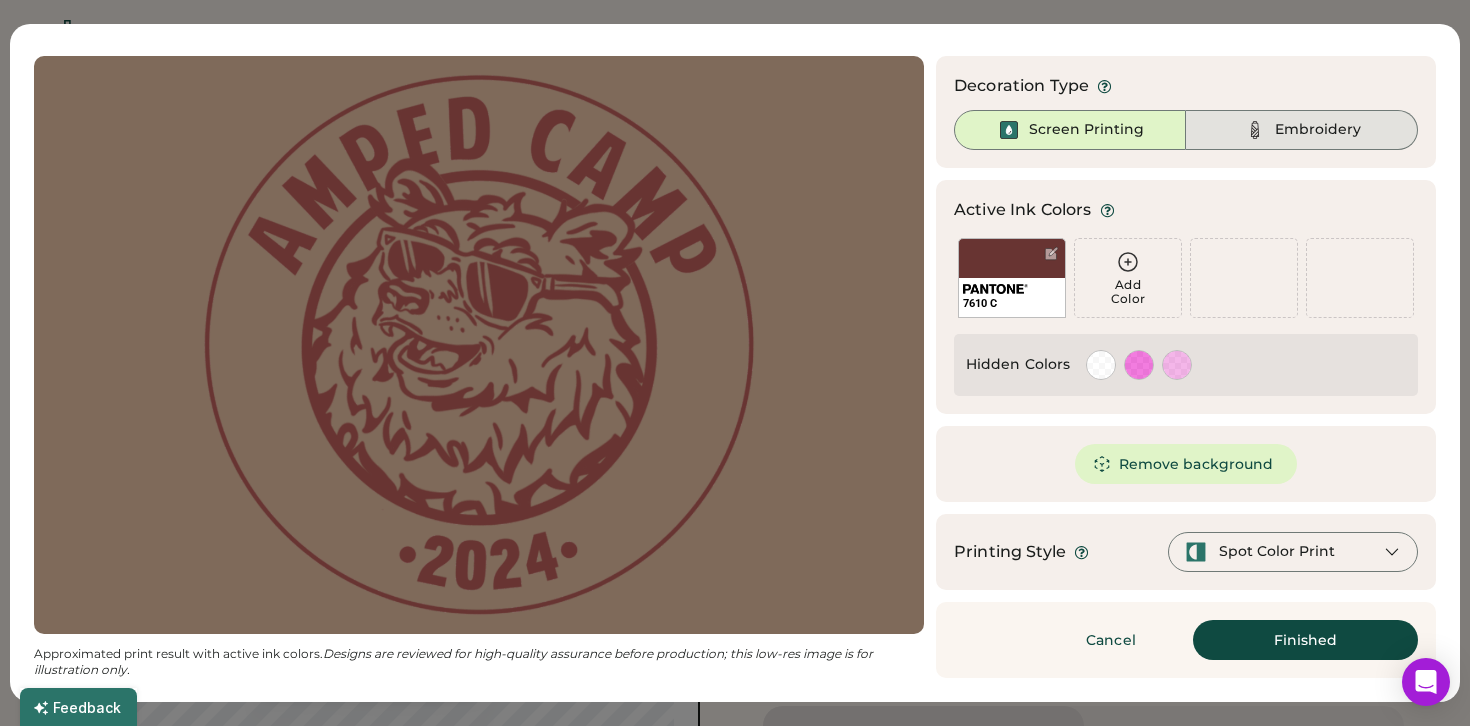 click on "Embroidery" at bounding box center (1318, 130) 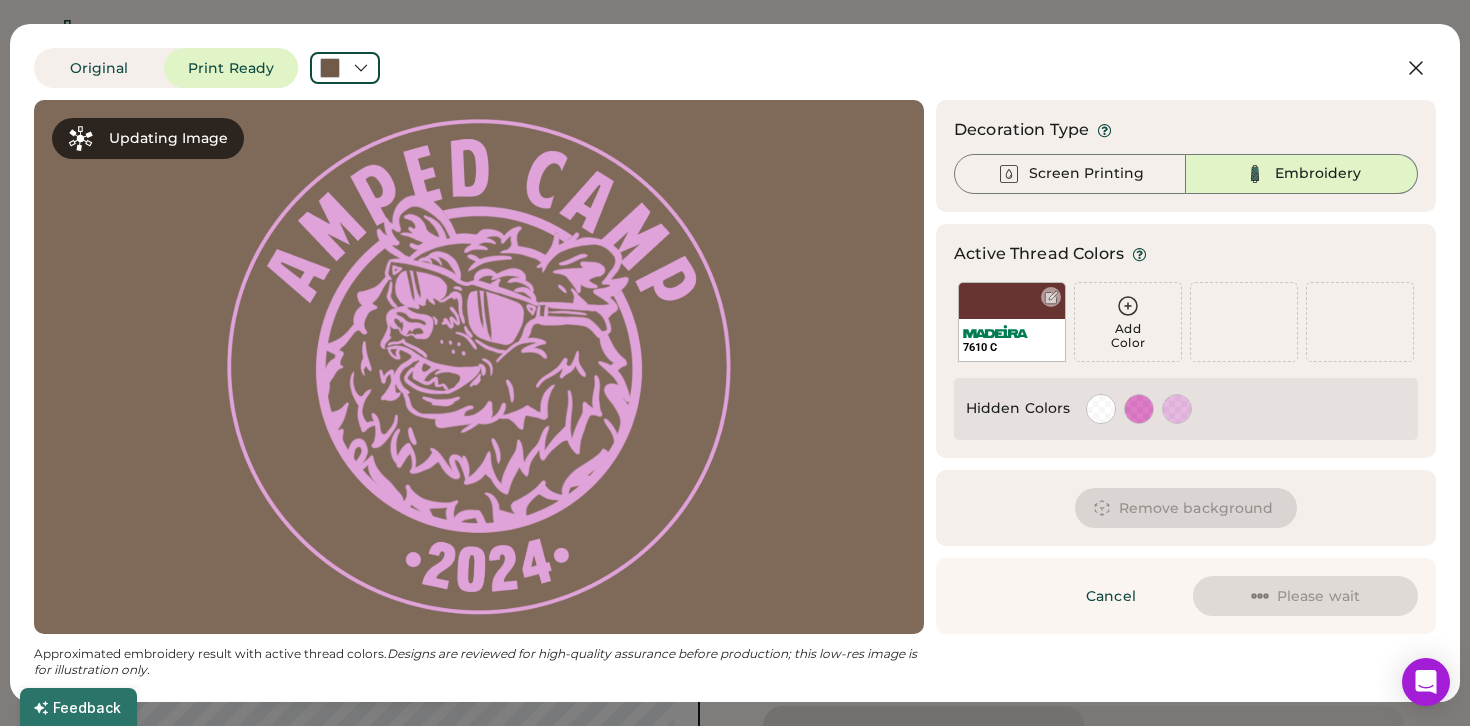 scroll, scrollTop: 0, scrollLeft: 0, axis: both 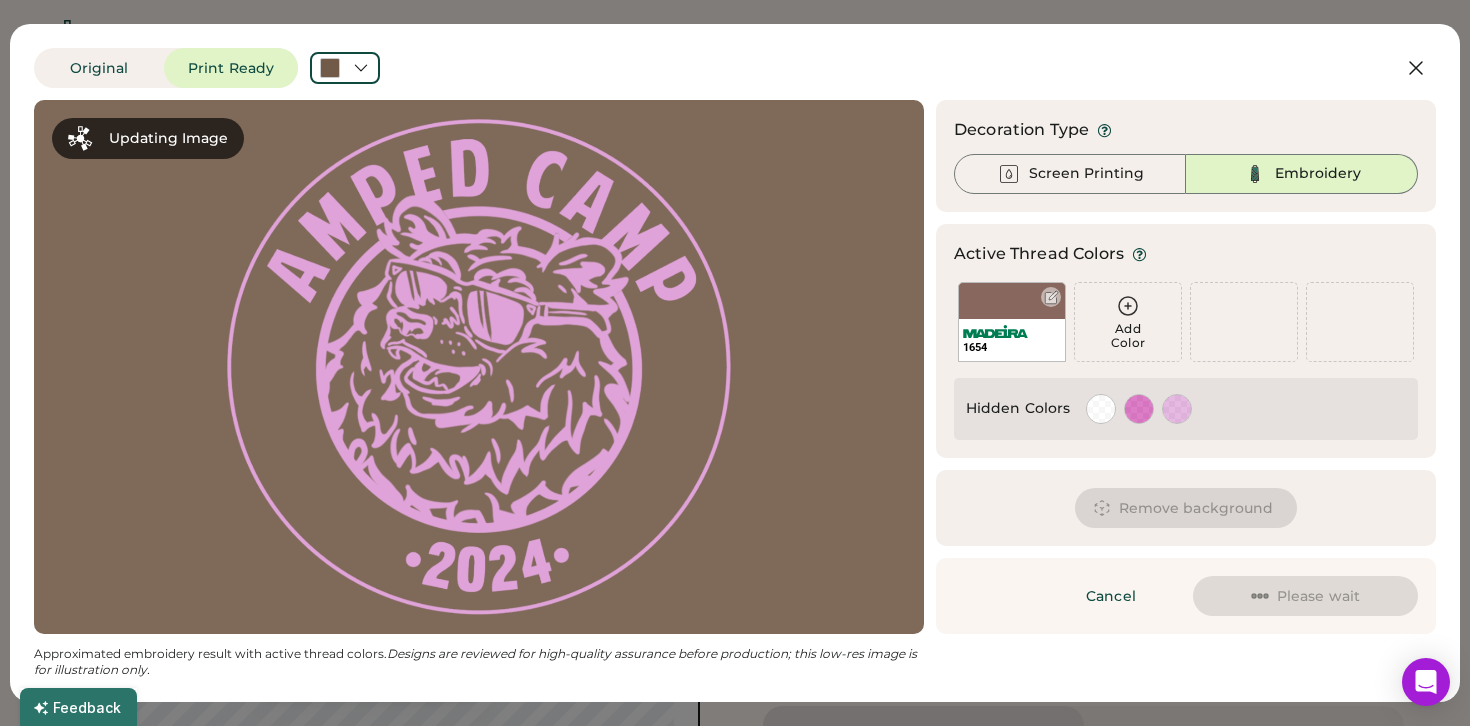 click on "1654" at bounding box center [1012, 347] 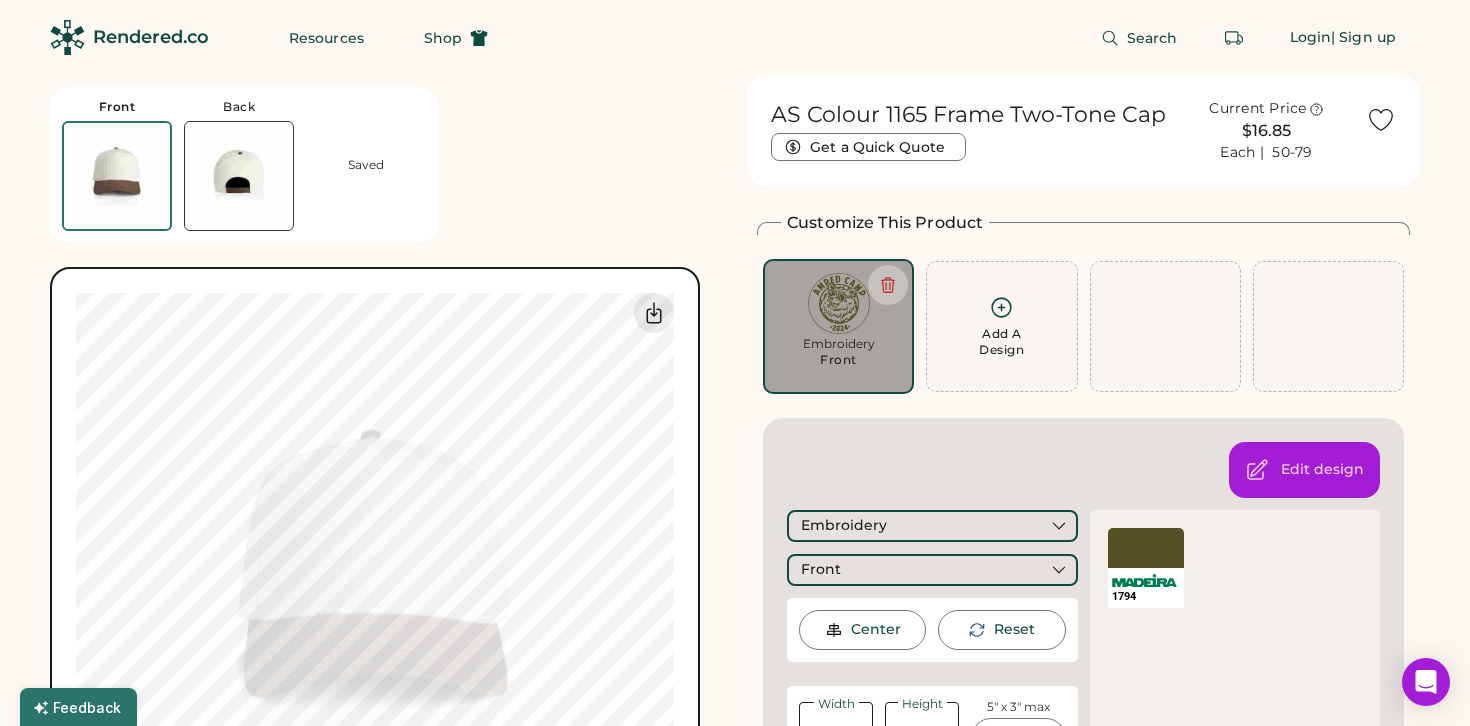 scroll, scrollTop: 0, scrollLeft: 0, axis: both 